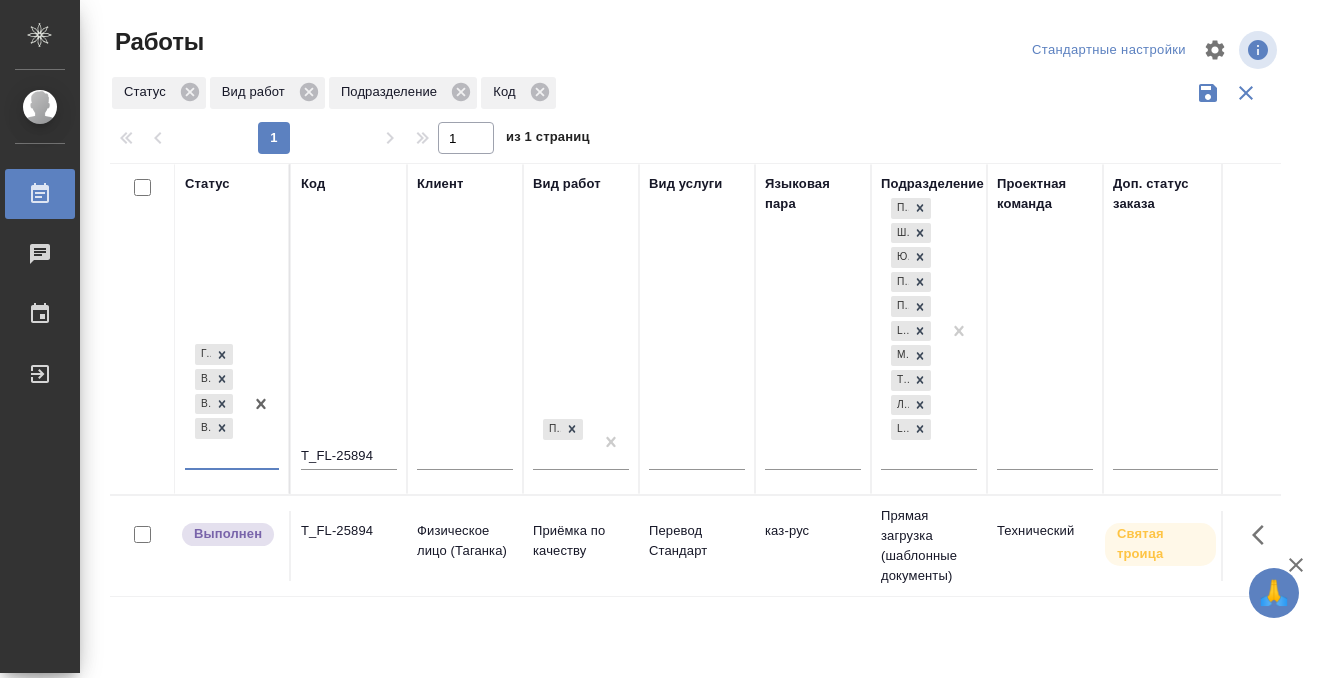 scroll, scrollTop: 0, scrollLeft: 0, axis: both 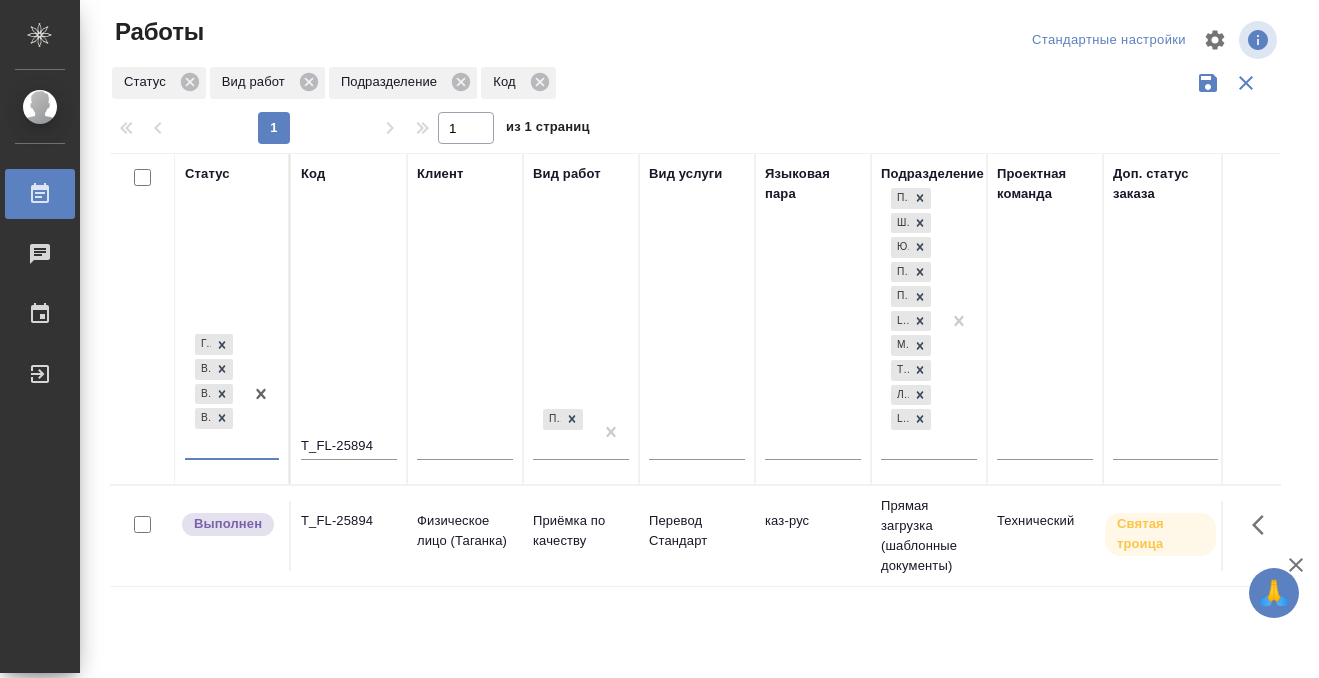 click on "T_FL-25894" at bounding box center [349, 536] 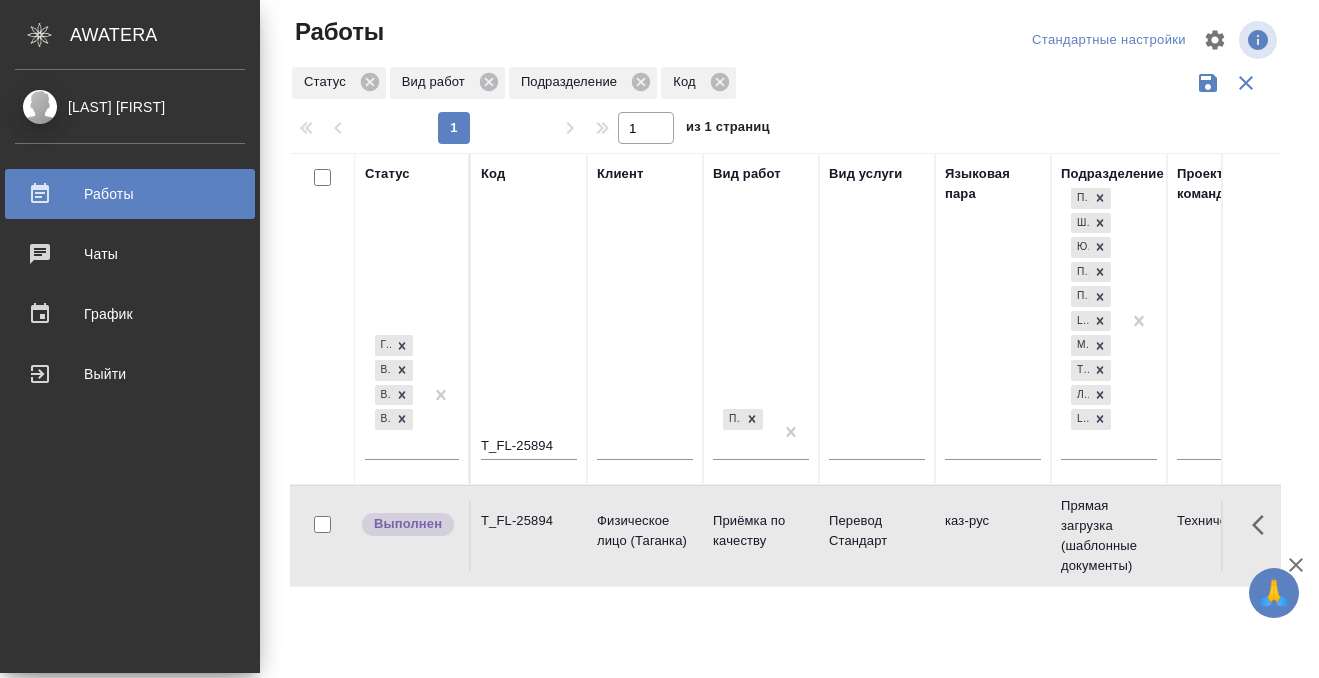 click 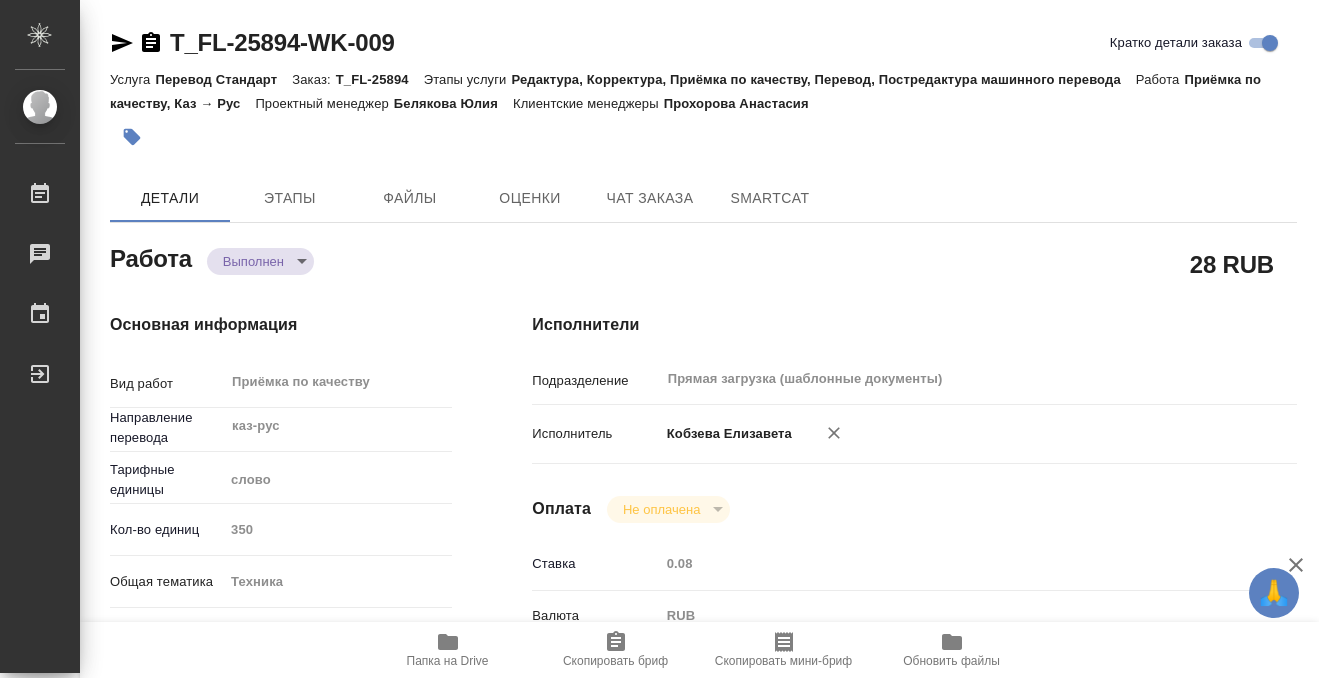 scroll, scrollTop: 0, scrollLeft: 0, axis: both 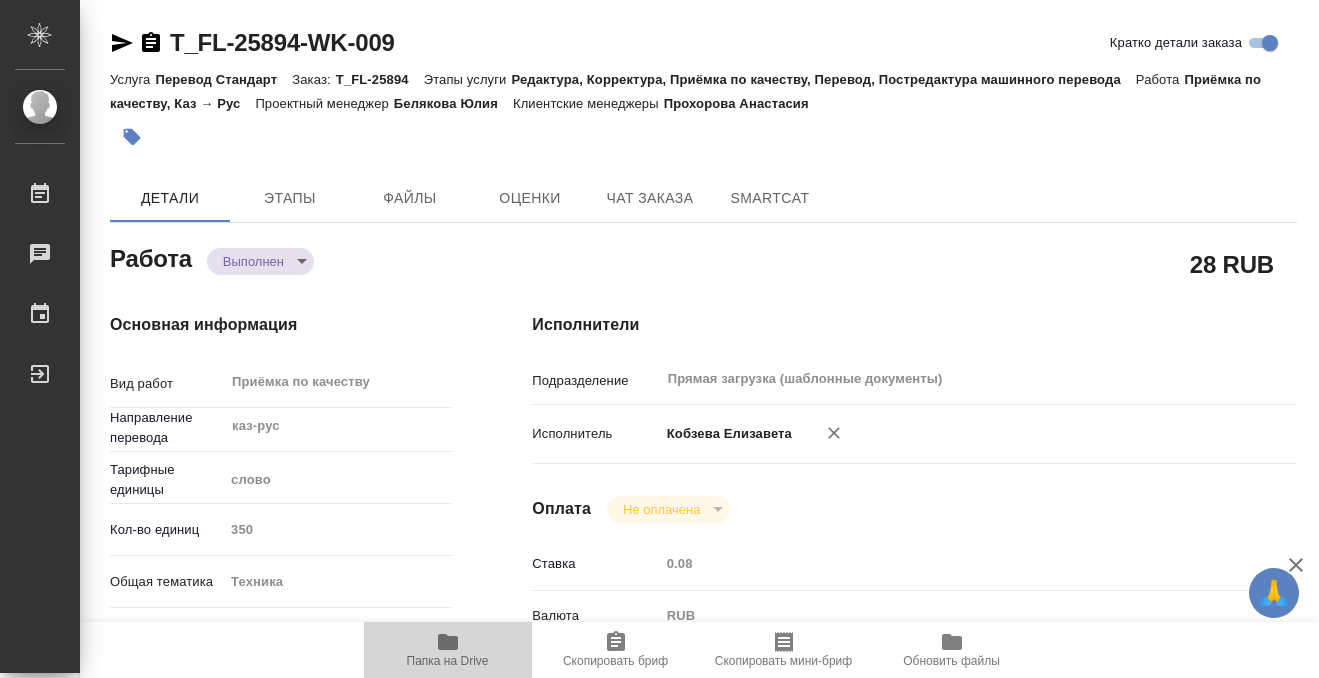 click on "Папка на Drive" at bounding box center [448, 650] 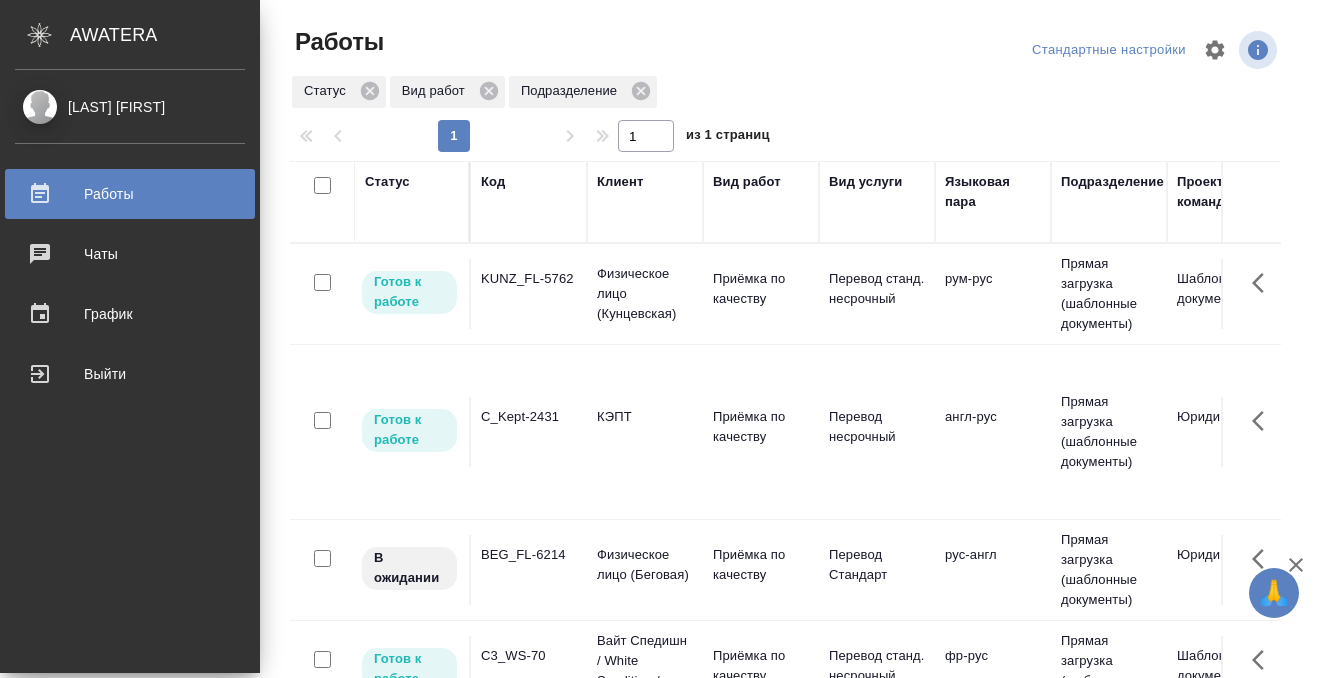 scroll, scrollTop: 0, scrollLeft: 0, axis: both 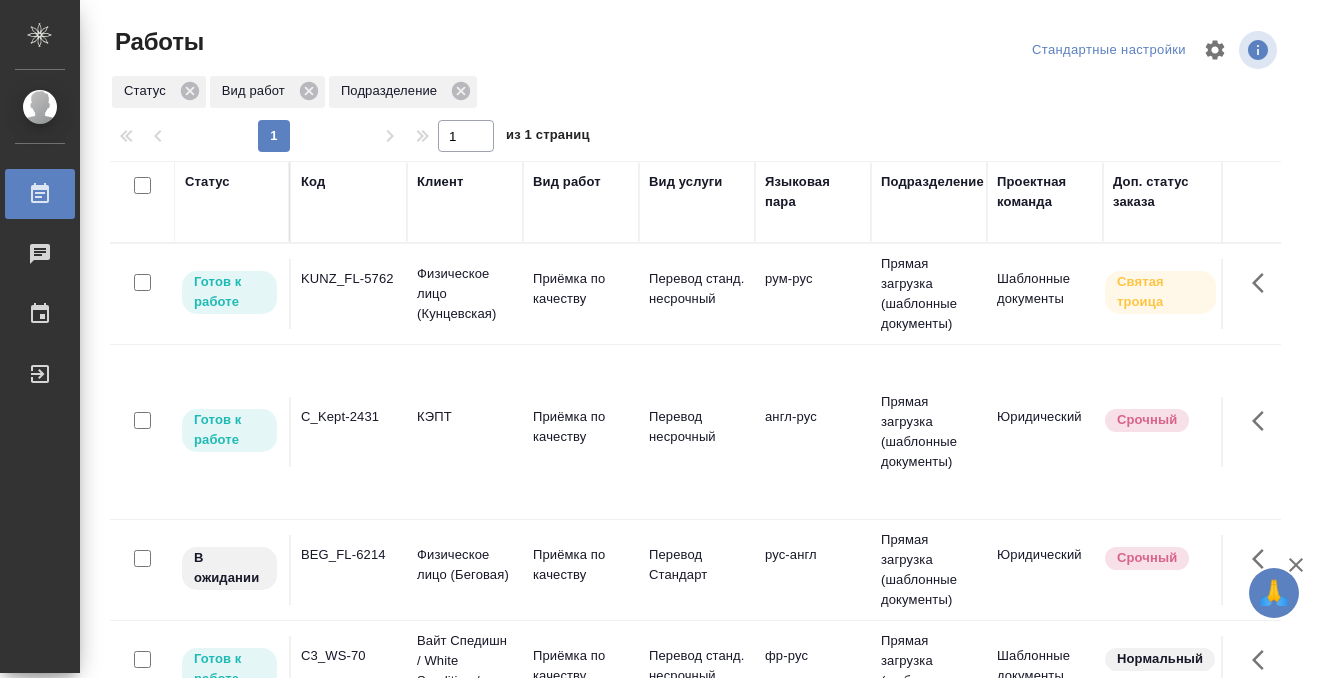 click on "KUNZ_FL-5762" at bounding box center [349, 279] 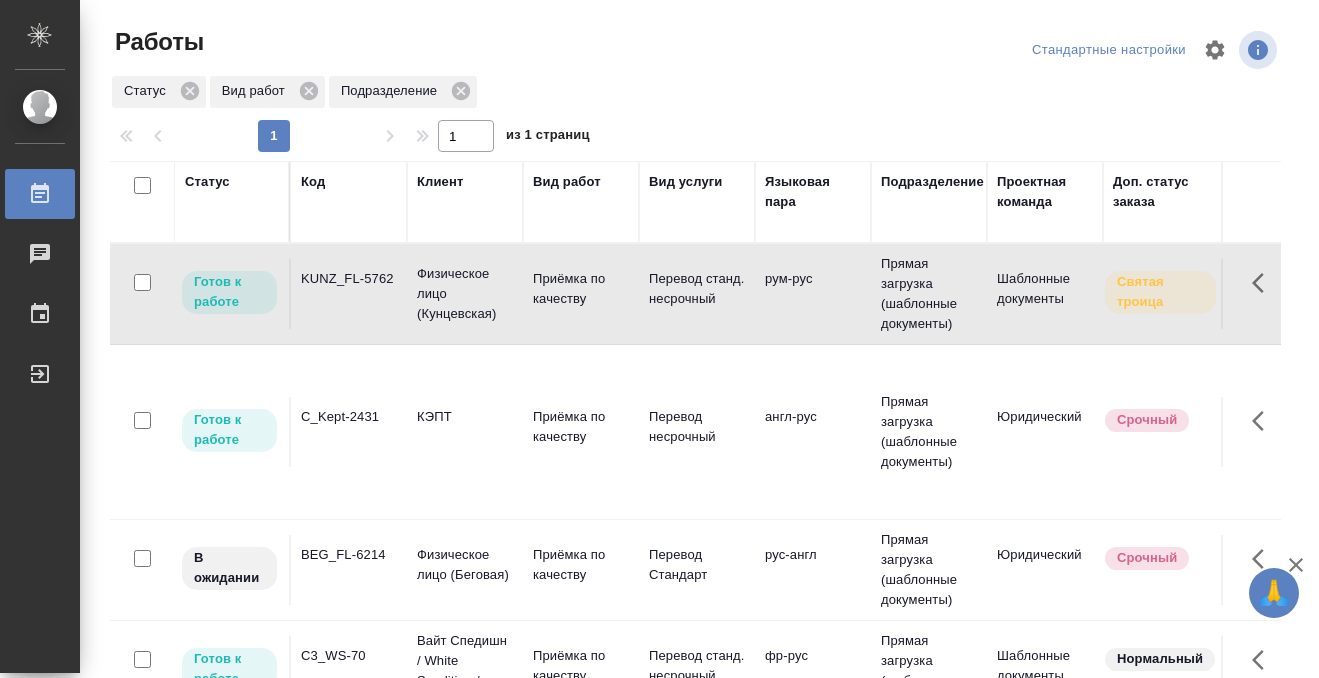 click on "KUNZ_FL-5762" at bounding box center (349, 279) 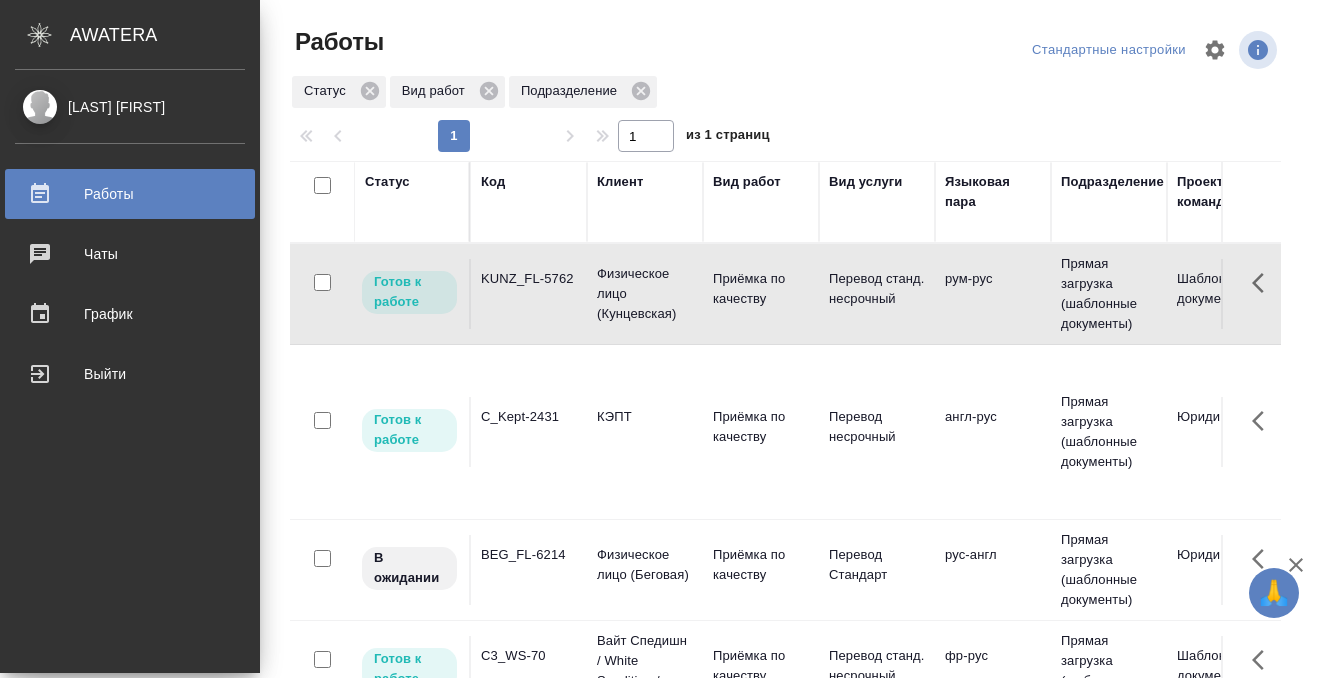 click on "Работы" at bounding box center [130, 194] 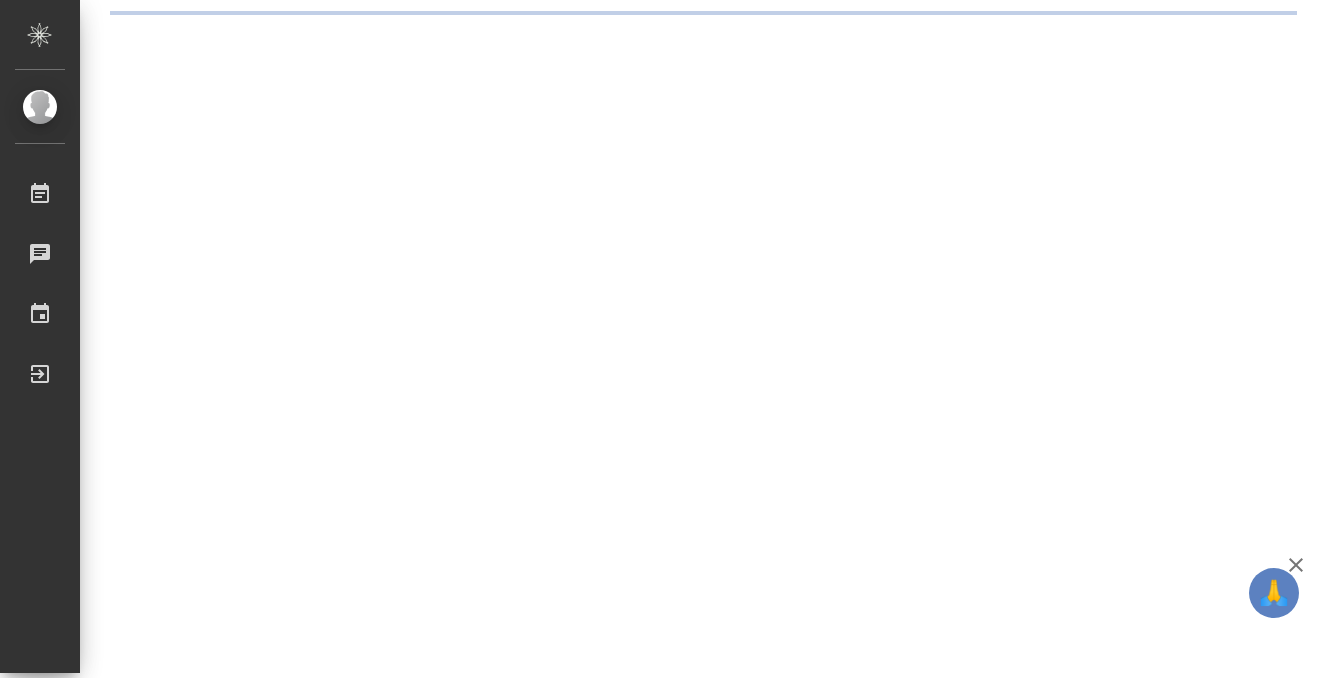 scroll, scrollTop: 0, scrollLeft: 0, axis: both 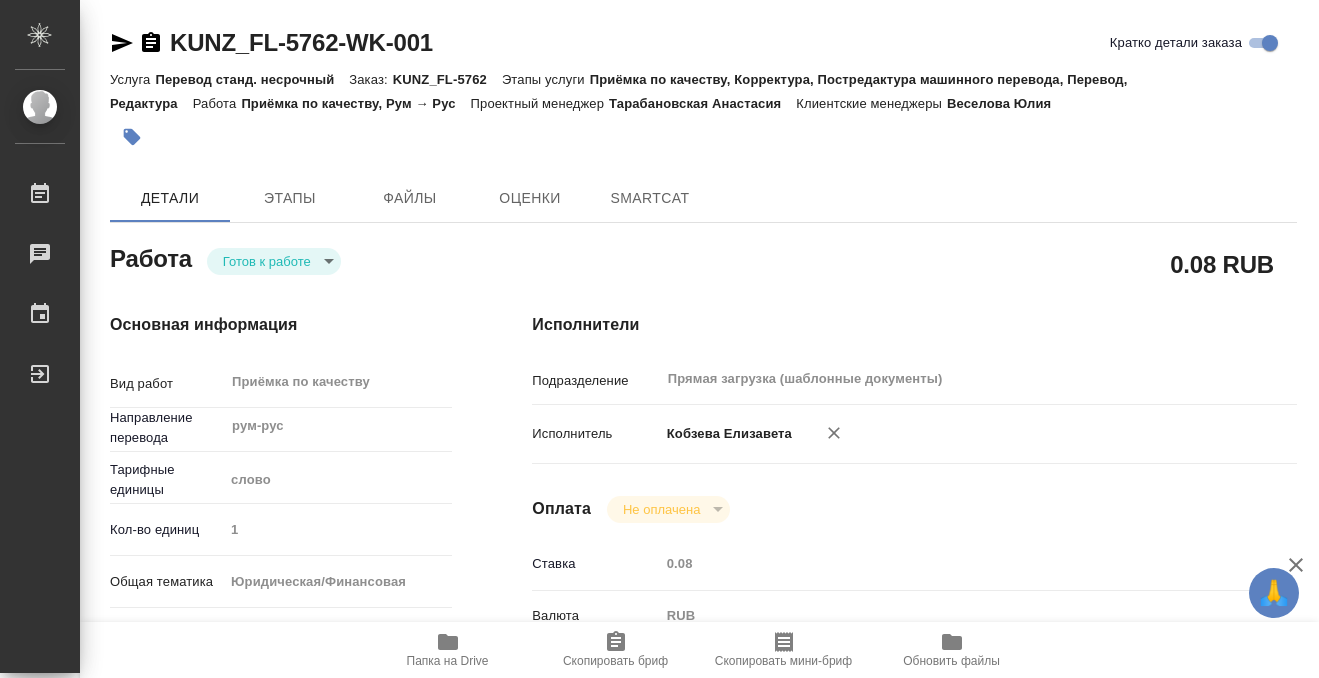 type on "x" 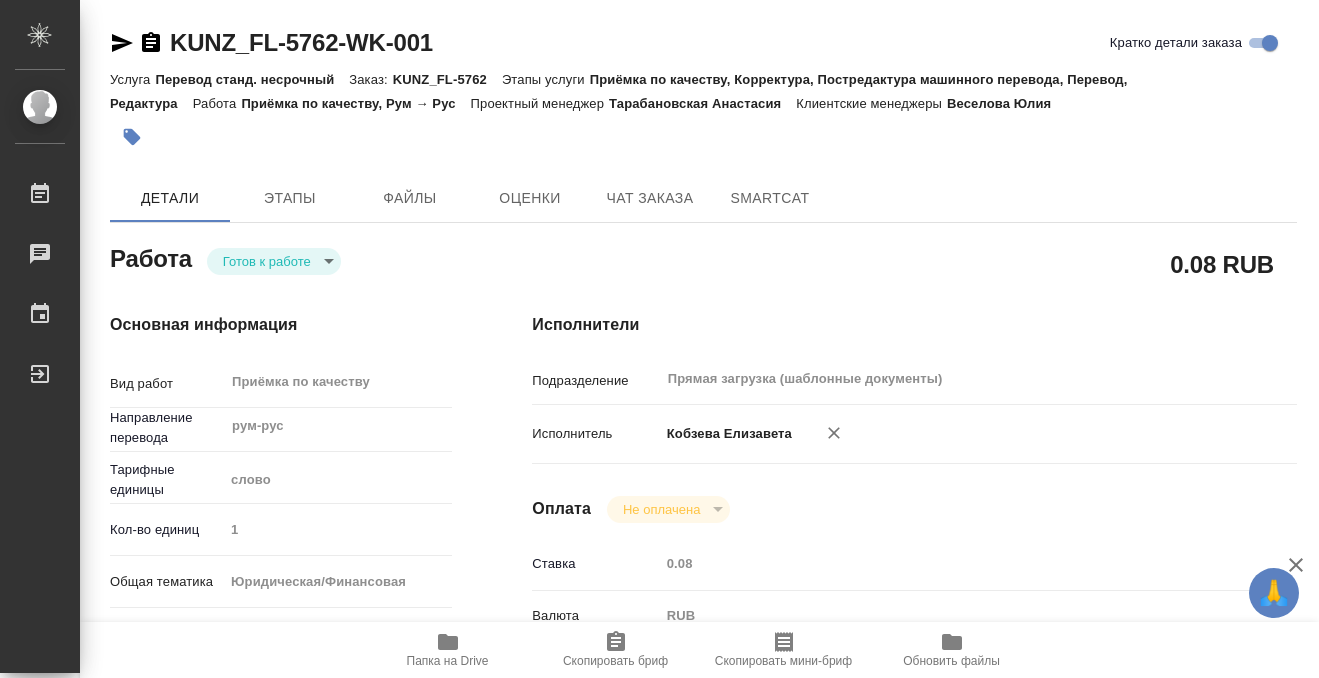 type on "x" 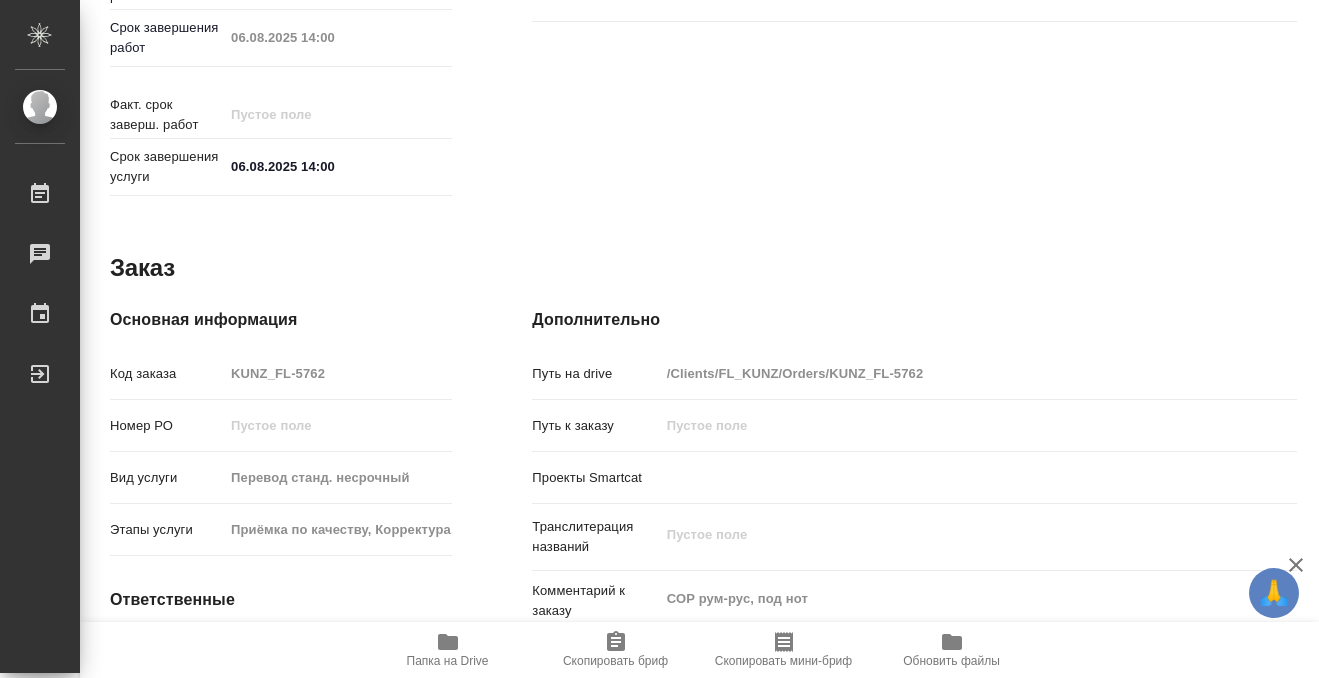 scroll, scrollTop: 1068, scrollLeft: 0, axis: vertical 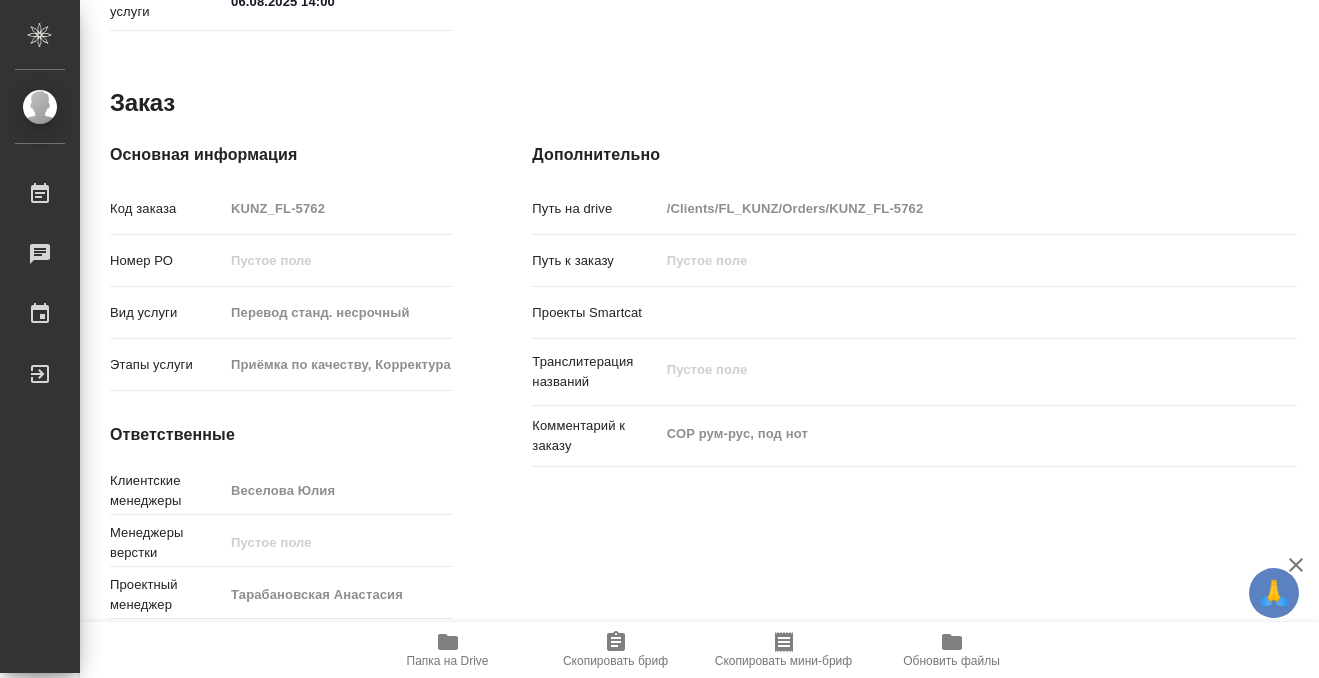 click 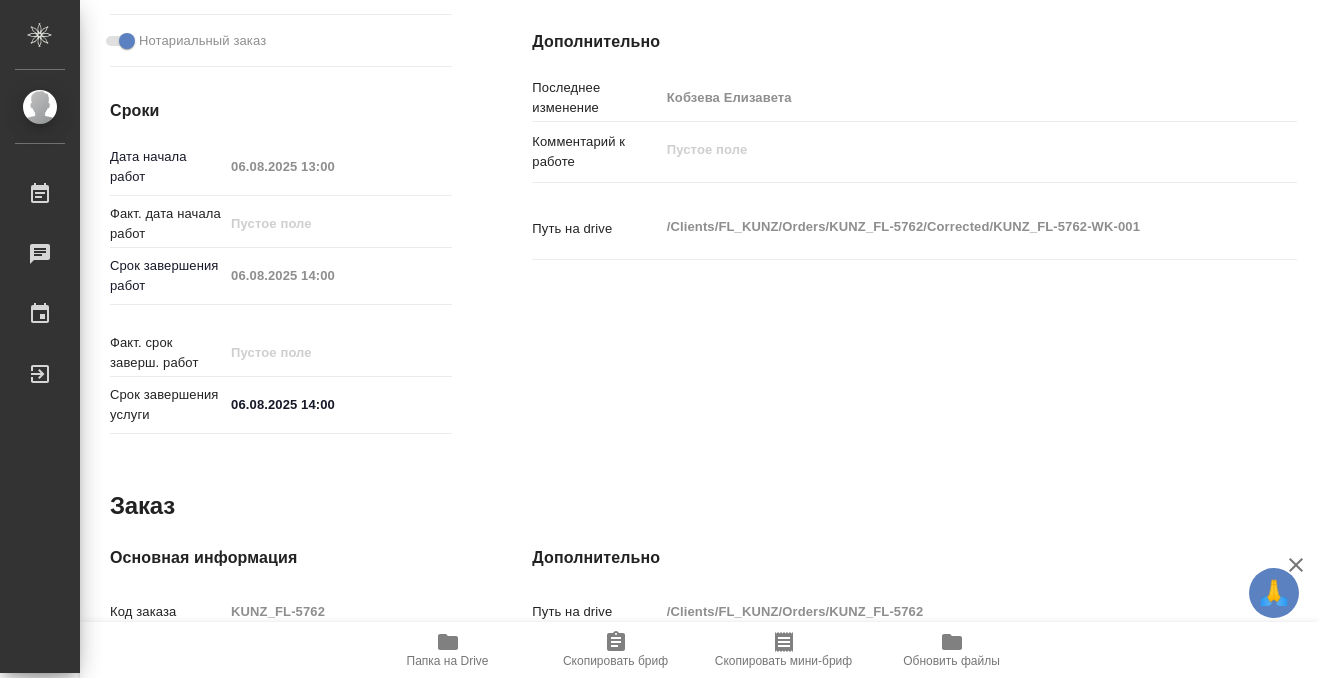 scroll, scrollTop: 0, scrollLeft: 0, axis: both 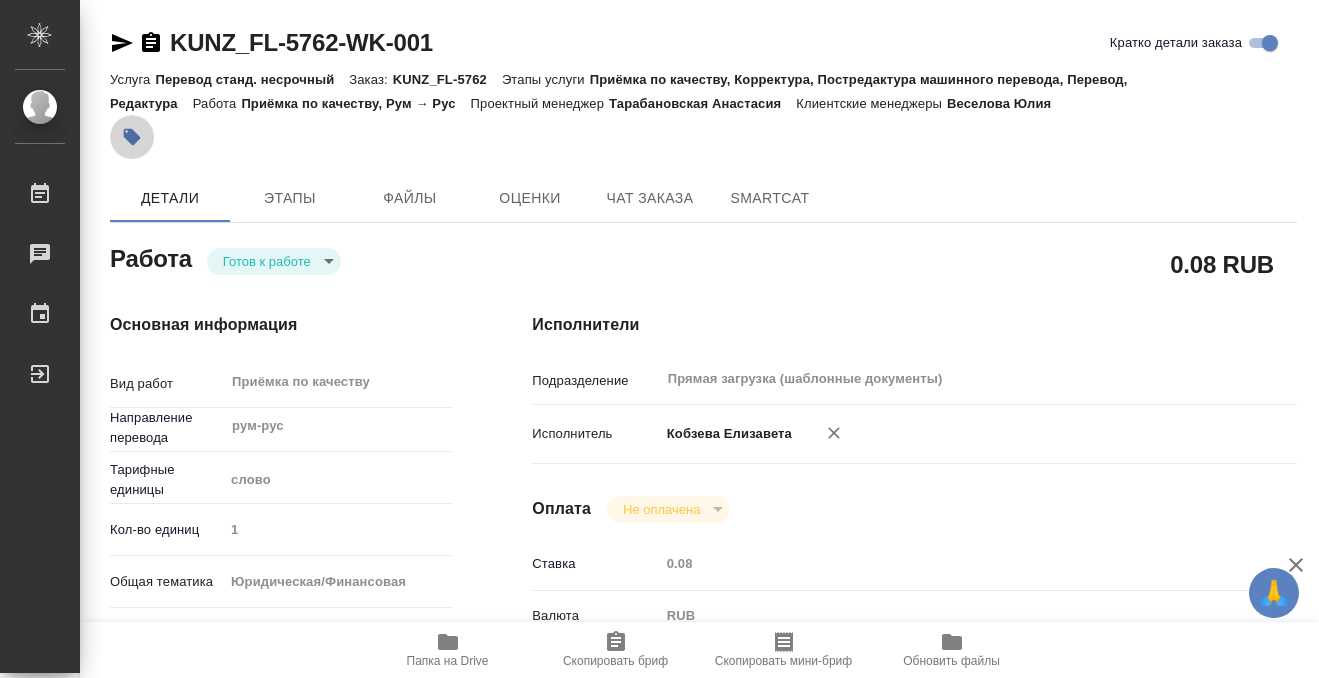 click 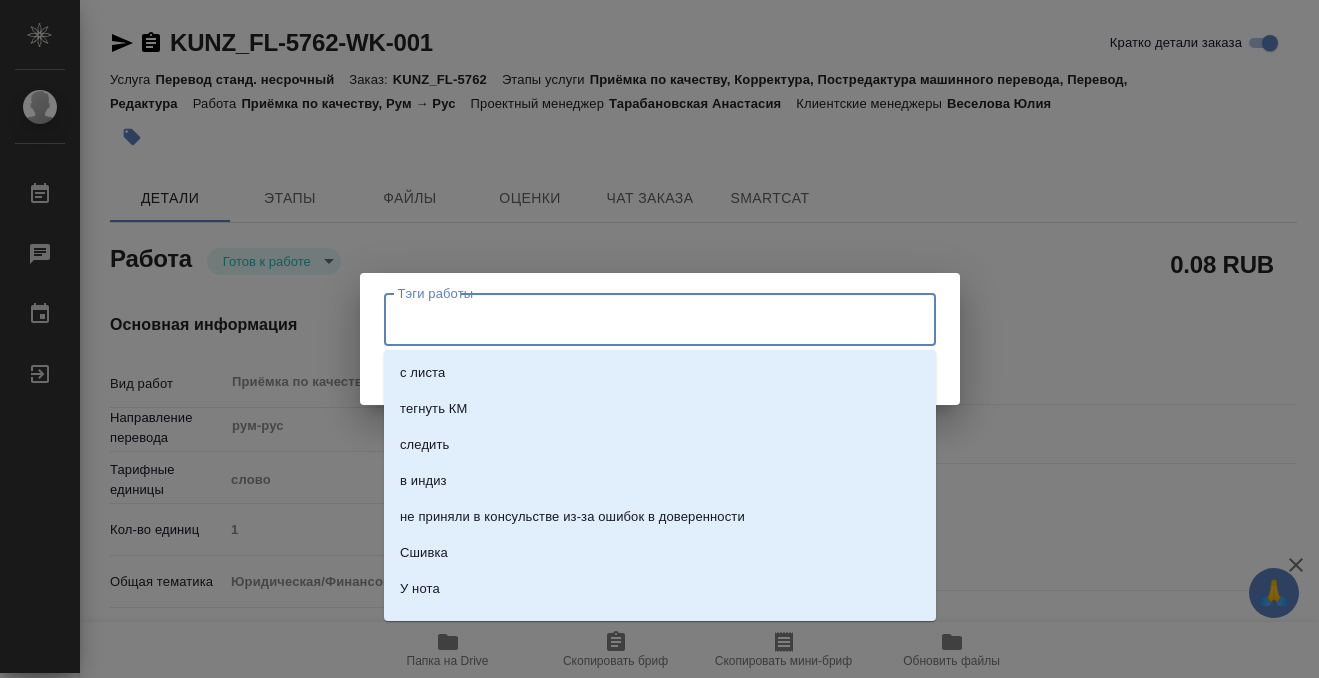 click on "Тэги работы" at bounding box center (641, 319) 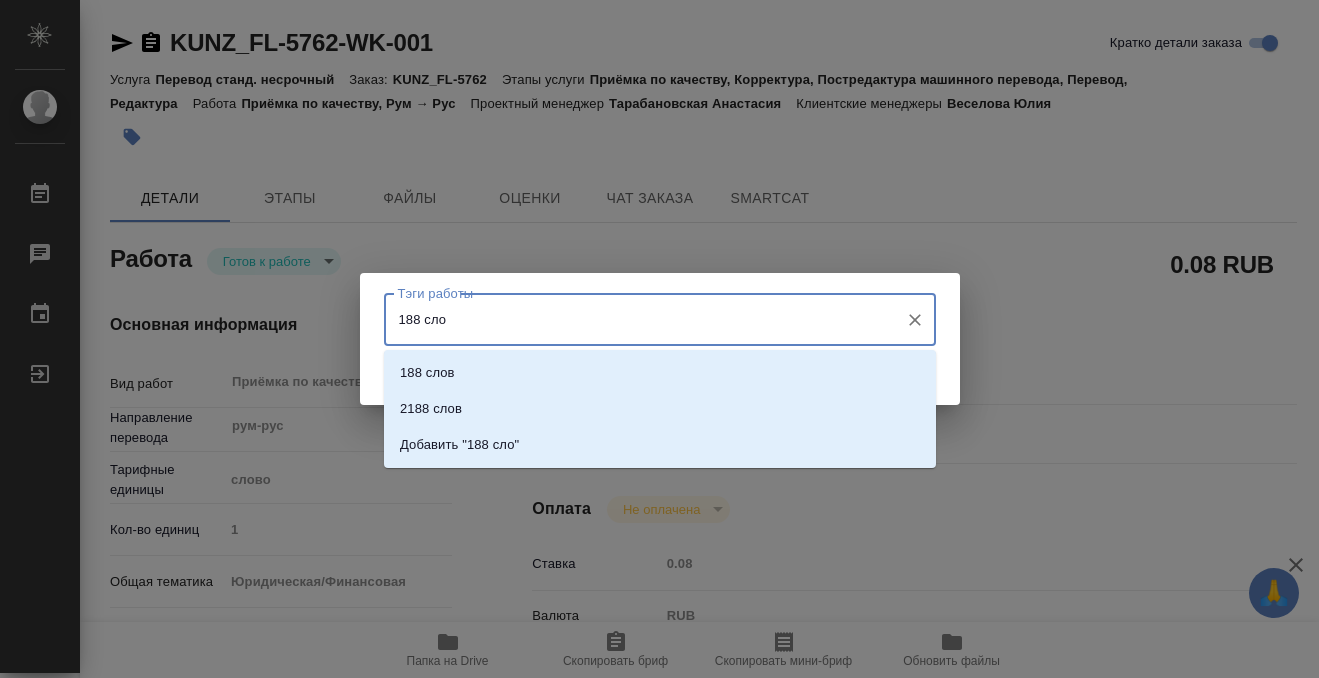 type on "188 слов" 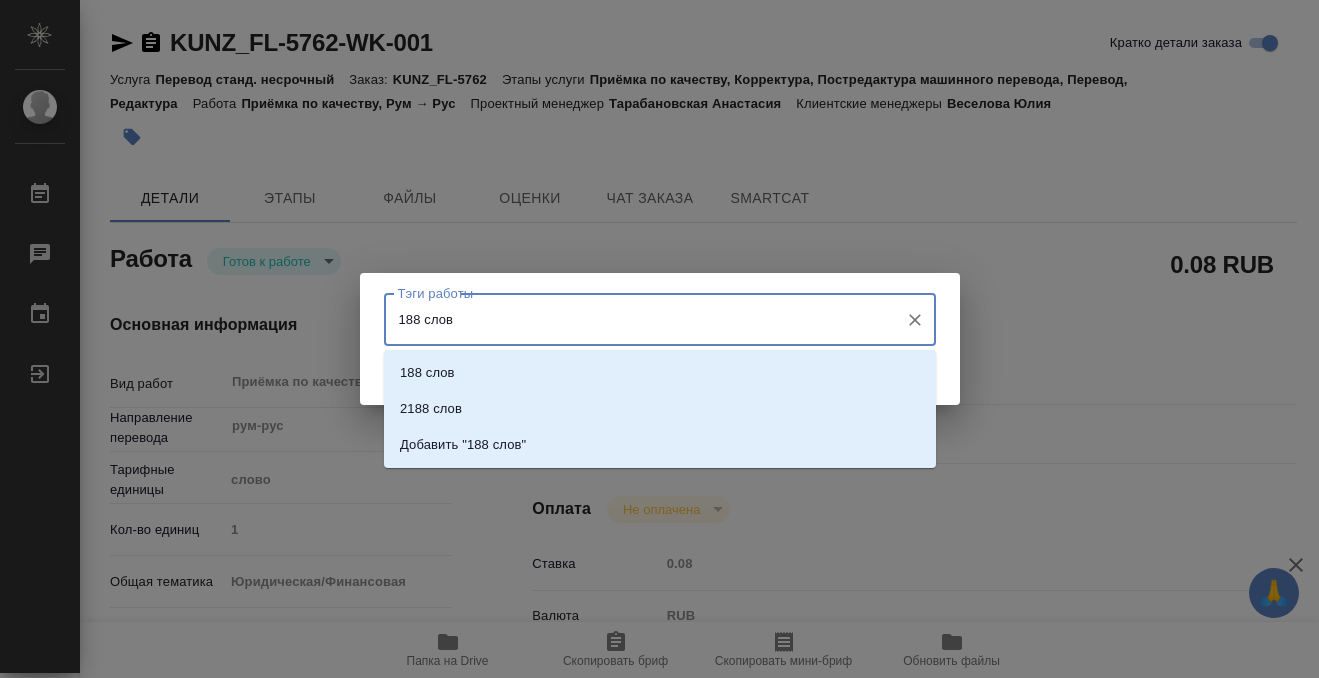 type 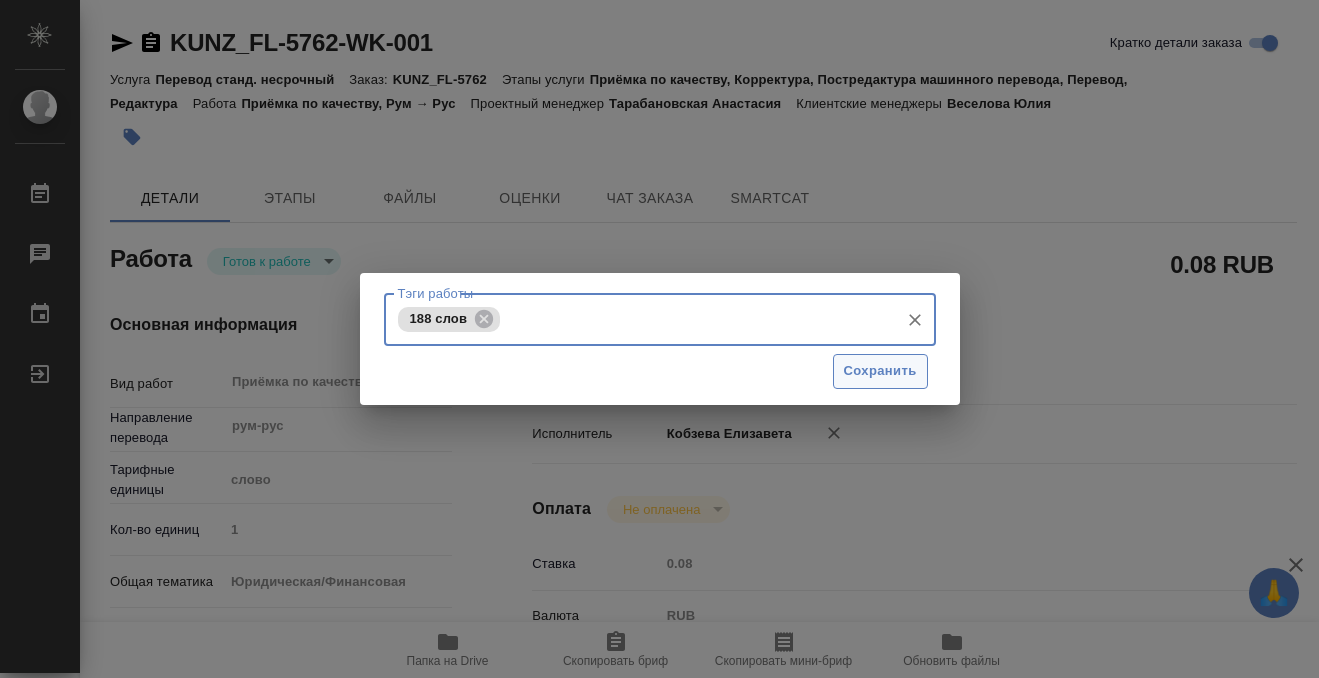 click on "Сохранить" at bounding box center (880, 371) 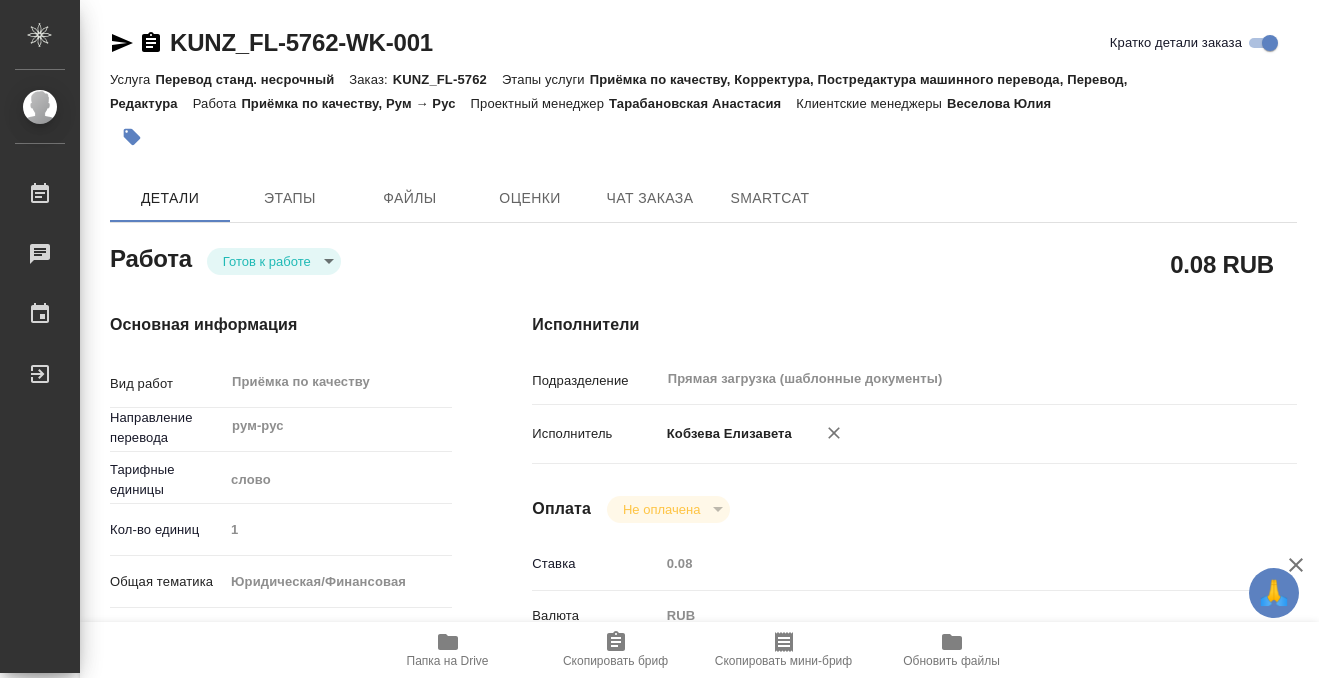 type on "readyForWork" 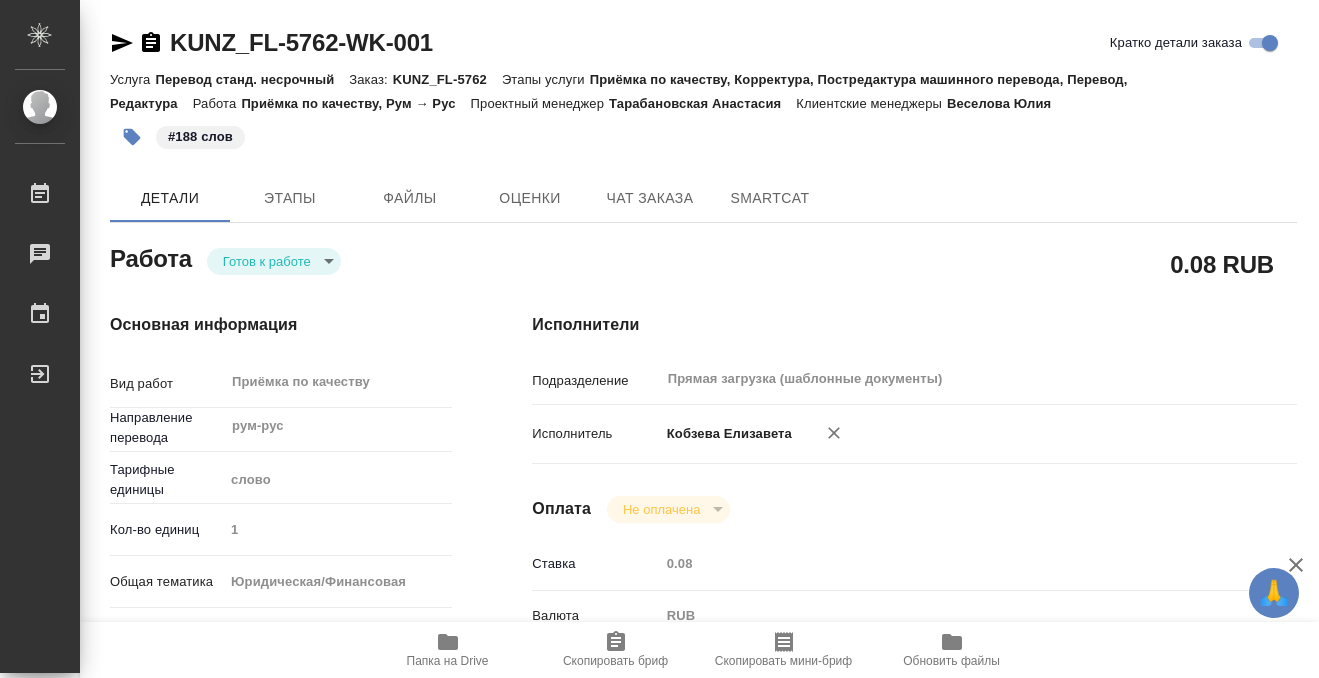 type on "x" 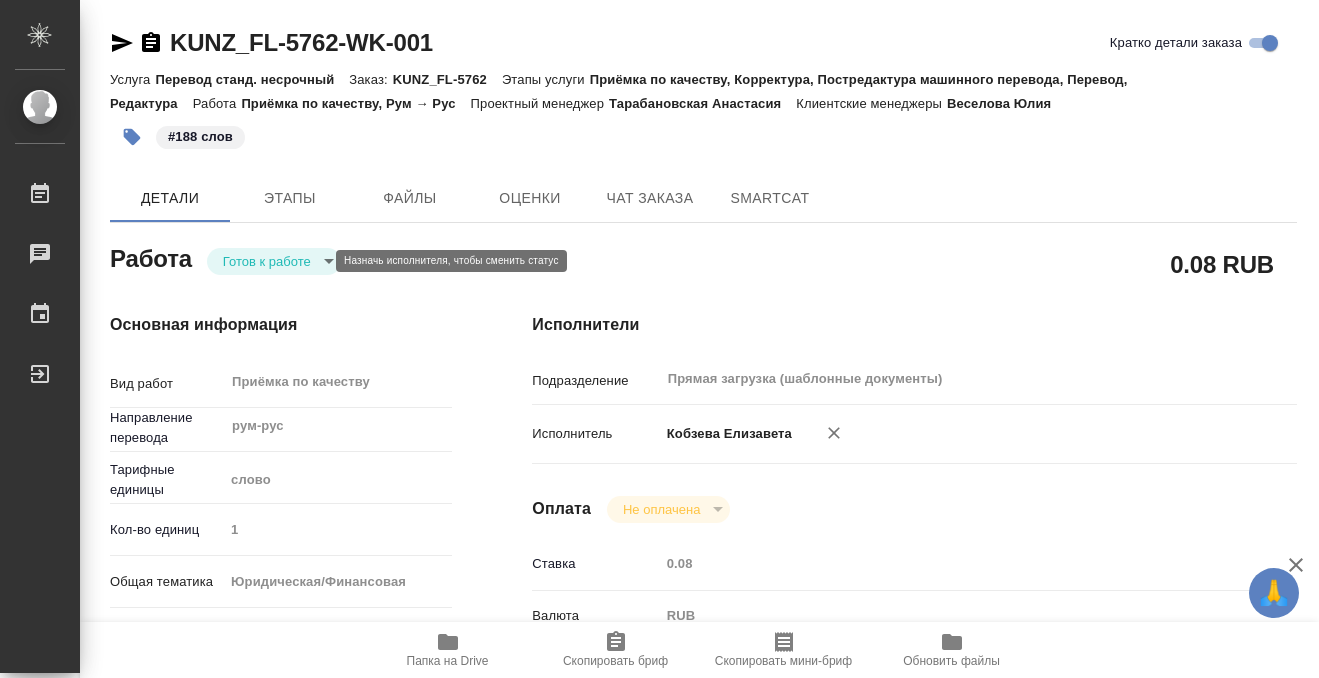 click on "🙏 .cls-1
fill:#fff;
AWATERA Kobzeva Elizaveta Работы 0 Чаты График Выйти KUNZ_FL-5762-WK-001 Кратко детали заказа Услуга Перевод станд. несрочный Заказ: KUNZ_FL-5762 Этапы услуги Приёмка по качеству, Корректура, Постредактура машинного перевода, Перевод, Редактура Работа Приёмка по качеству, Рум → Рус Проектный менеджер Тарабановская Анастасия Клиентские менеджеры Веселова Юлия #188 слов Детали Этапы Файлы Оценки Чат заказа SmartCat Работа Готов к работе readyForWork 0.08 RUB Основная информация Вид работ Приёмка по качеству x ​ Направление перевода рум-рус ​ Тарифные единицы слово 1" at bounding box center [659, 339] 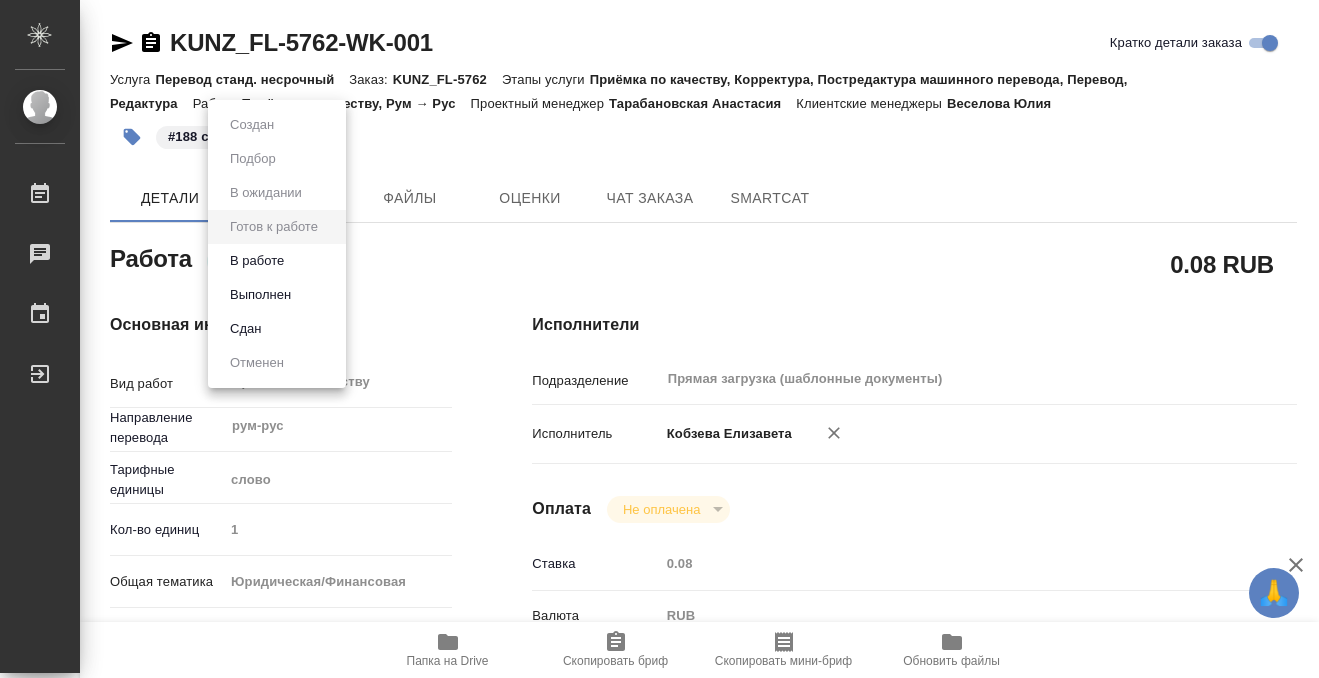type on "x" 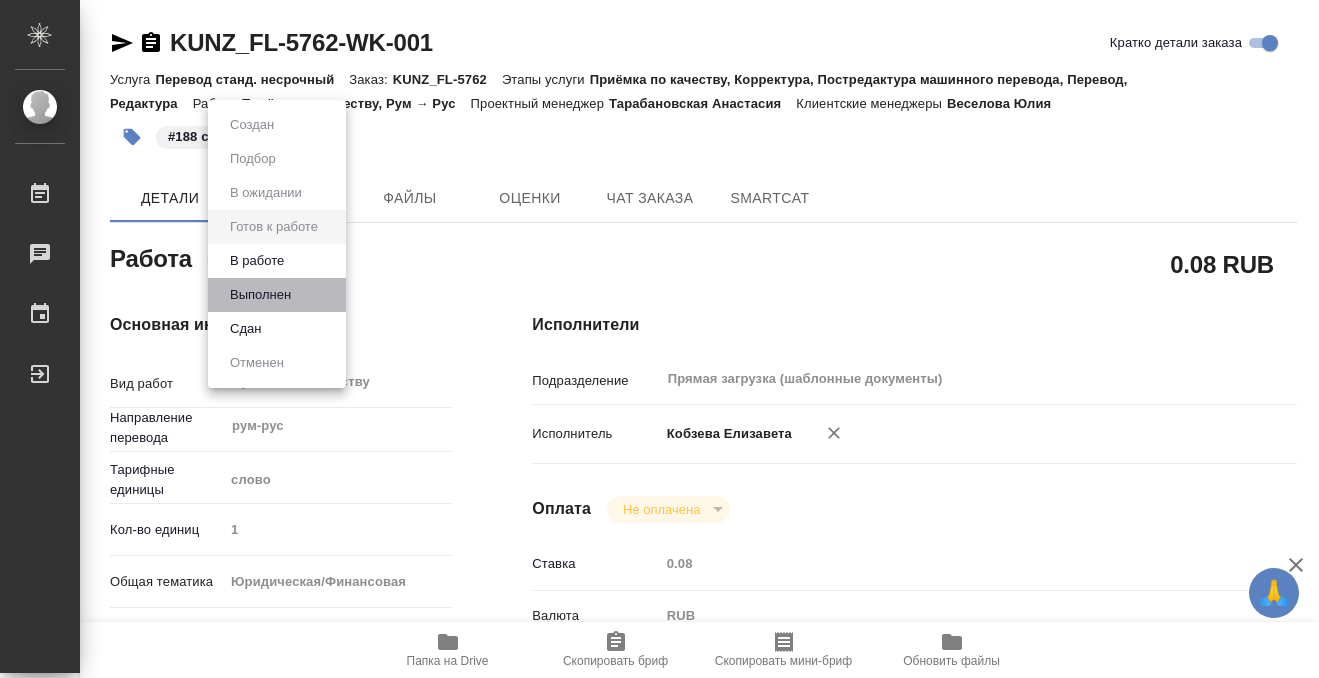 click on "Выполнен" at bounding box center [277, 295] 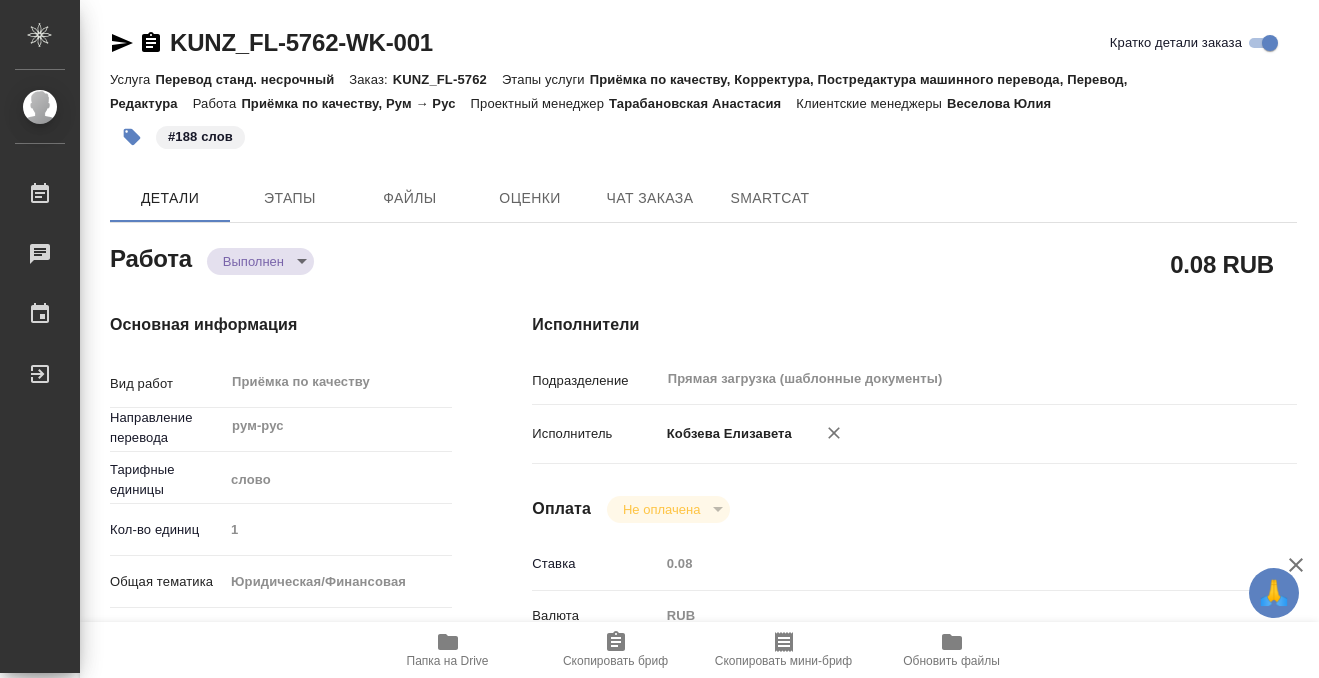 type on "x" 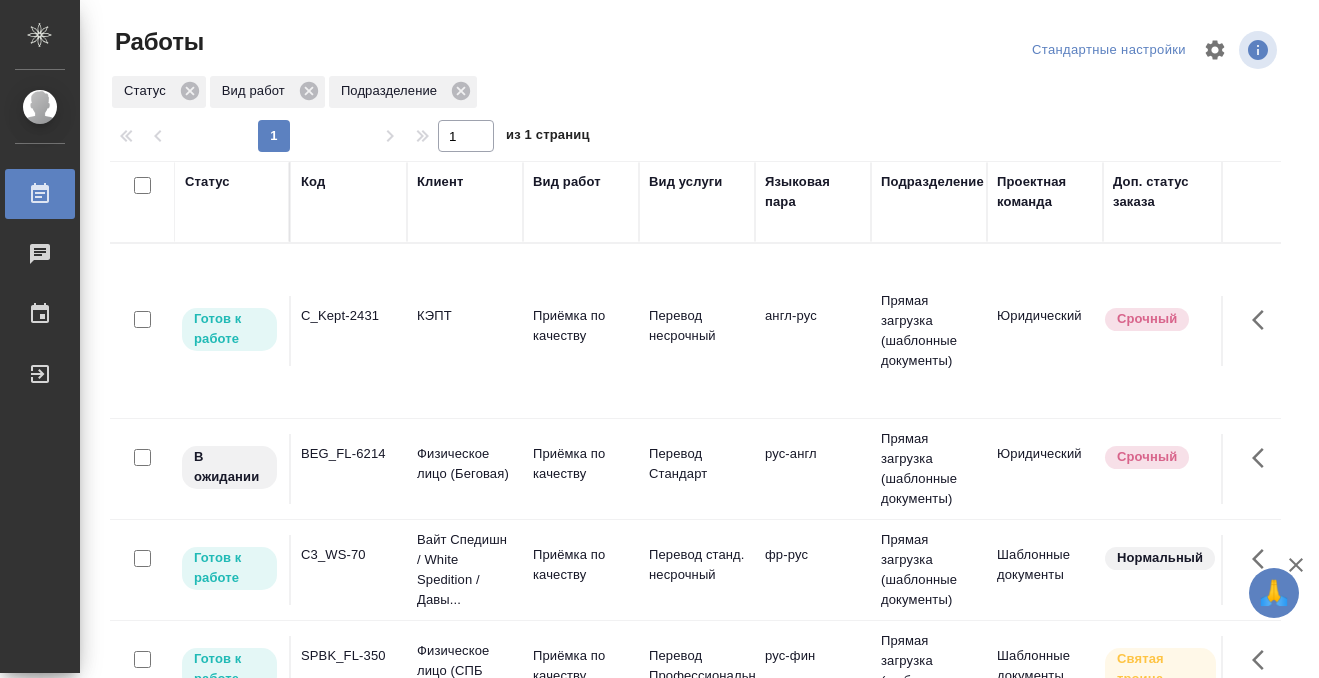 scroll, scrollTop: 0, scrollLeft: 0, axis: both 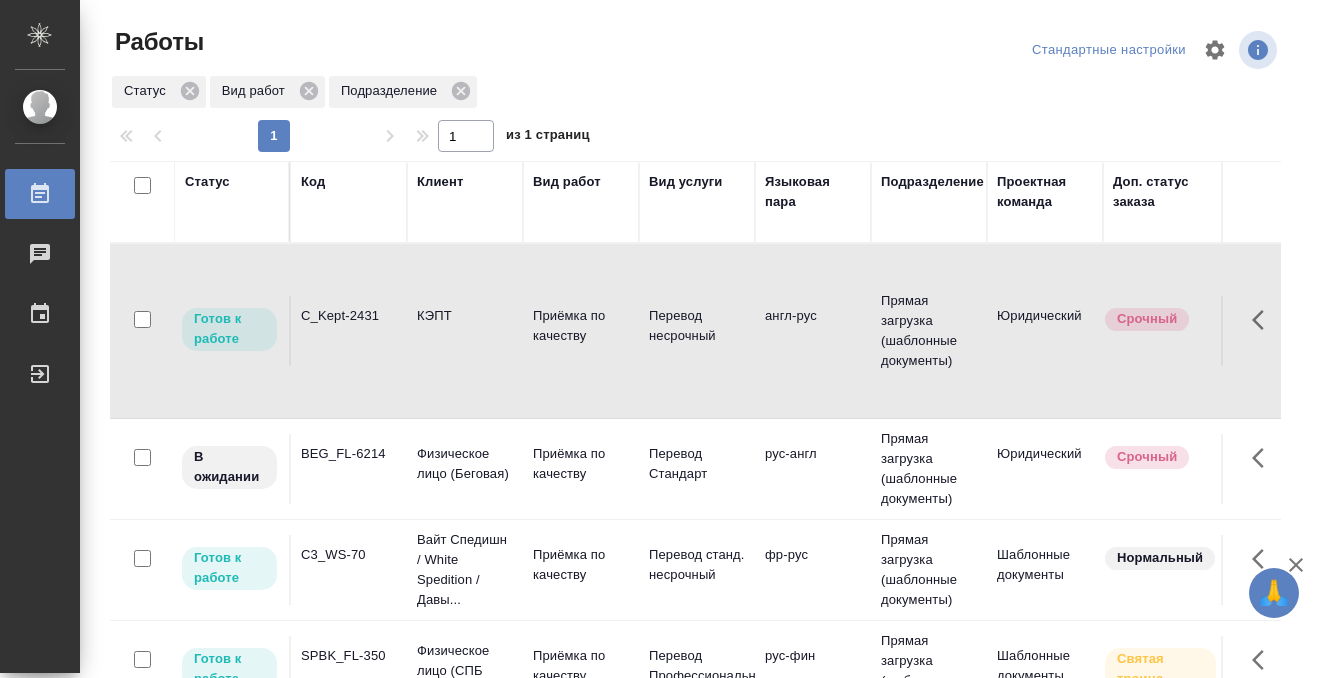 click on "C_Kept-2431" at bounding box center [349, 331] 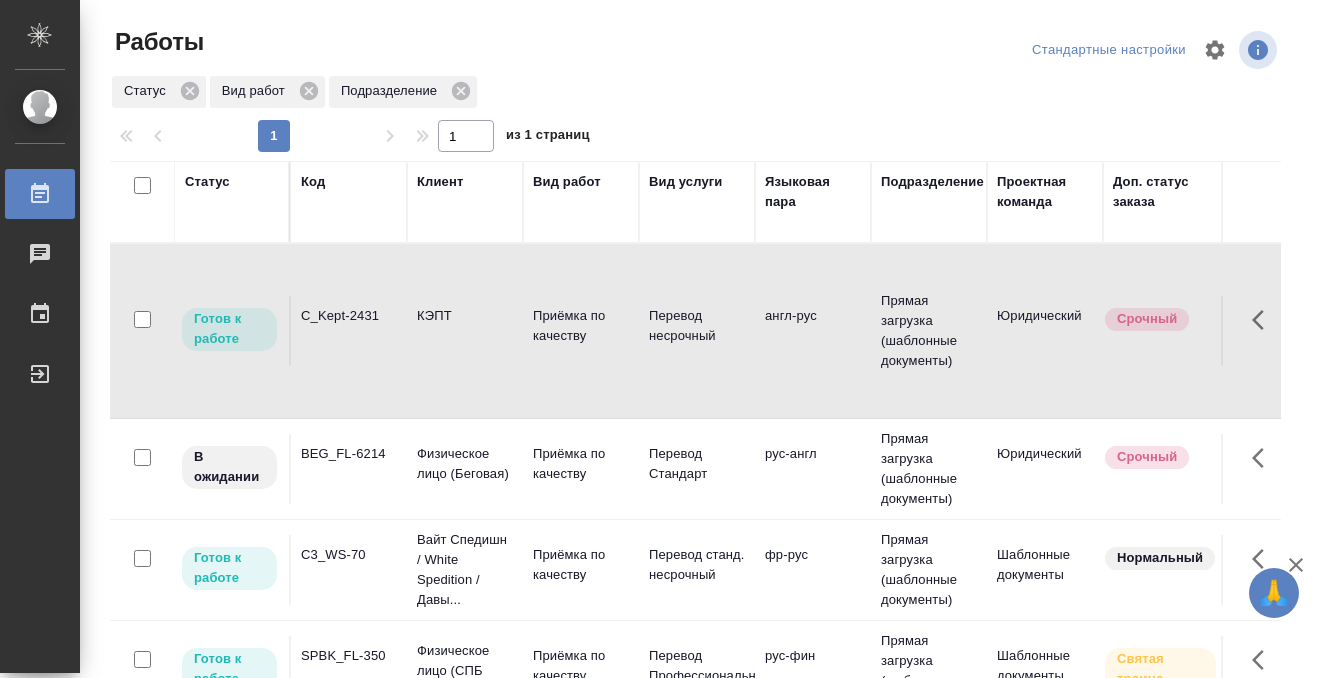 click on "Статус" at bounding box center [207, 182] 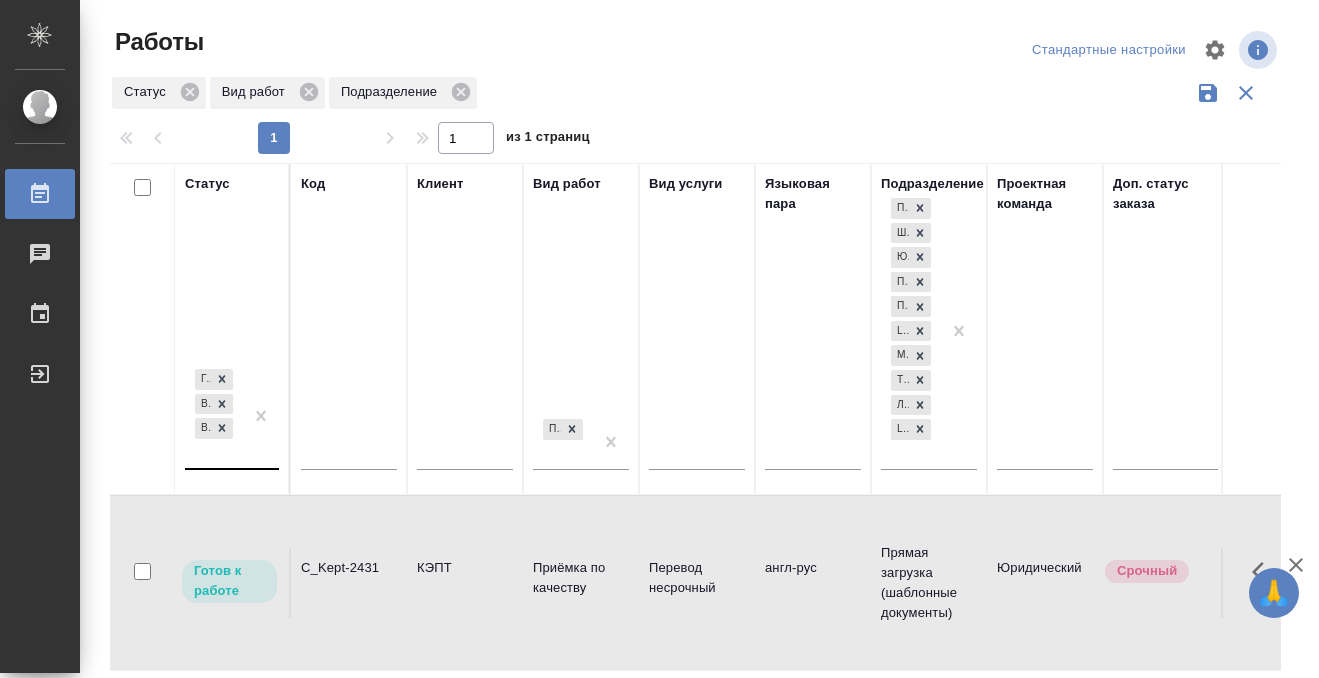 click on "Готов к работе В работе В ожидании" at bounding box center (214, 416) 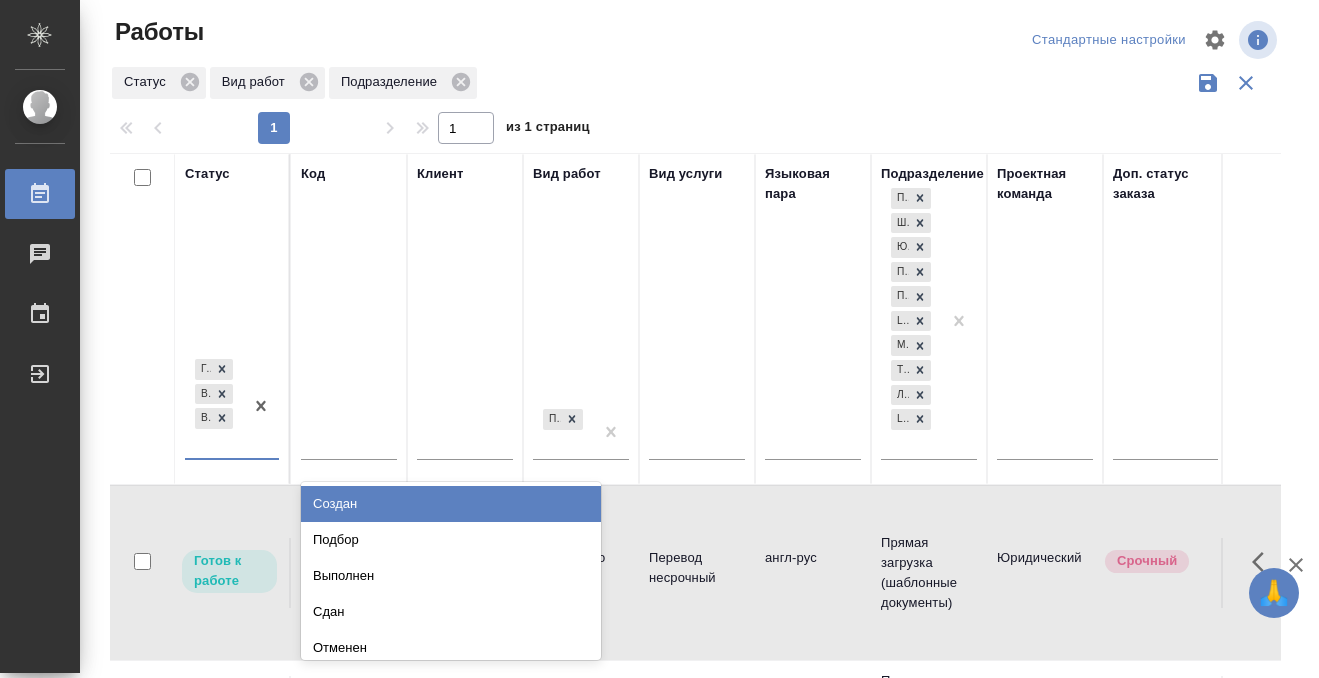 scroll, scrollTop: 10, scrollLeft: 0, axis: vertical 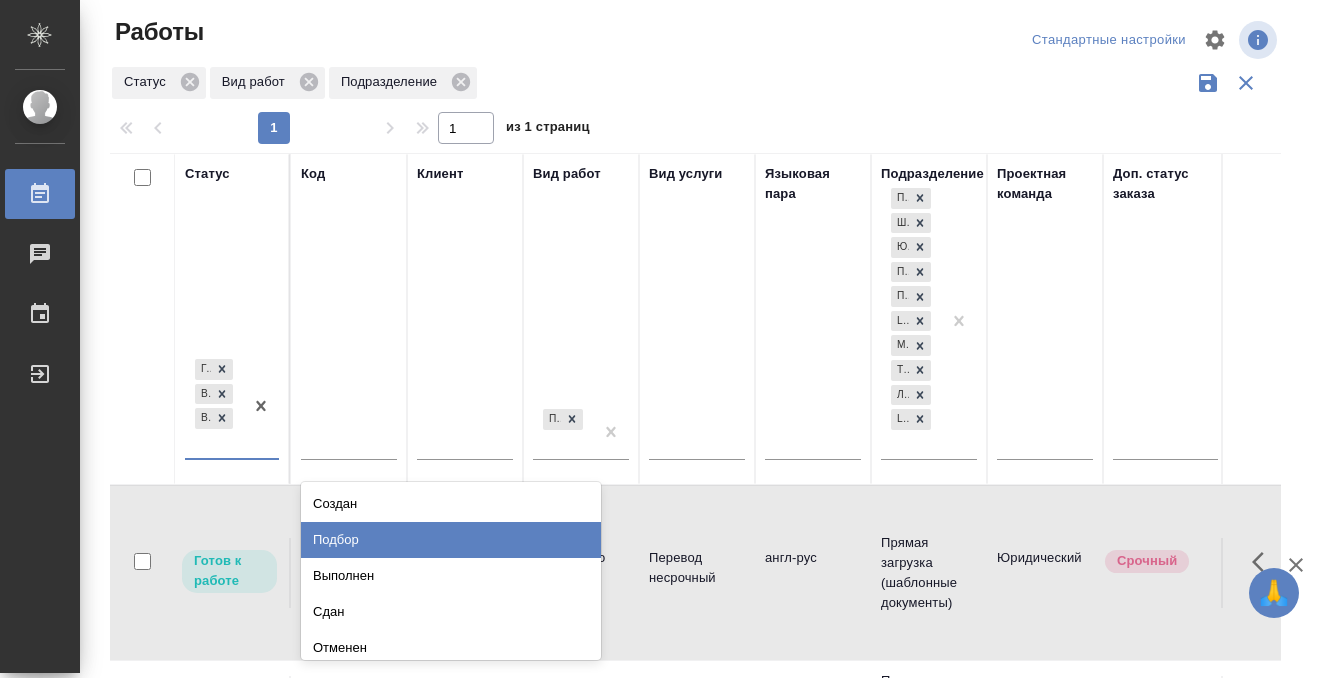click on "Подбор" at bounding box center [451, 540] 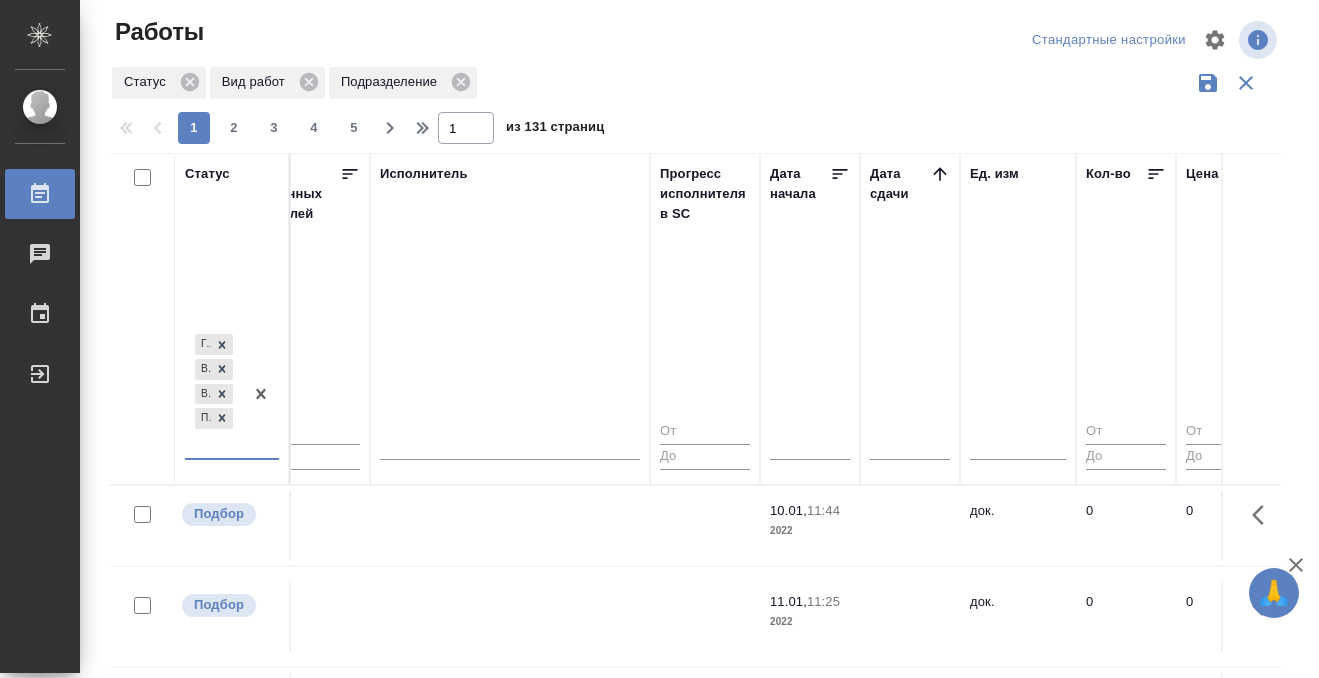 scroll, scrollTop: 0, scrollLeft: 1283, axis: horizontal 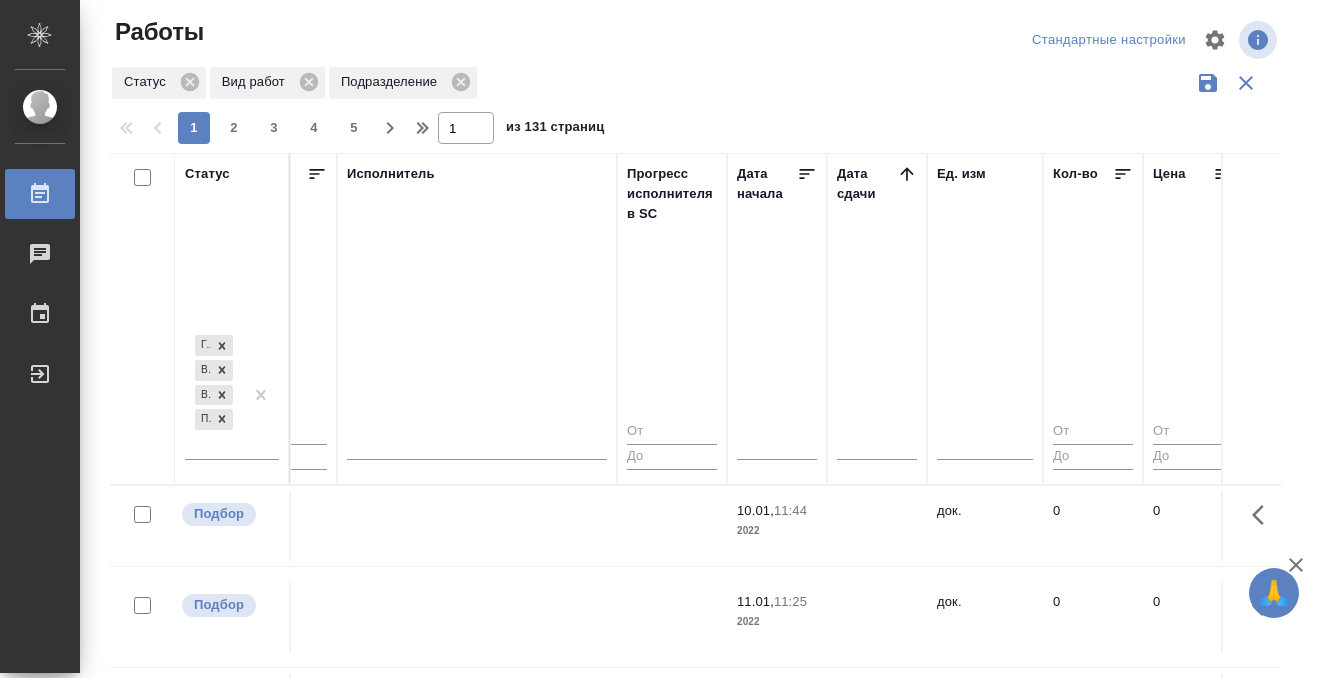 click 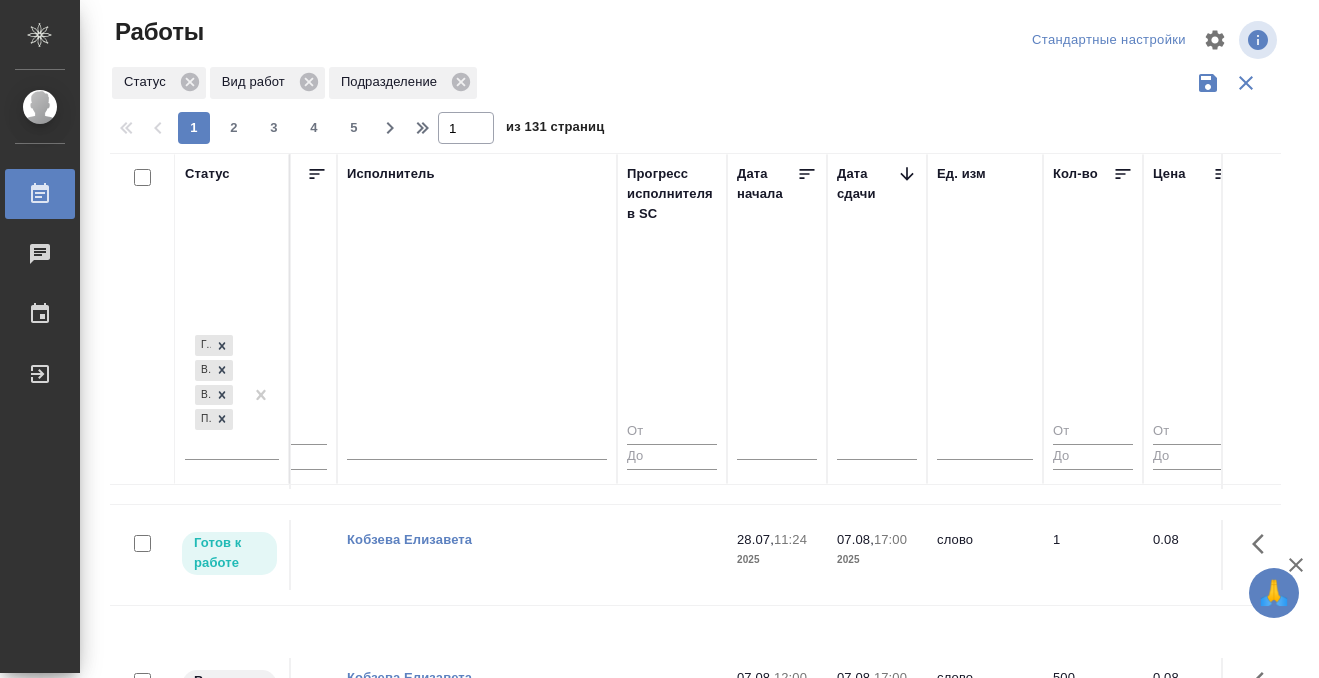 scroll, scrollTop: 0, scrollLeft: 1283, axis: horizontal 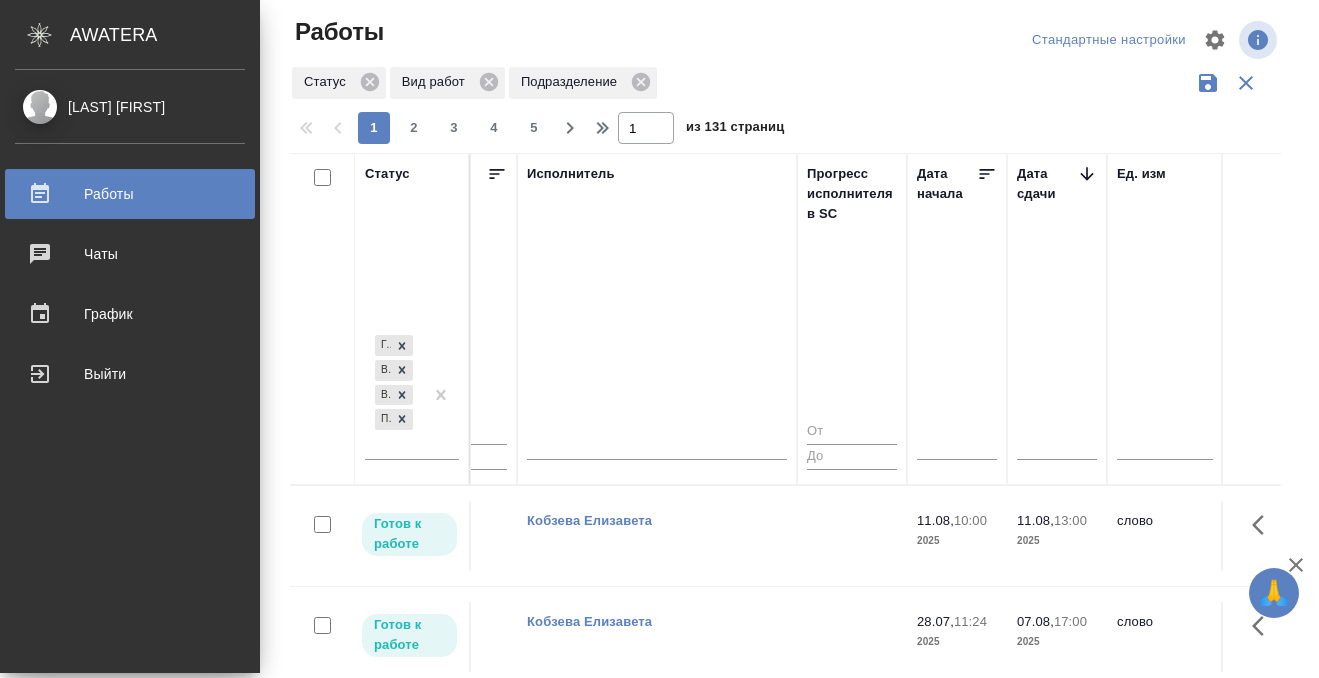 click at bounding box center [56, 194] 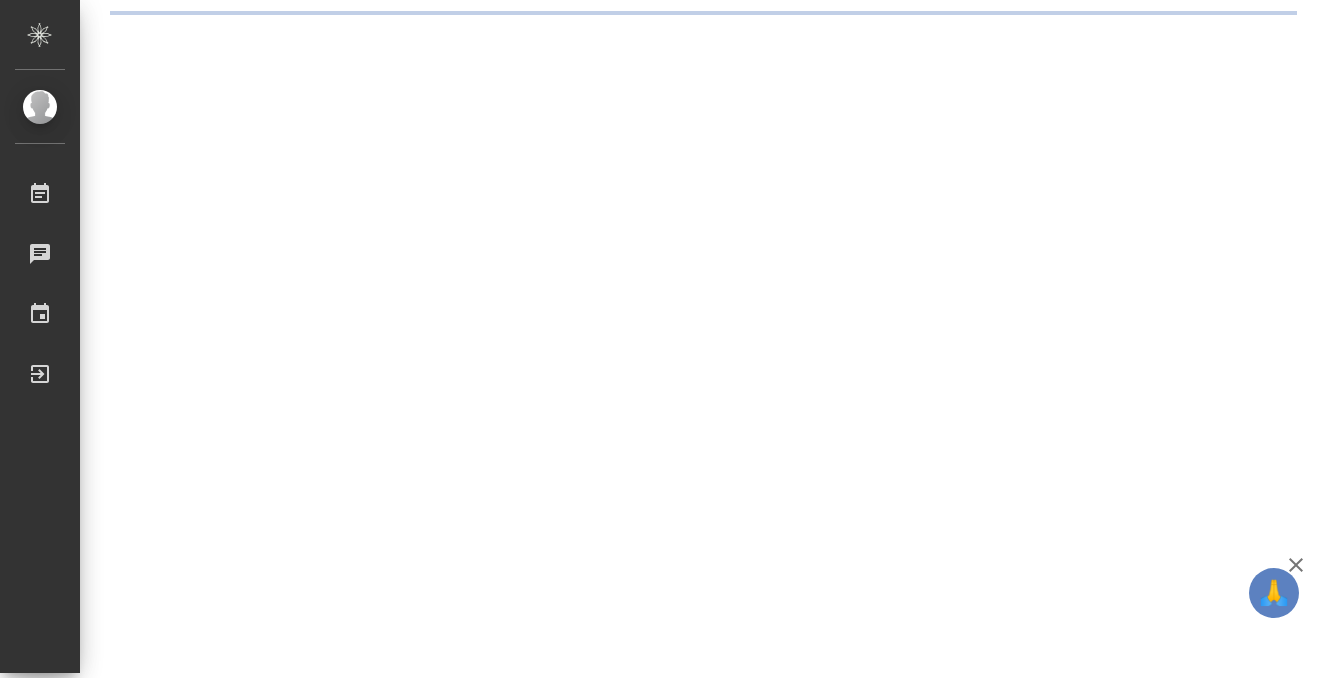 scroll, scrollTop: 0, scrollLeft: 0, axis: both 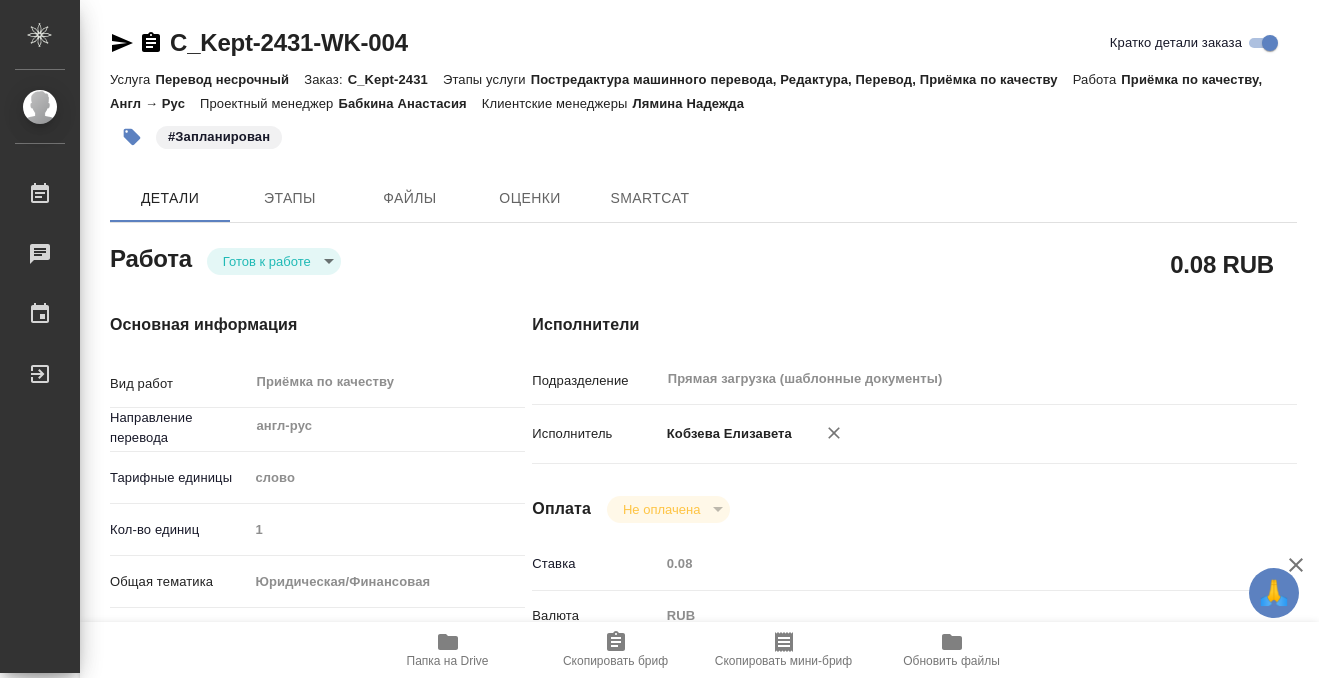 type on "x" 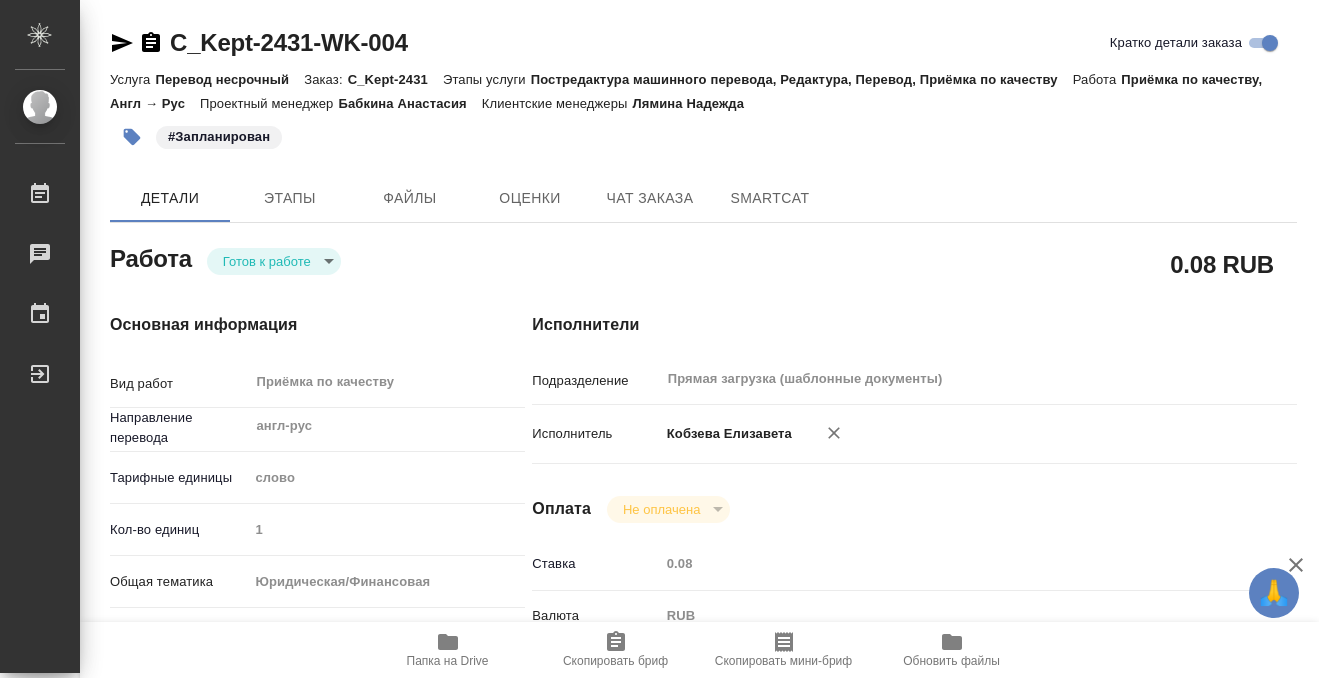 type on "x" 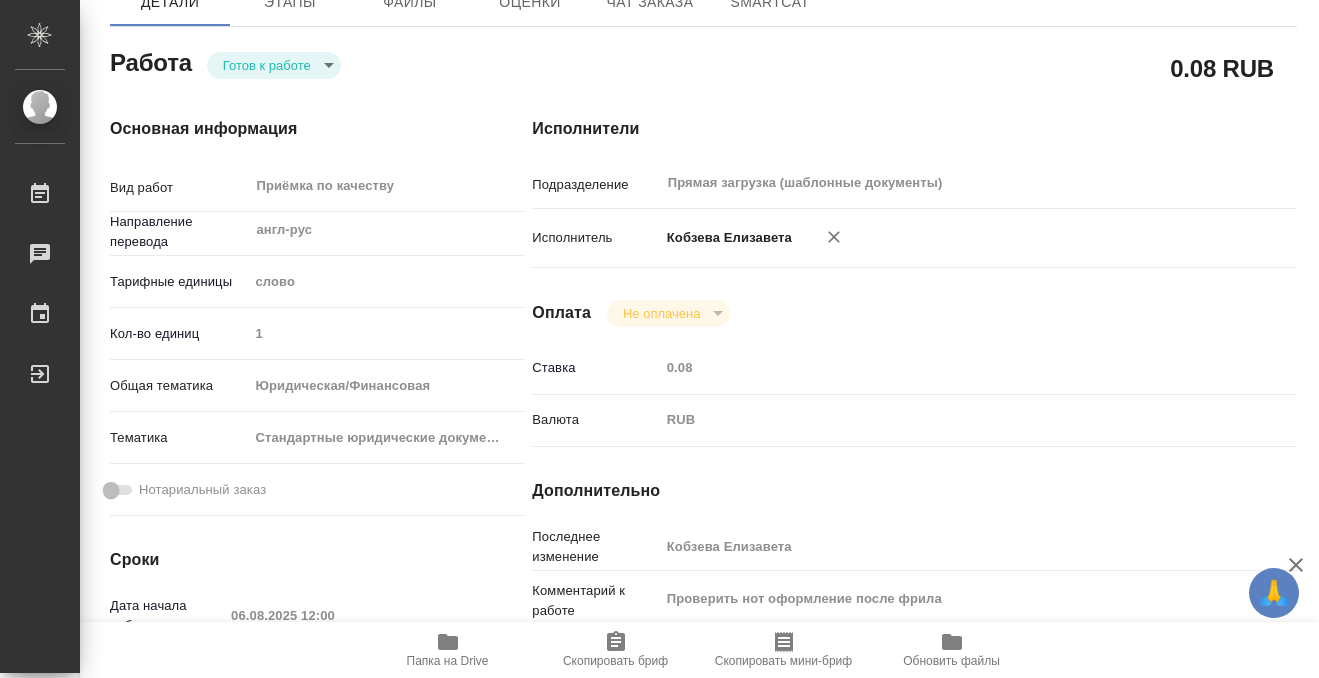 scroll, scrollTop: 0, scrollLeft: 0, axis: both 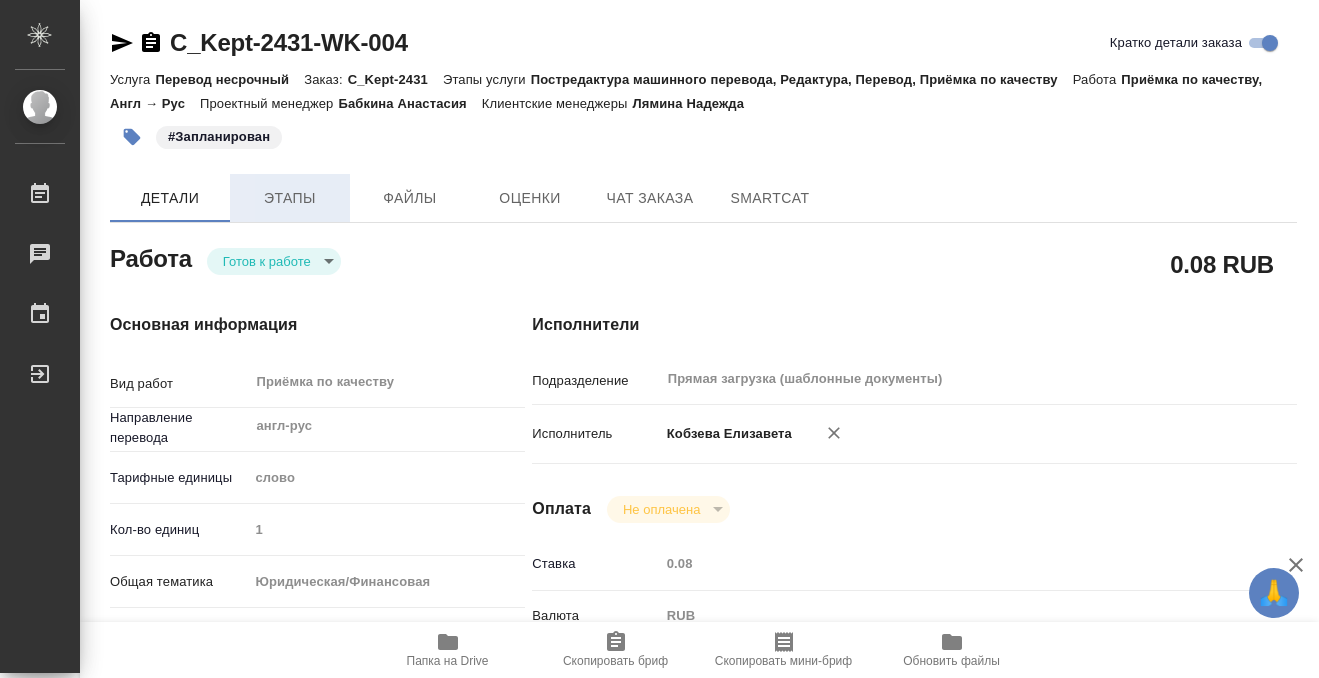 click on "Этапы" at bounding box center (290, 198) 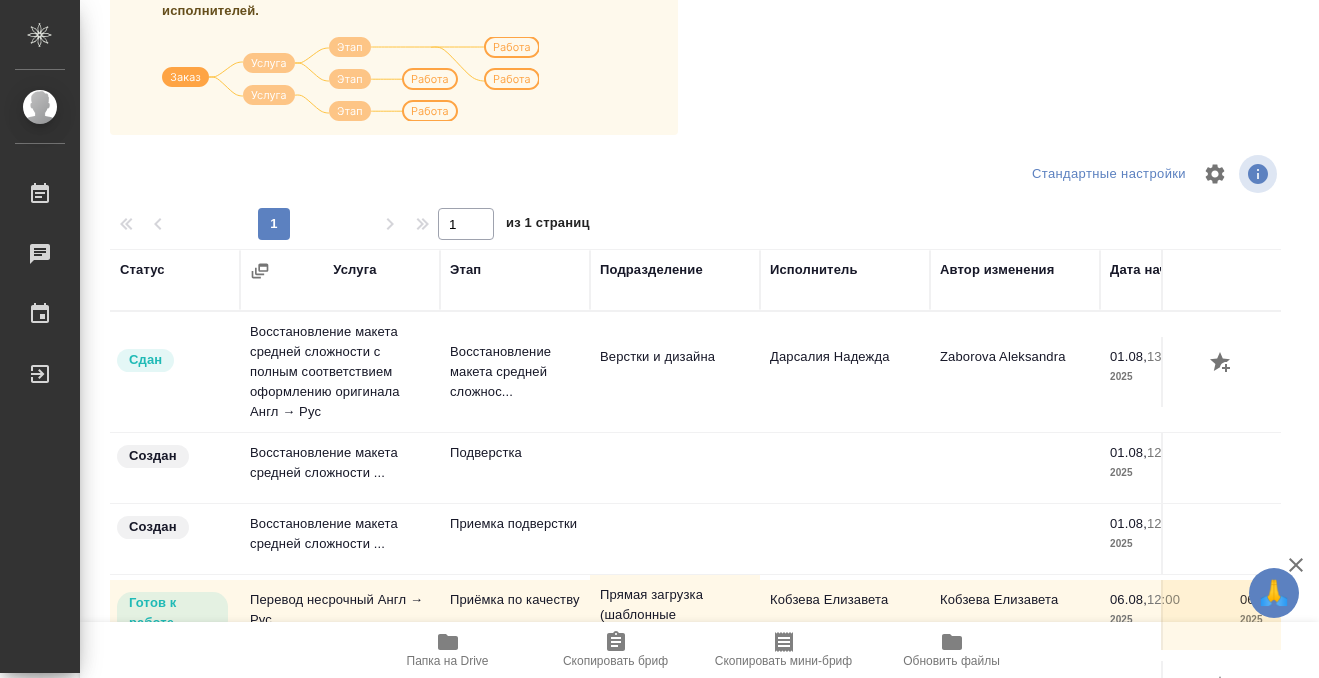 scroll, scrollTop: 364, scrollLeft: 0, axis: vertical 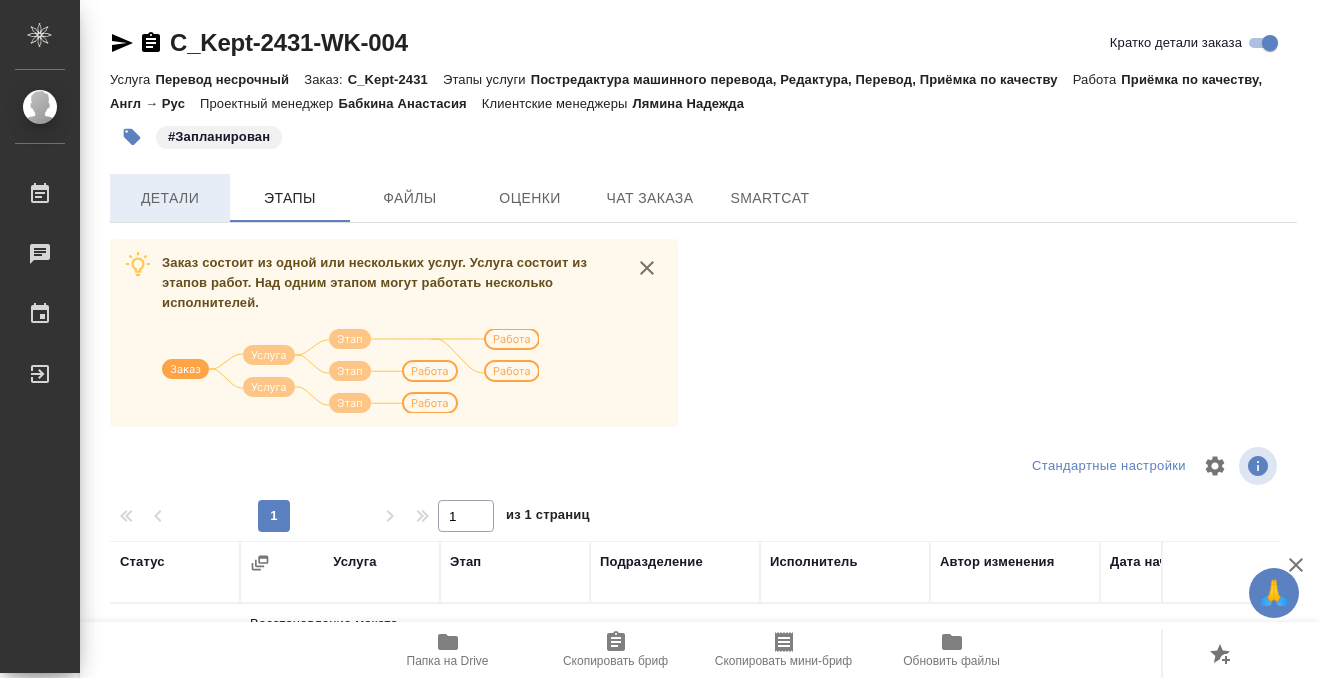 click on "Детали" at bounding box center [170, 198] 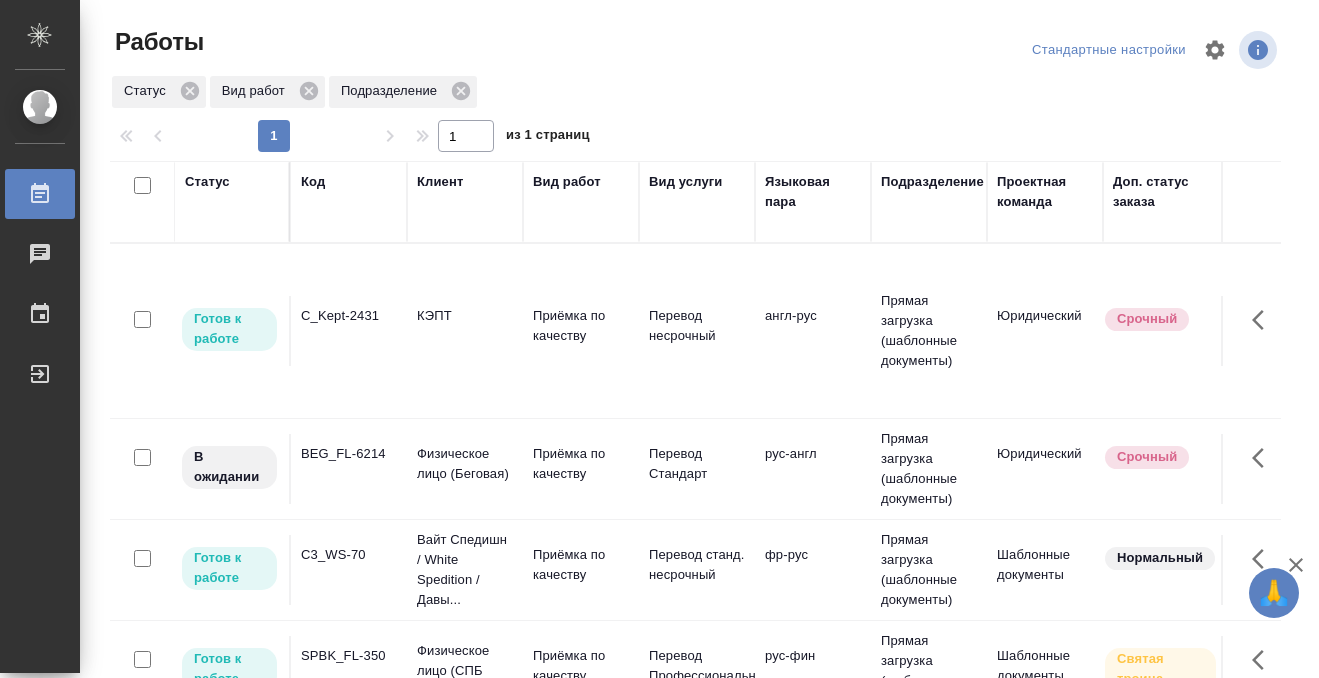 scroll, scrollTop: 0, scrollLeft: 0, axis: both 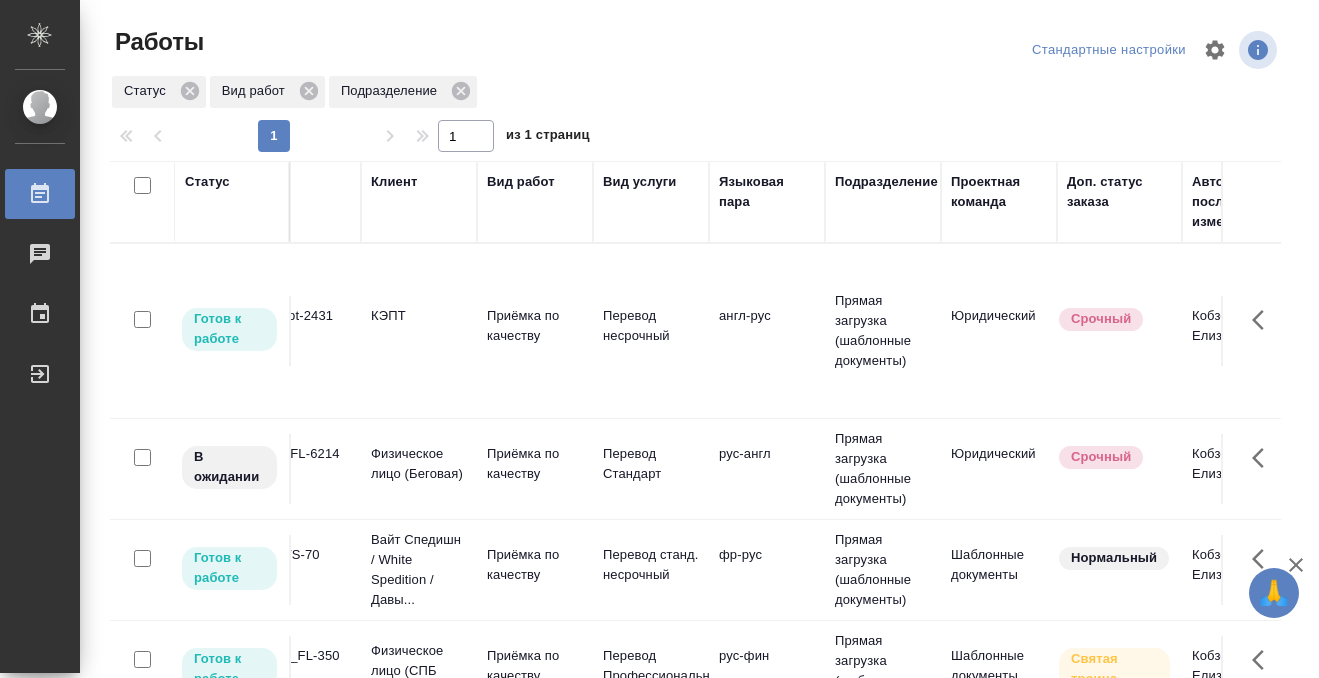 click on "C_Kept-2431" at bounding box center (303, 316) 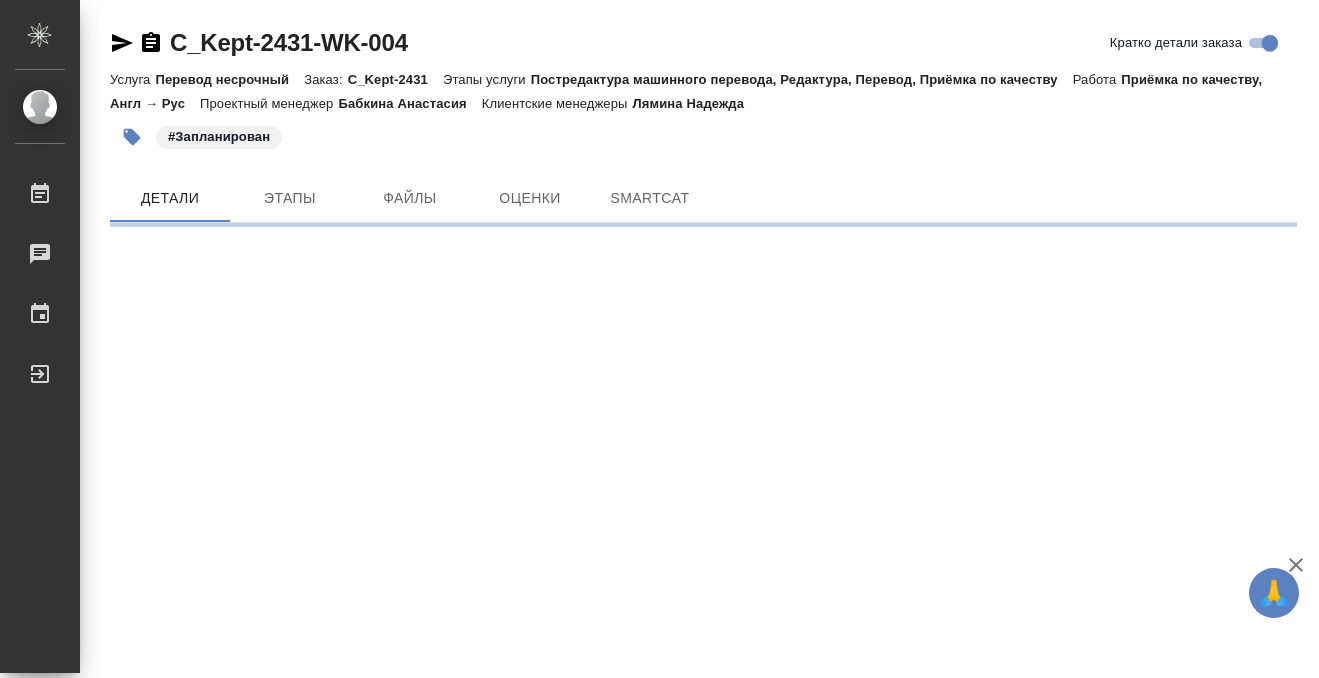 scroll, scrollTop: 0, scrollLeft: 0, axis: both 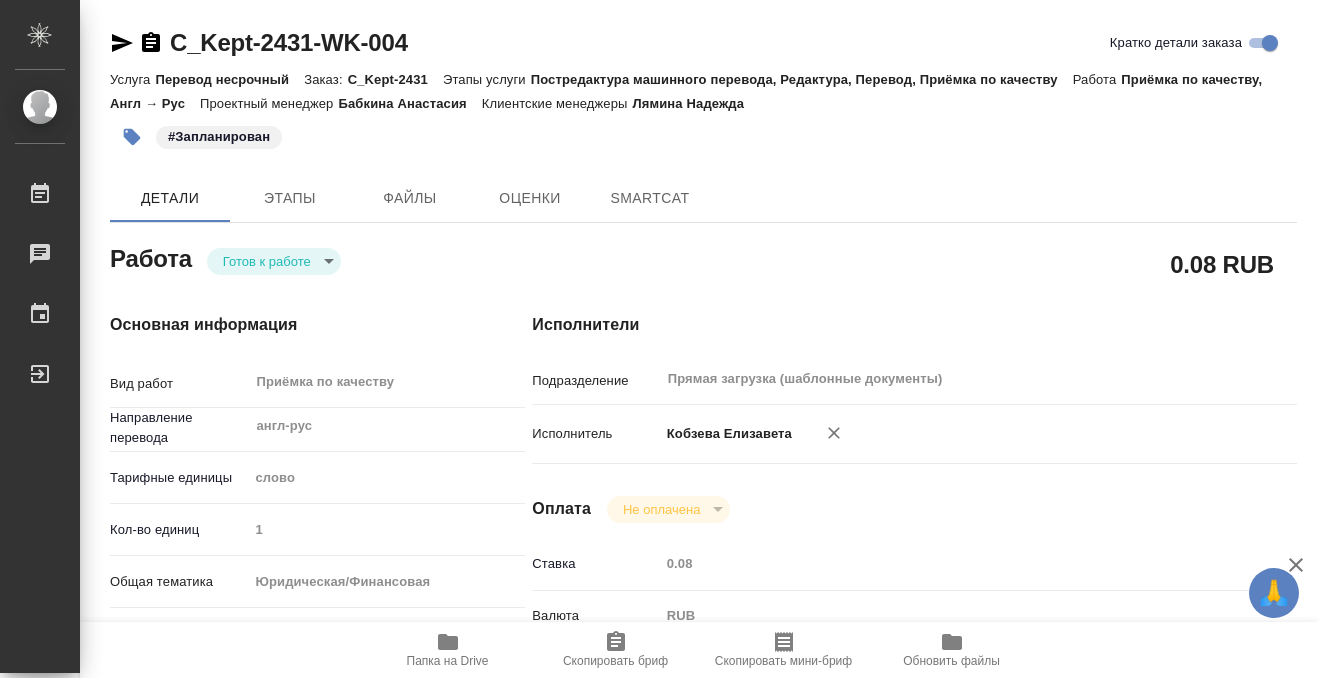 type on "x" 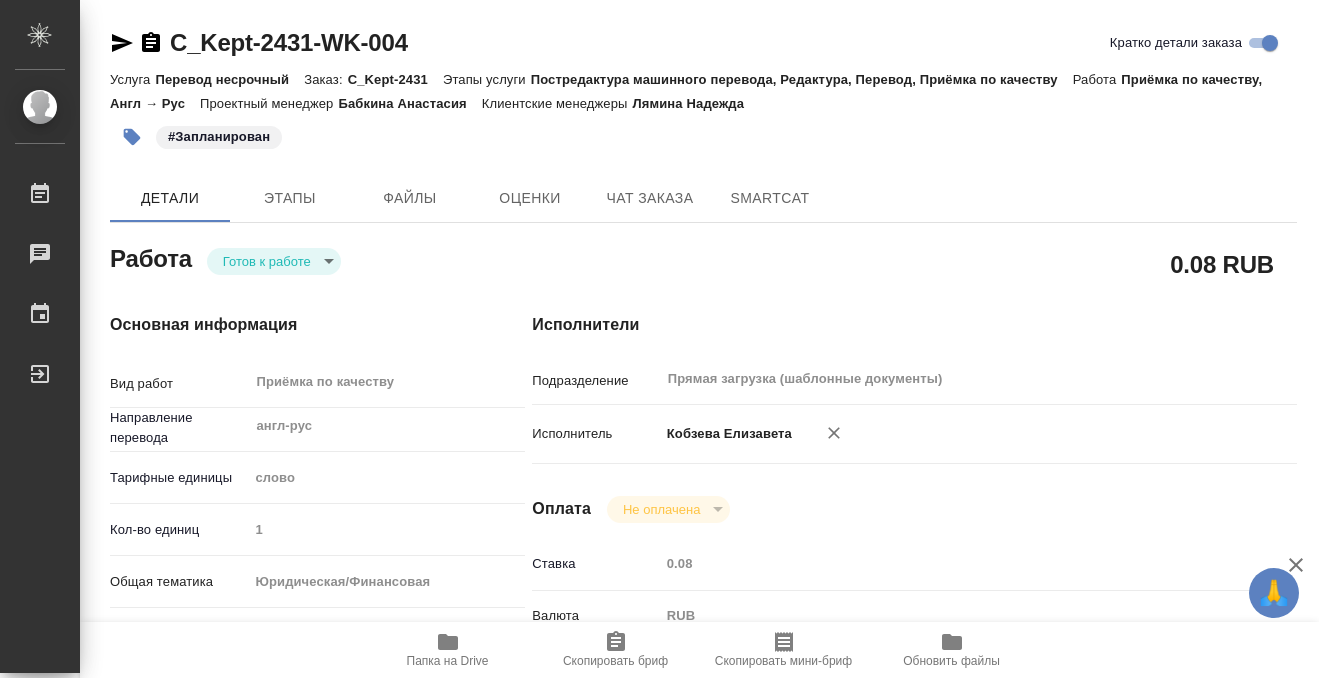 scroll, scrollTop: 507, scrollLeft: 0, axis: vertical 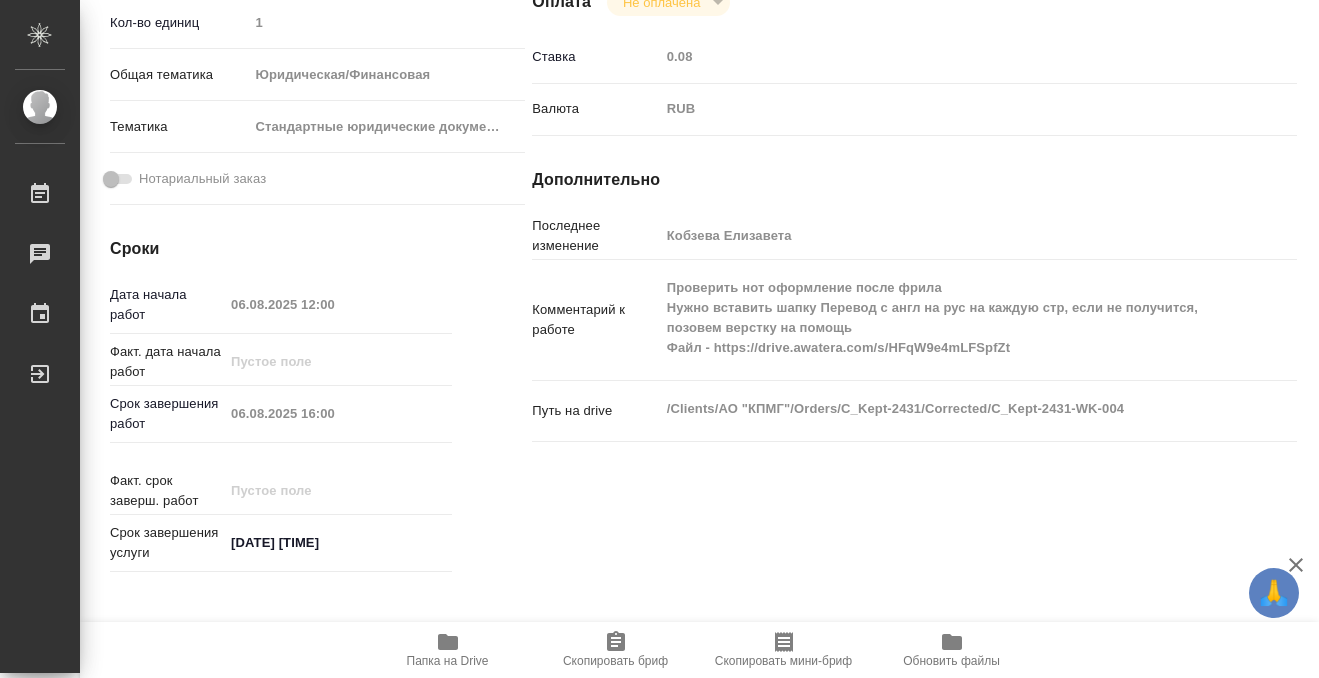 type on "x" 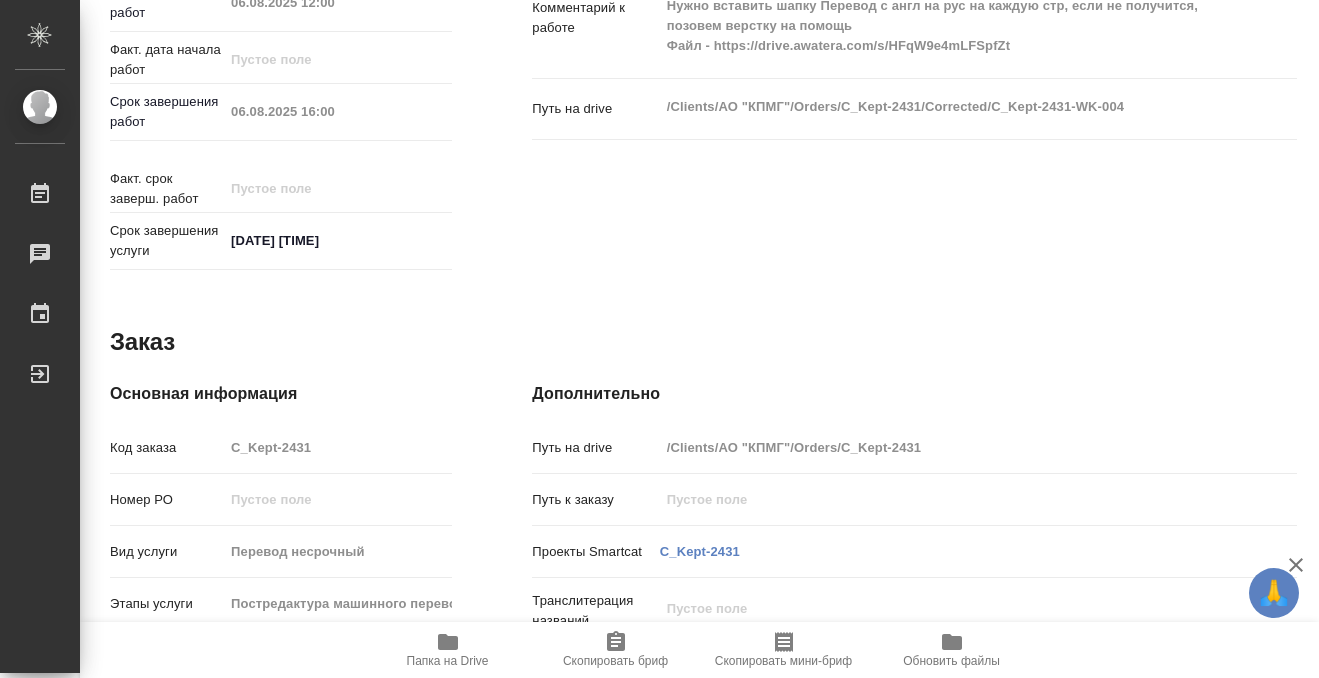 scroll, scrollTop: 1068, scrollLeft: 0, axis: vertical 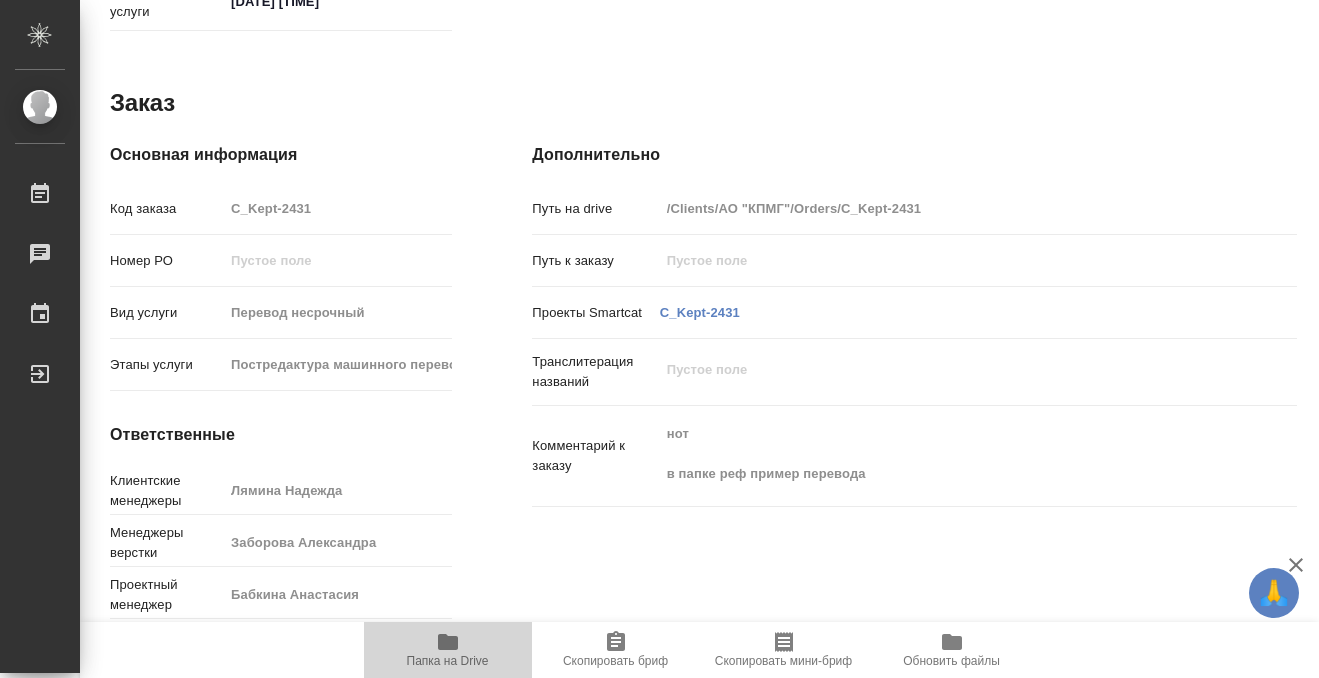 click 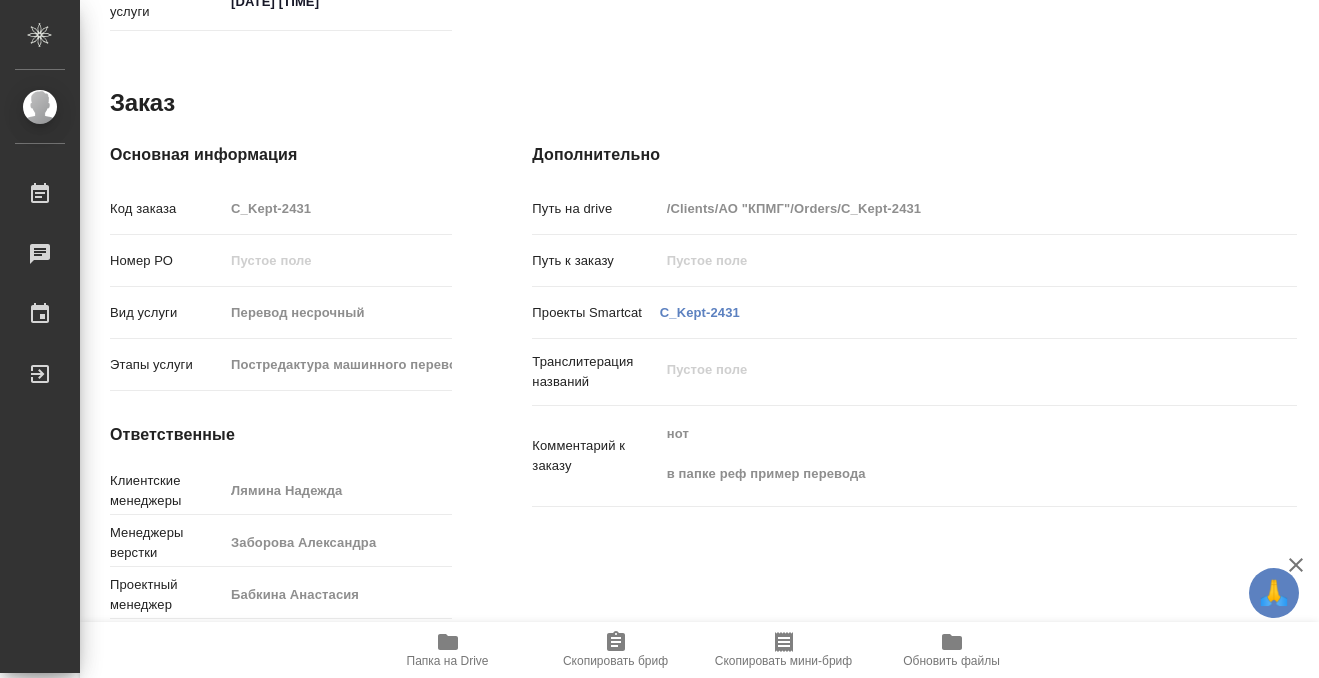 scroll, scrollTop: 0, scrollLeft: 0, axis: both 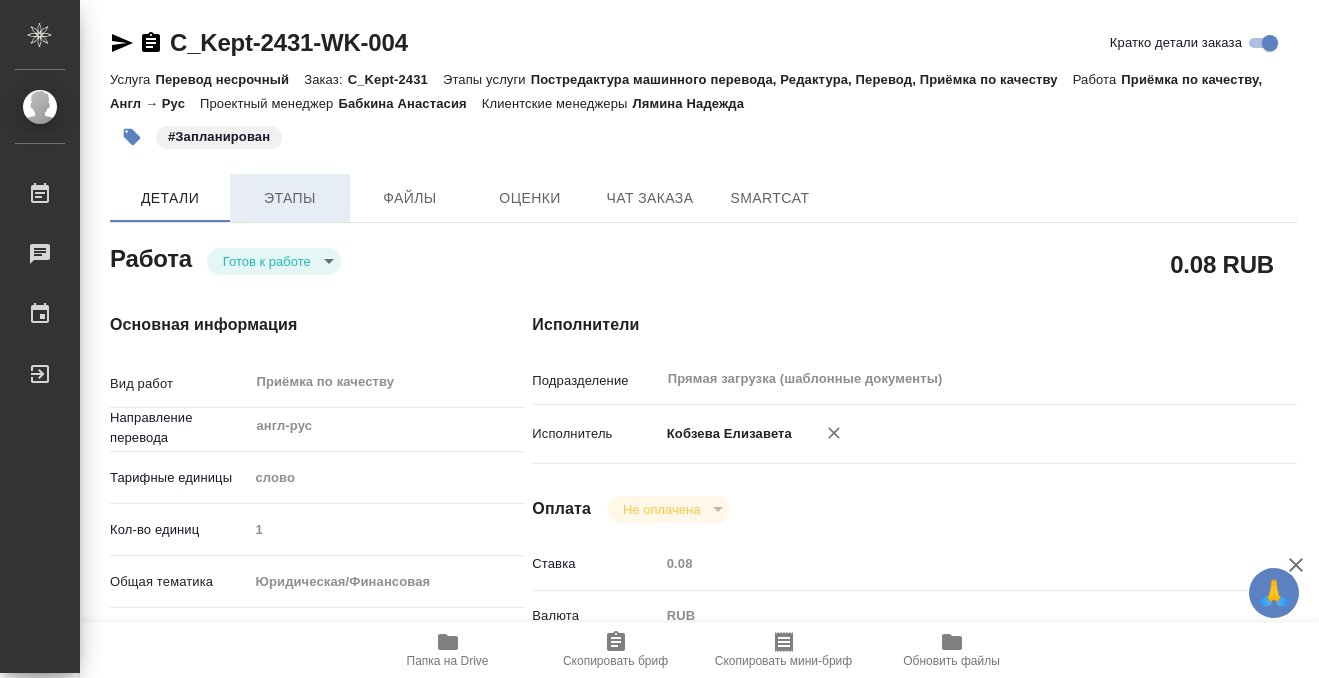 click on "Этапы" at bounding box center (290, 198) 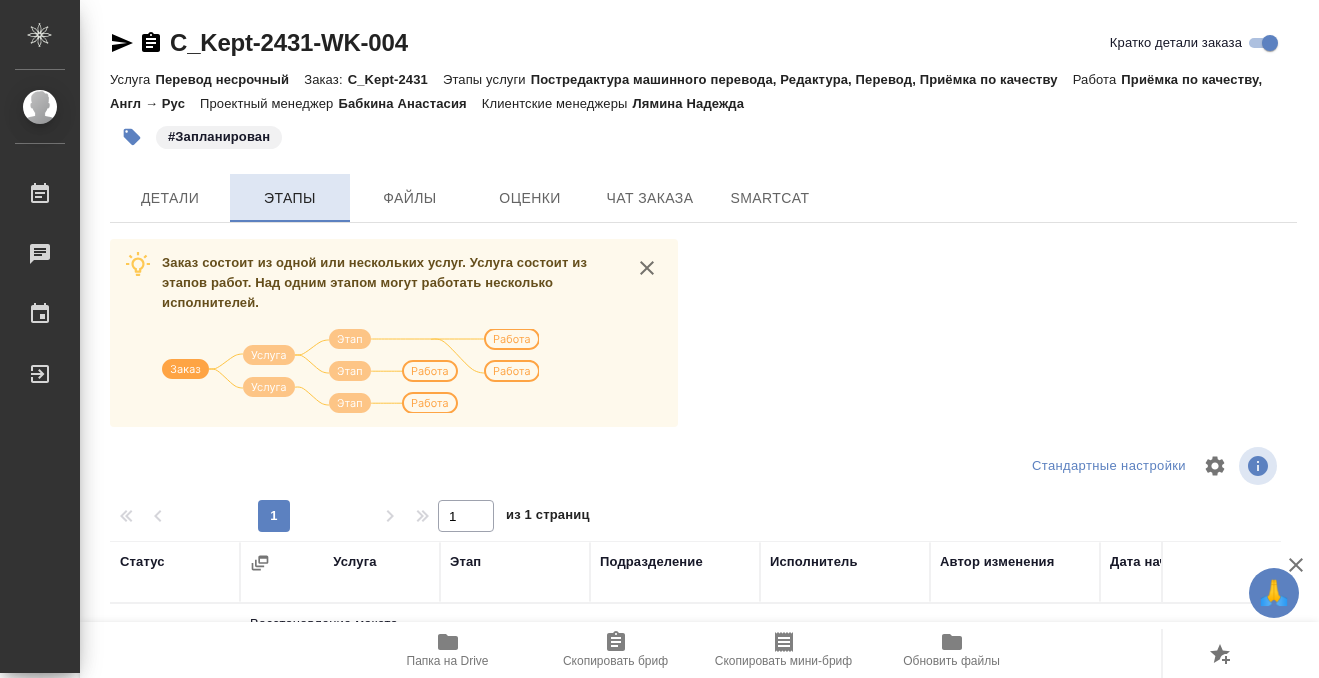 scroll, scrollTop: 364, scrollLeft: 0, axis: vertical 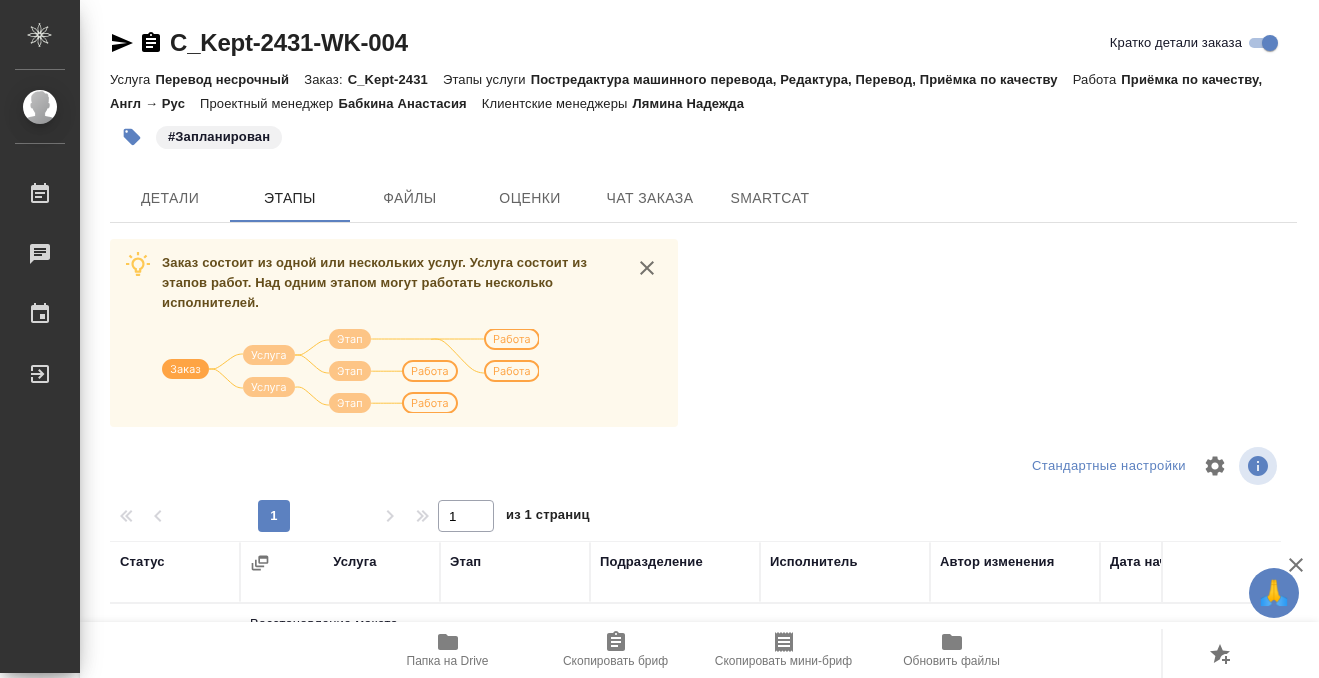 click on "C_Kept-2431-WK-004 Кратко детали заказа Услуга Перевод несрочный Заказ: C_Kept-2431 Этапы услуги Постредактура машинного перевода, Редактура, Перевод, Приёмка по качеству Работа Приёмка по качеству, Англ → Рус Проектный менеджер Бабкина Анастасия Клиентские менеджеры Лямина Надежда #Запланирован Детали Этапы Файлы Оценки Чат заказа SmartCat Заказ состоит из одной или нескольких услуг. Услуга состоит из этапов работ. Над одним этапом могут работать несколько исполнителей. Стандартные настройки 1 1 из 1 страниц Статус Услуга Этап Подразделение Исполнитель Дата начала" at bounding box center [703, 521] 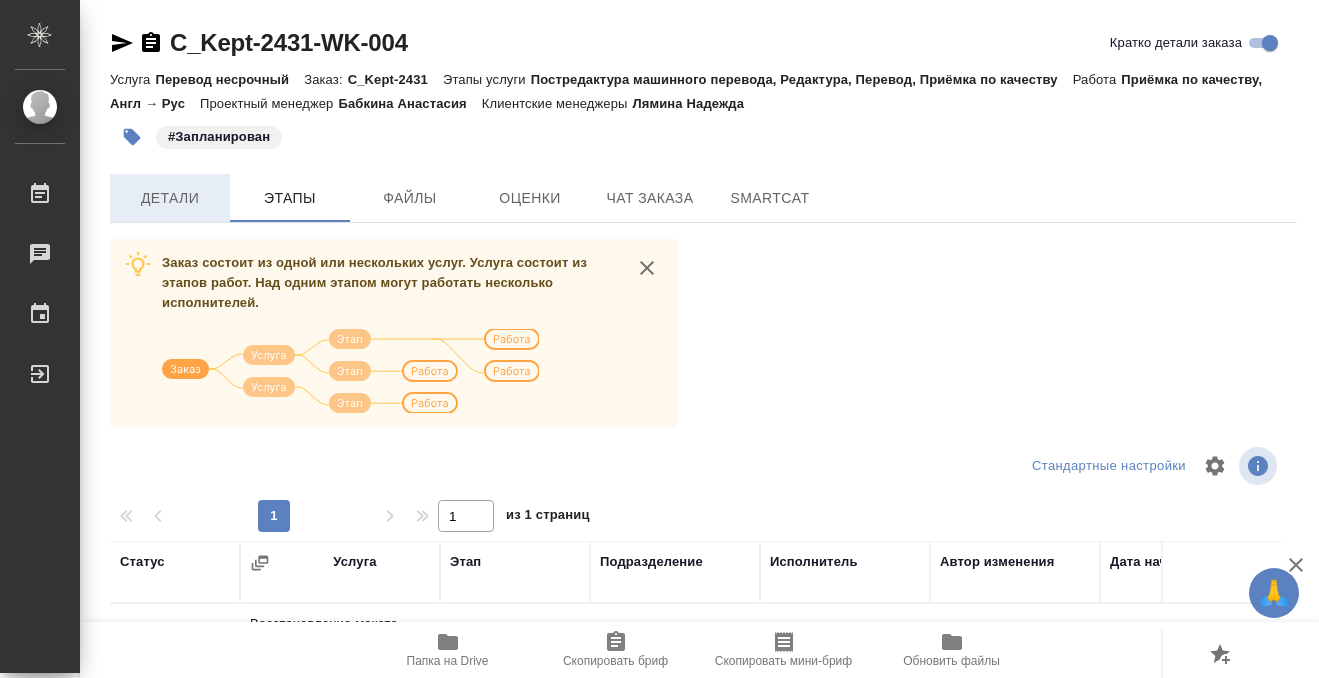 click on "Детали" at bounding box center (170, 198) 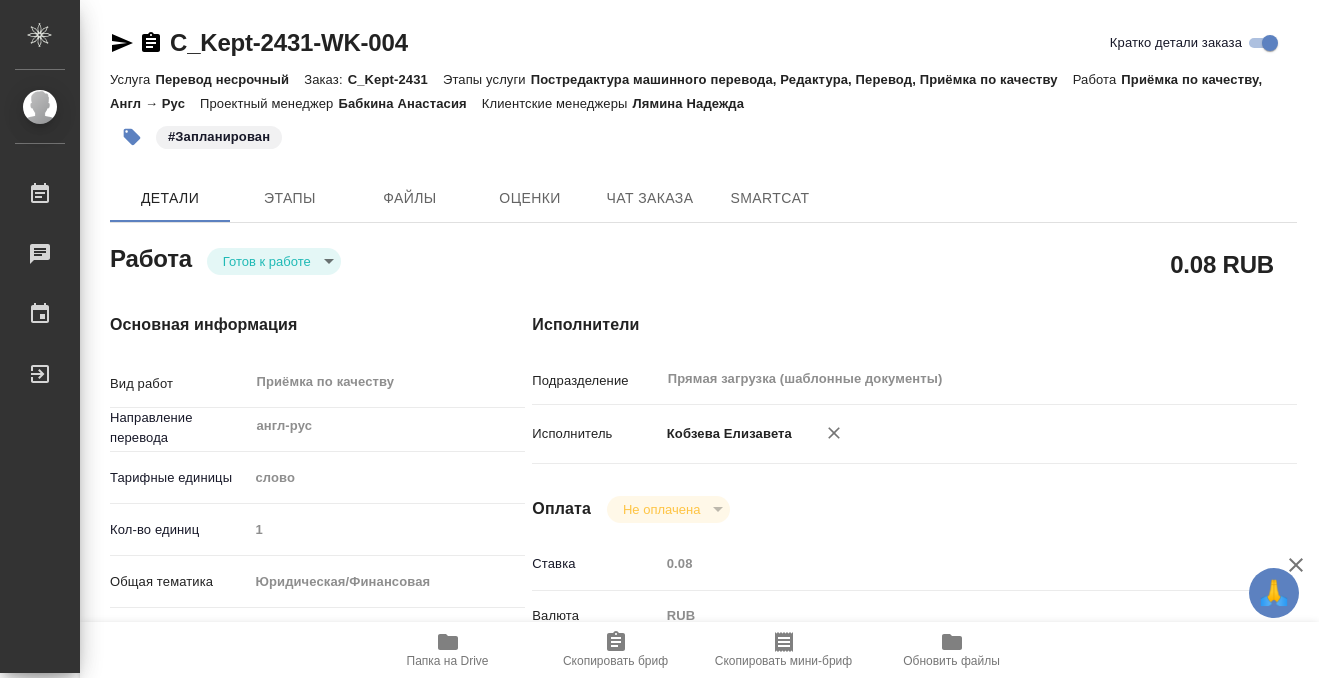 type on "x" 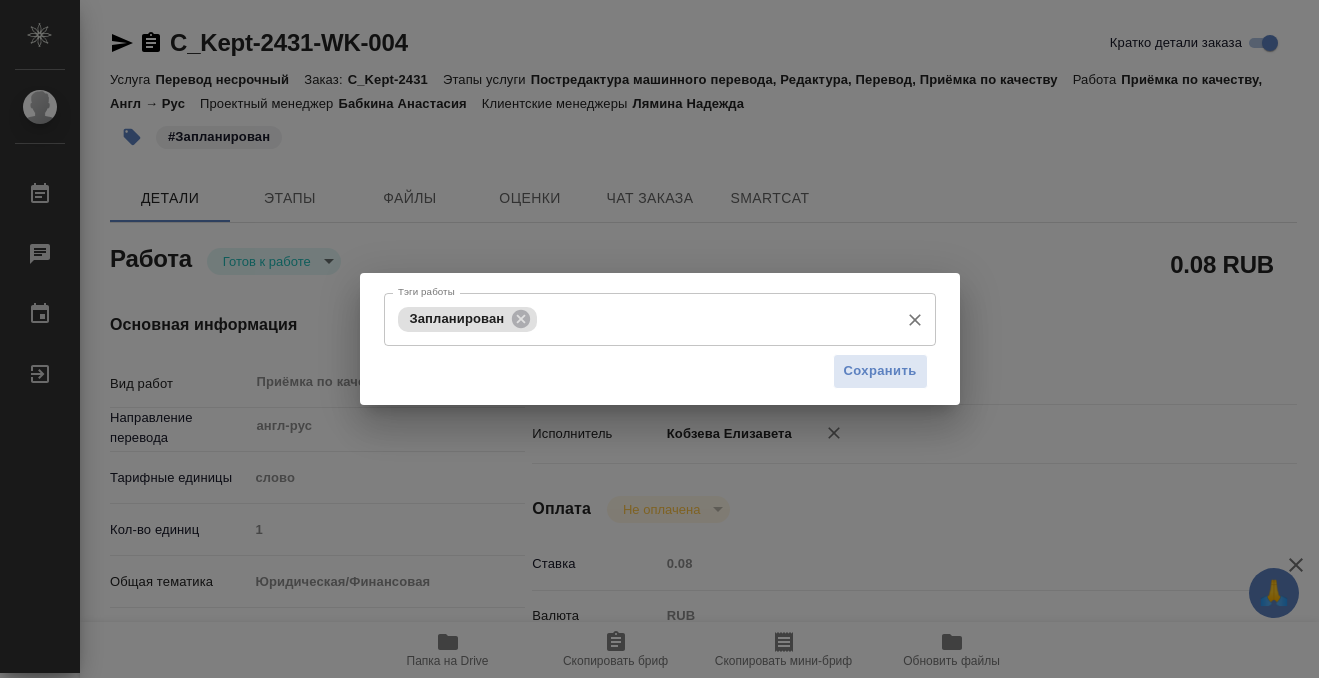 click on "Тэги работы" at bounding box center (715, 319) 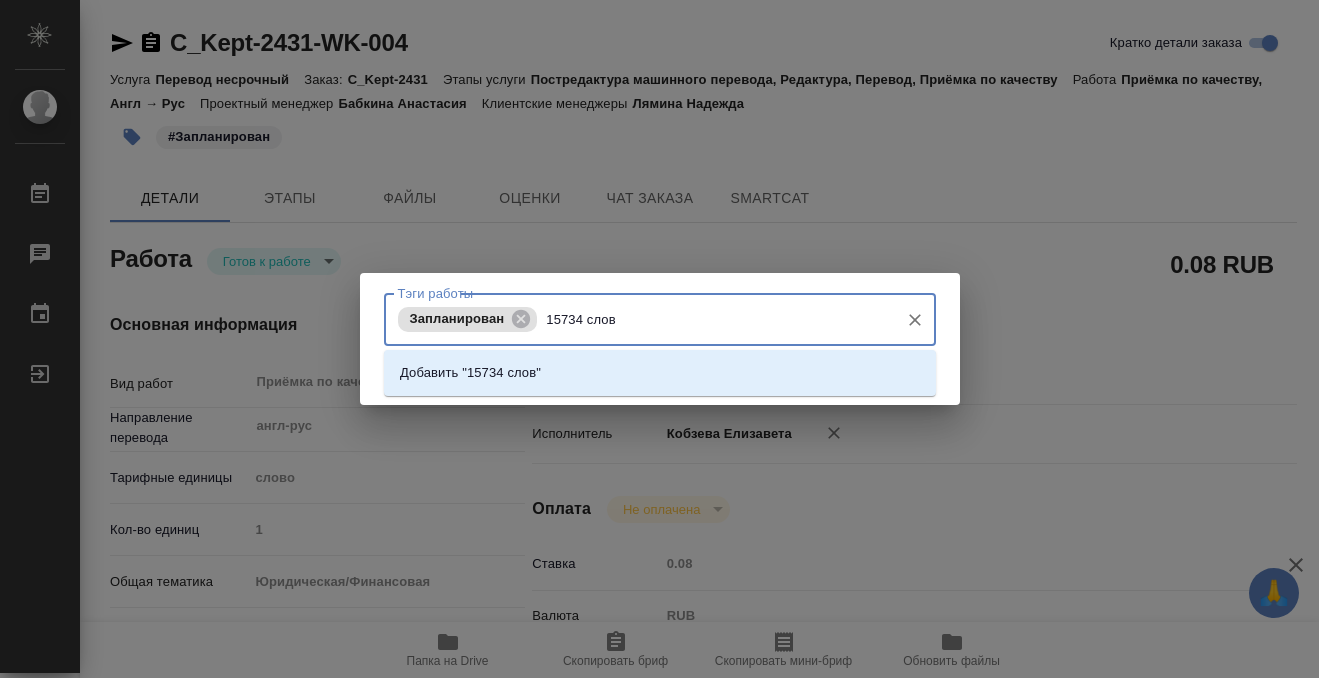type on "15734 слова" 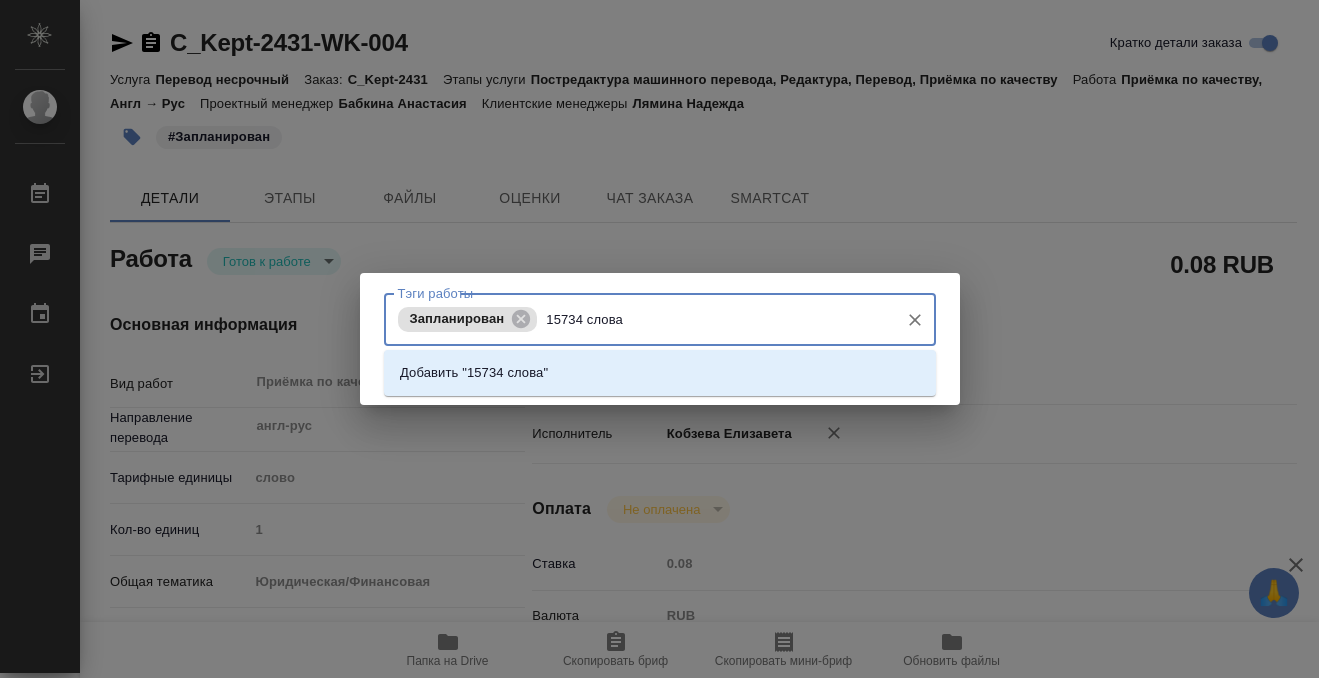 type 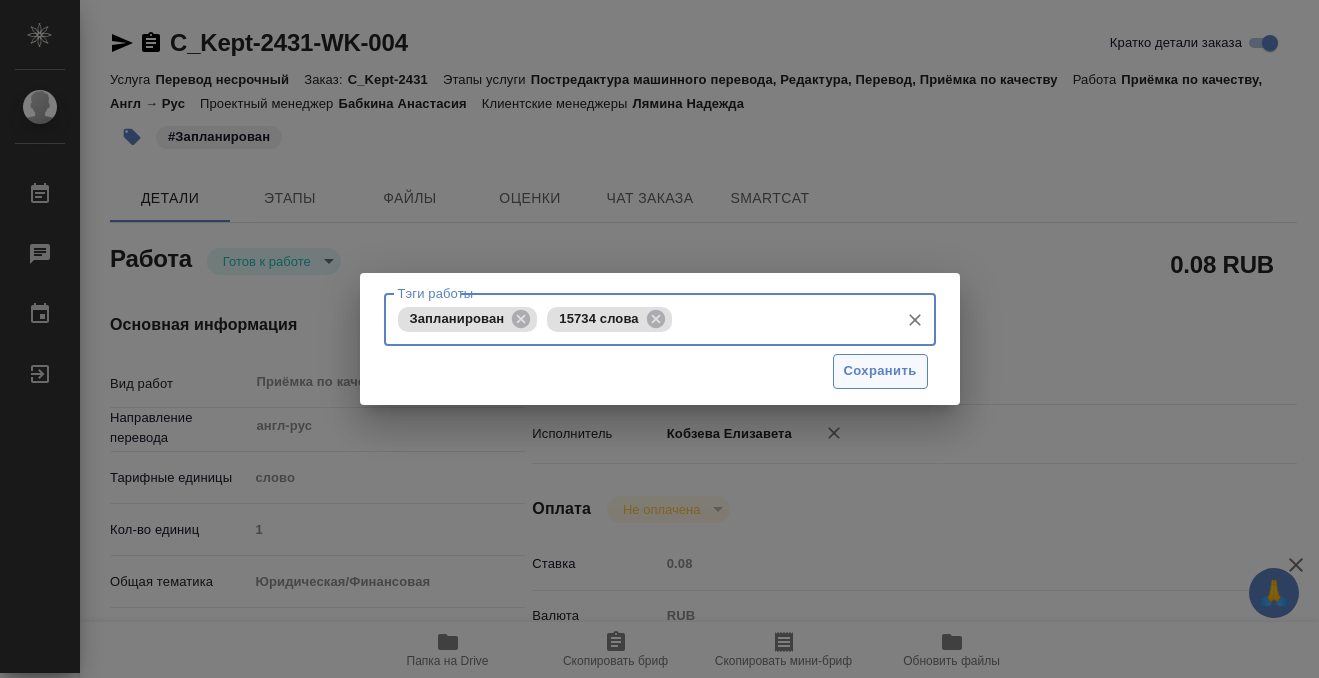 click on "Сохранить" at bounding box center [880, 371] 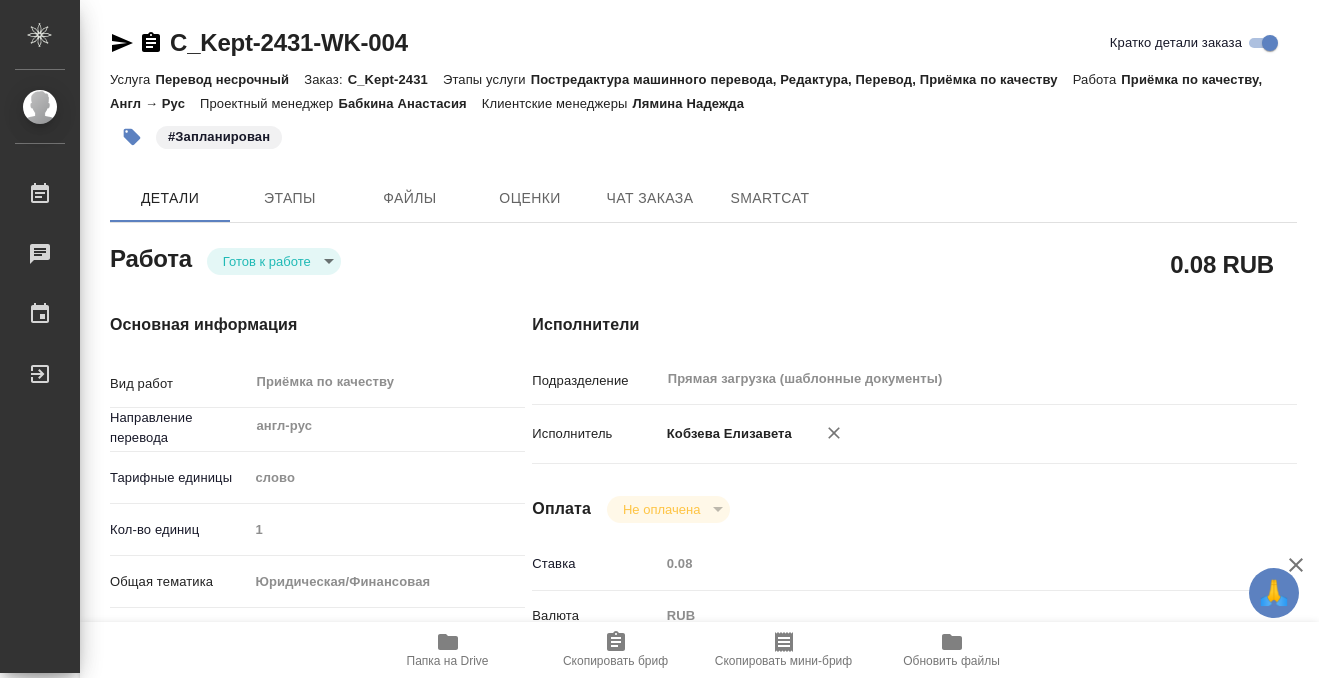 type on "readyForWork" 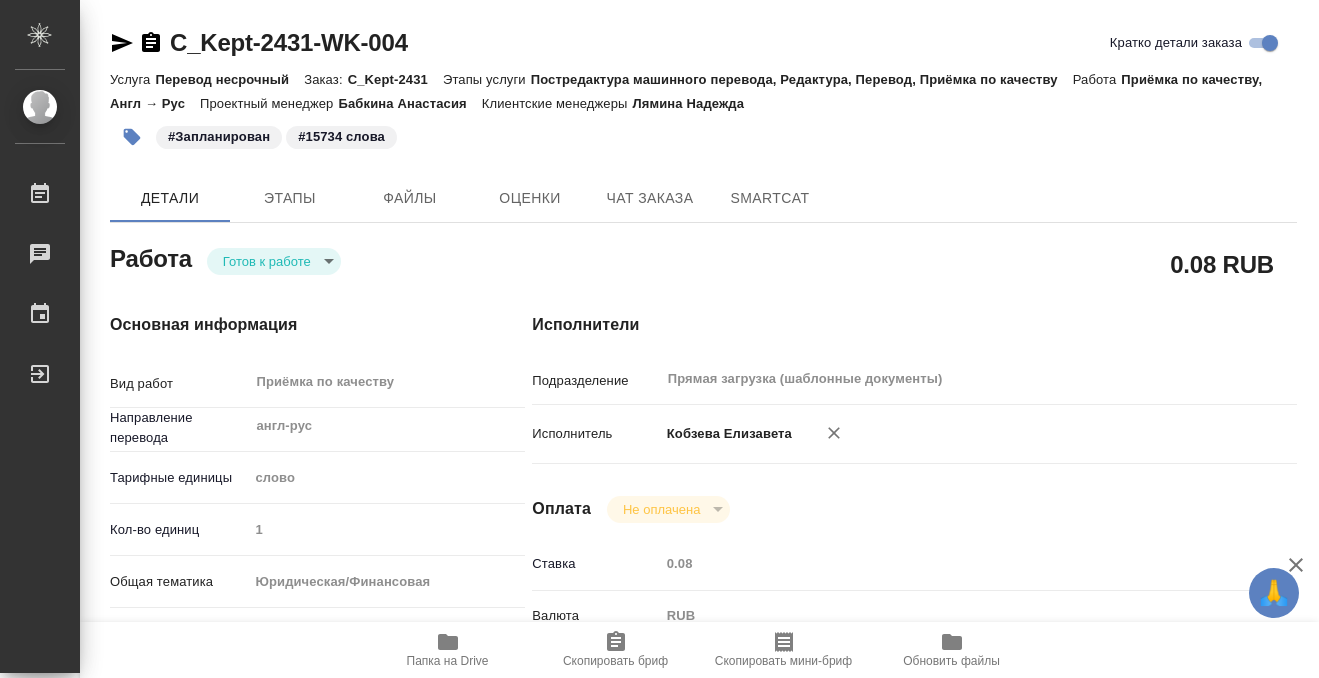 type on "x" 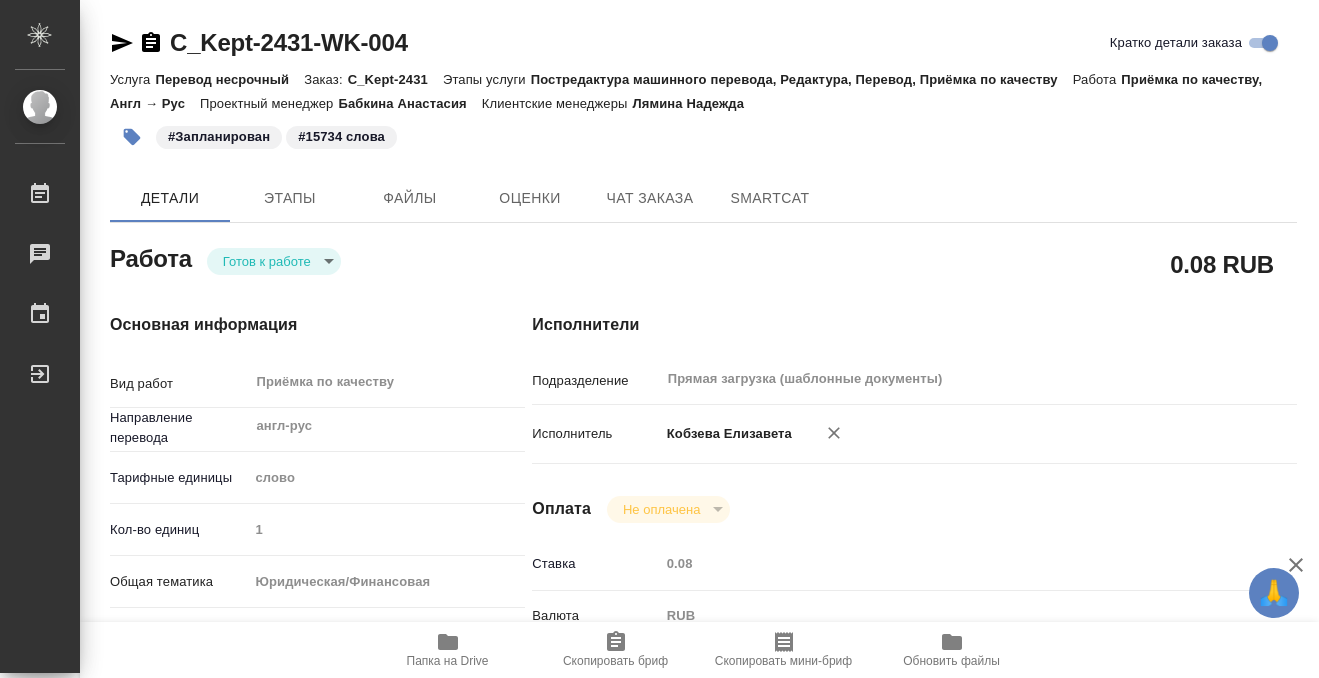 type on "x" 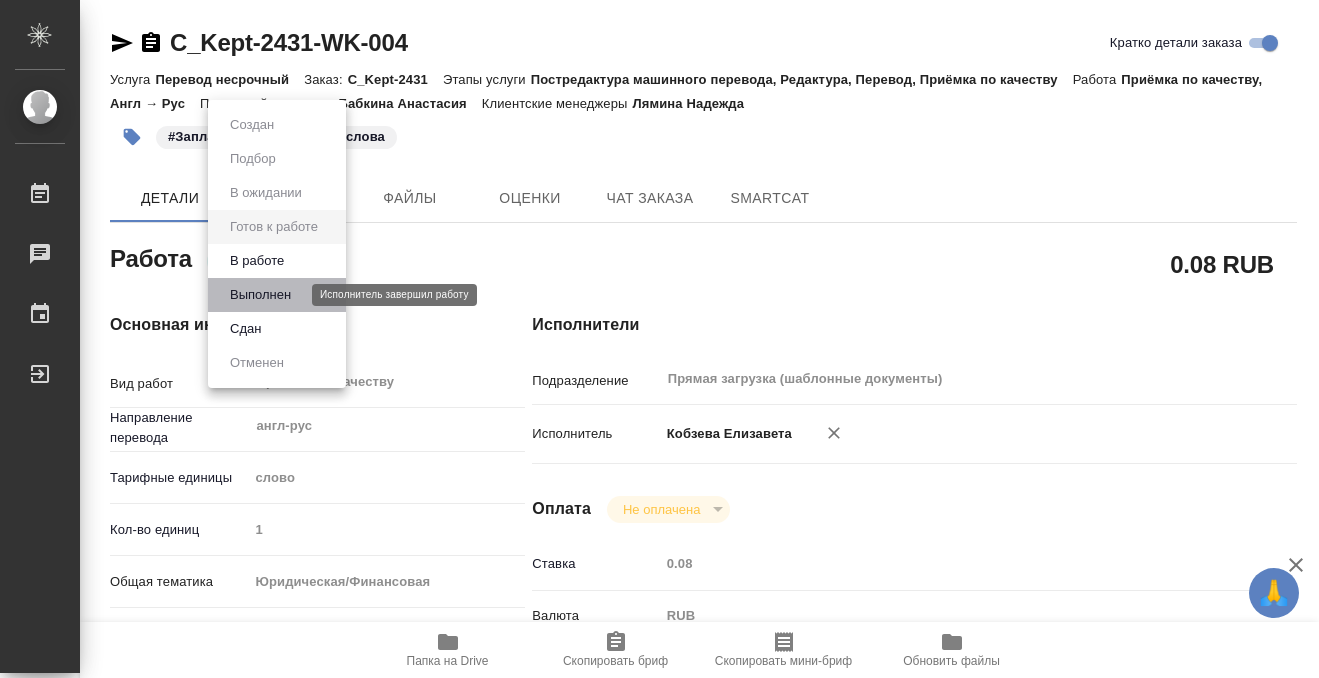 click on "Выполнен" at bounding box center [260, 295] 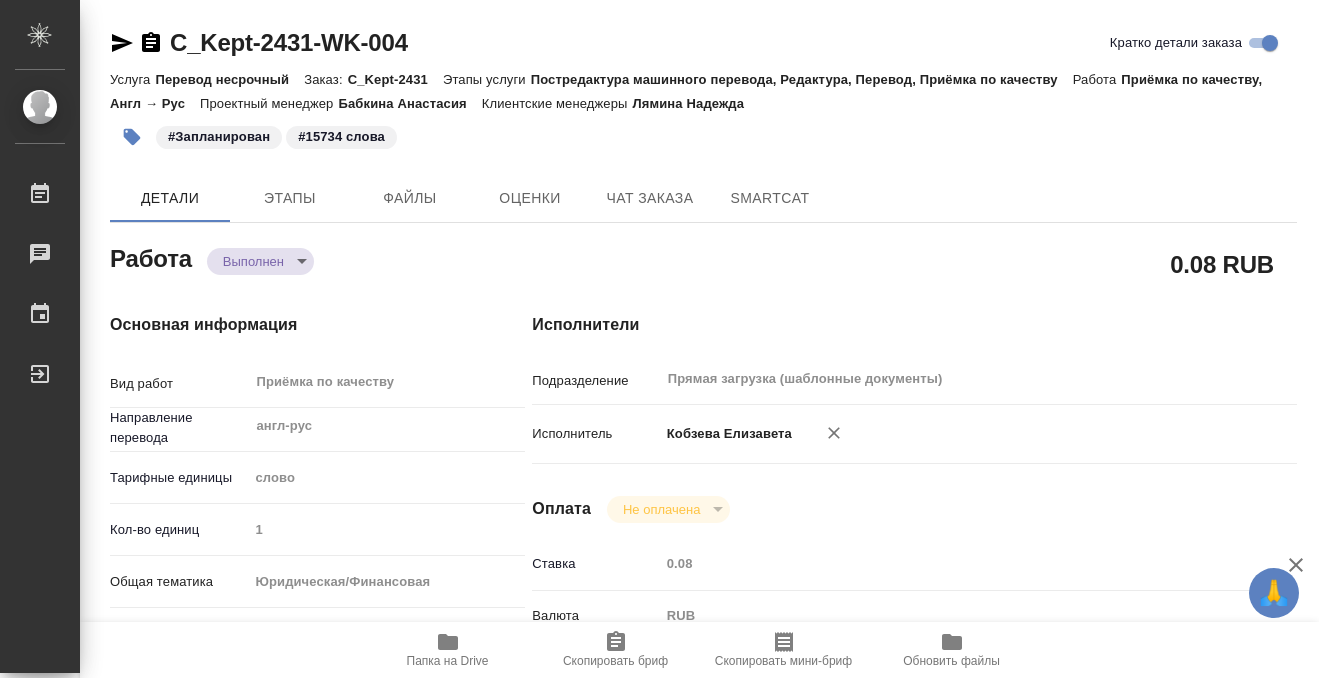 type on "x" 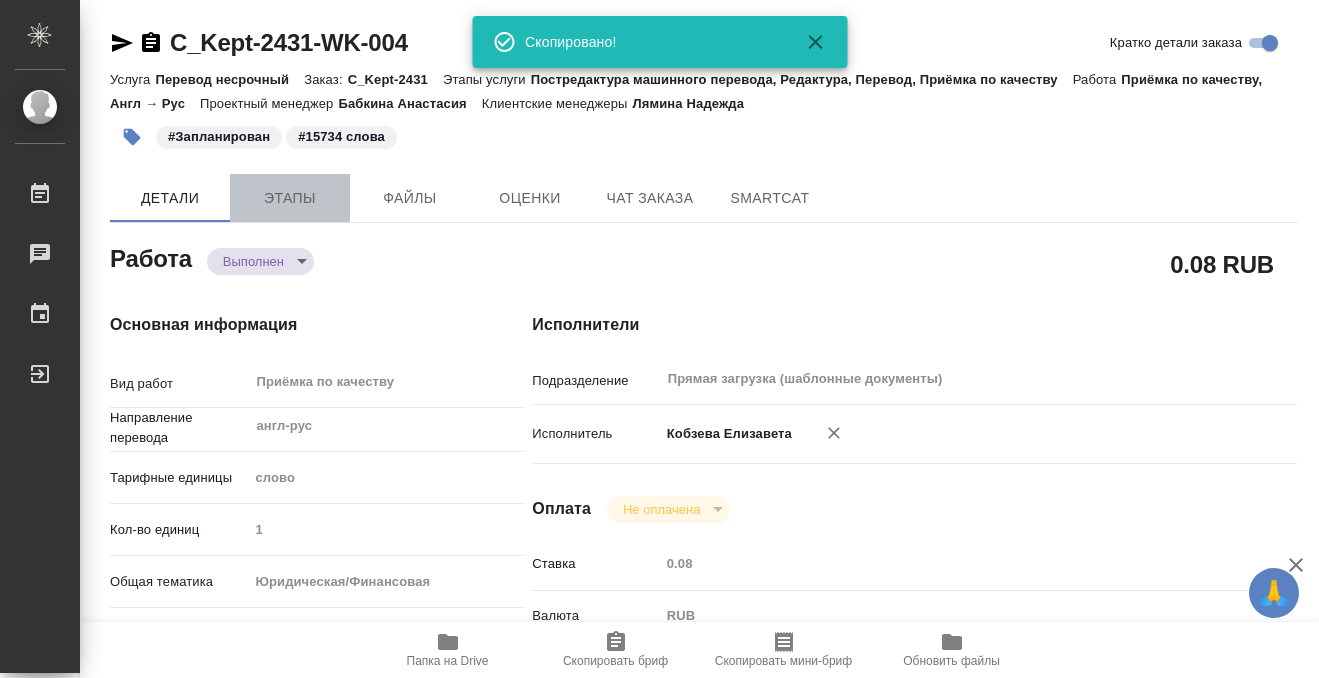 click on "Этапы" at bounding box center (290, 198) 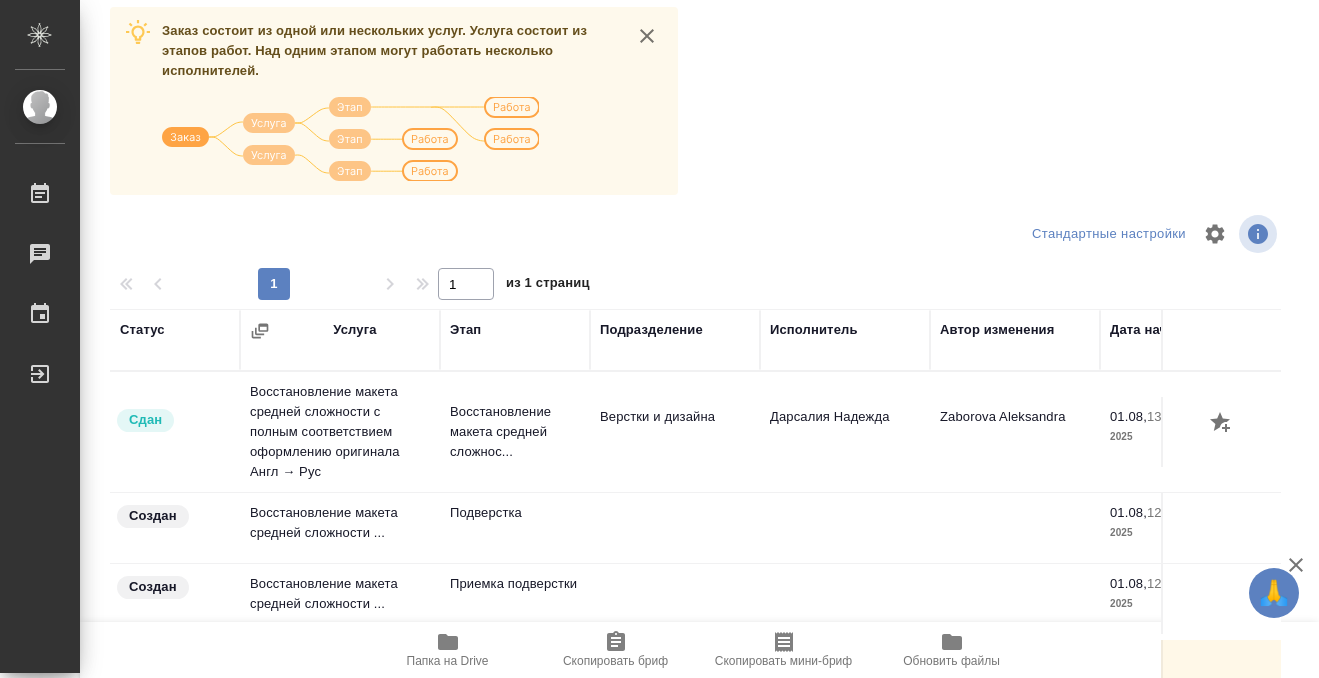 scroll, scrollTop: 364, scrollLeft: 0, axis: vertical 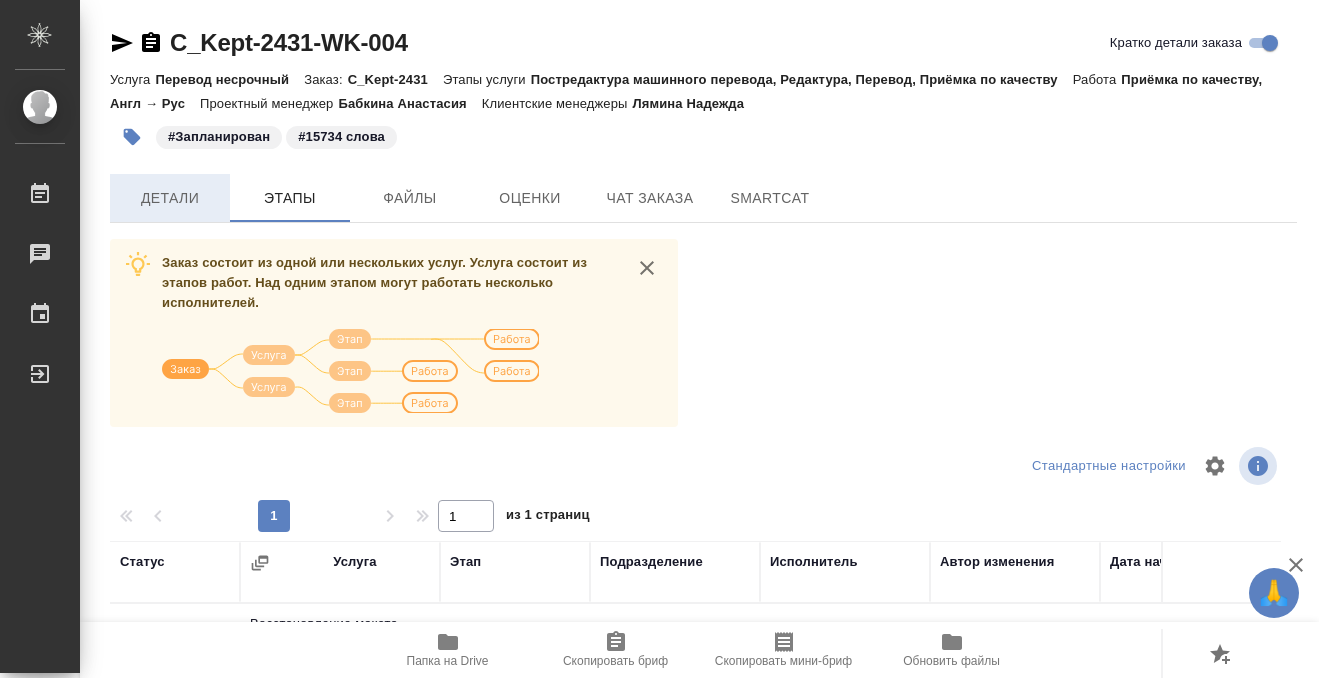 click on "Детали" at bounding box center [170, 198] 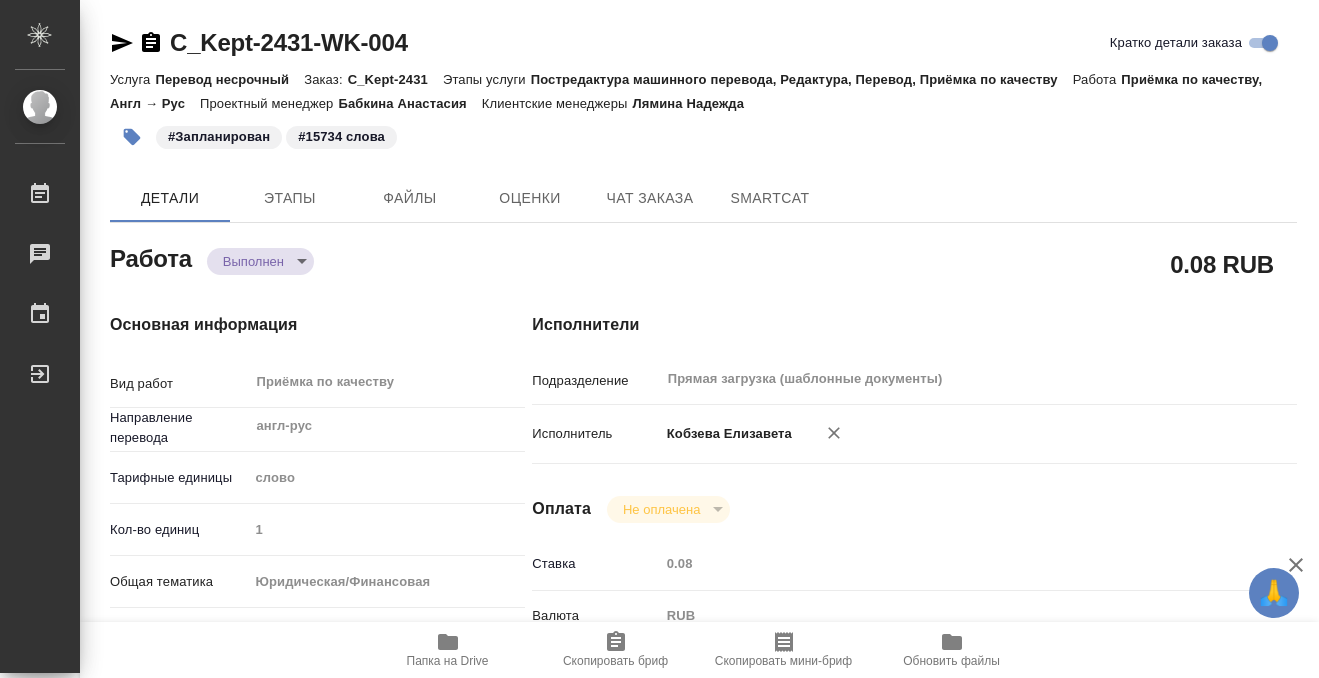 type on "x" 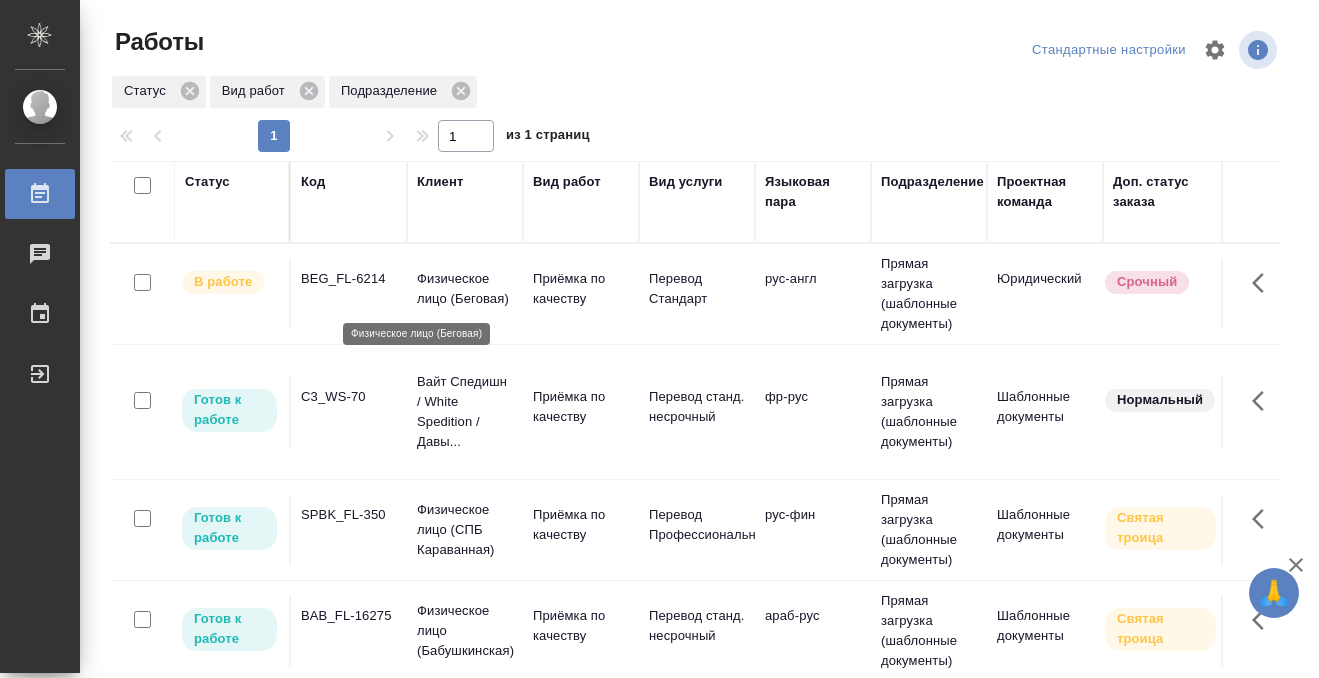 scroll, scrollTop: 0, scrollLeft: 0, axis: both 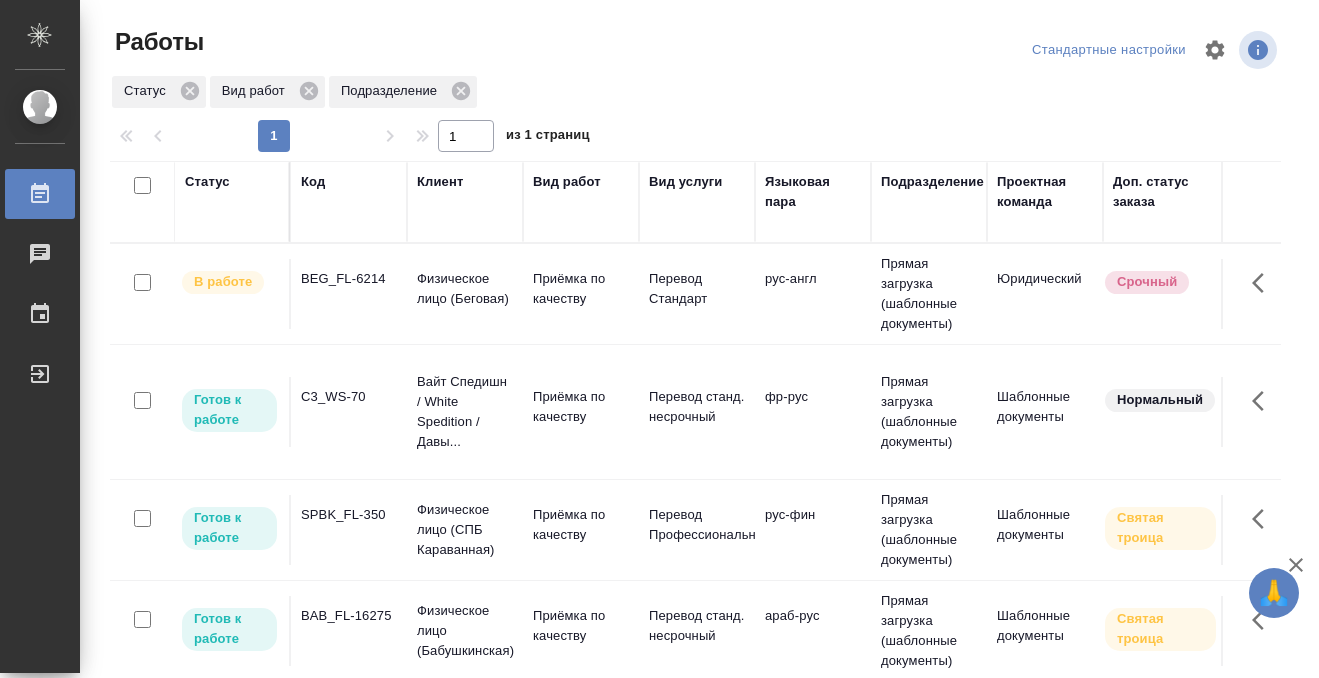 click on "BEG_FL-6214" at bounding box center (349, 279) 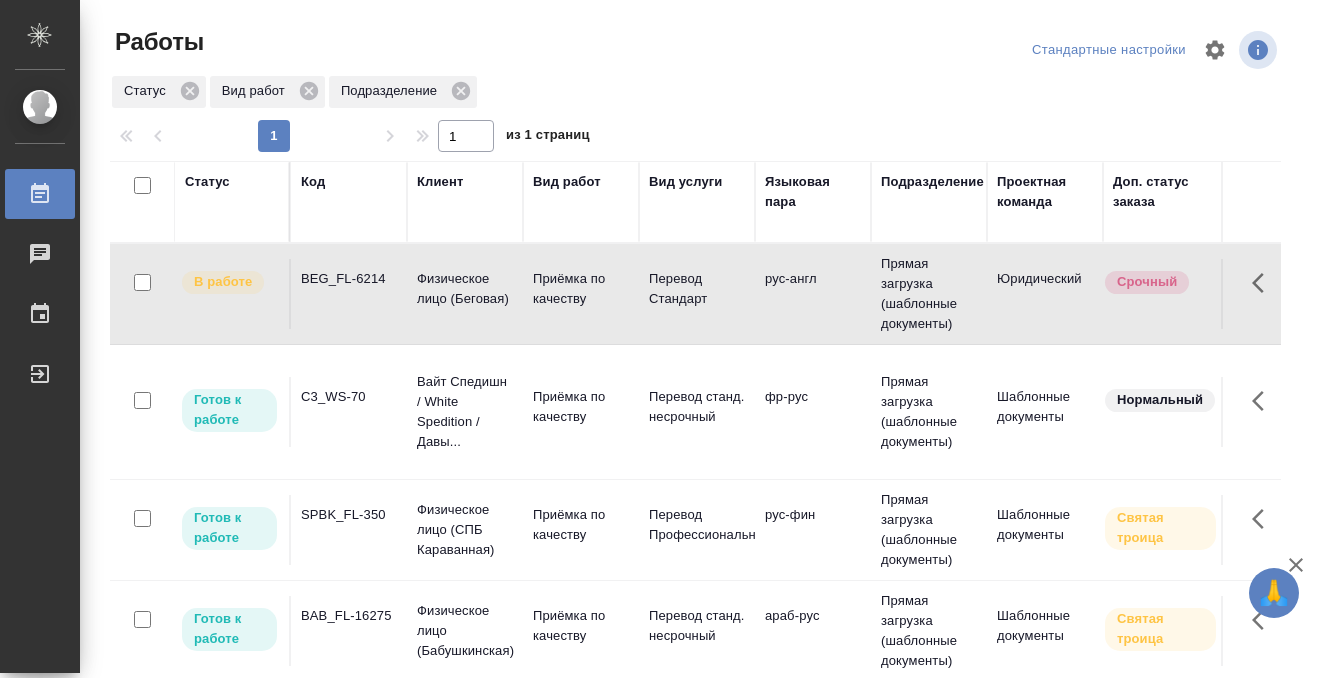 click on "BEG_FL-6214" at bounding box center (349, 279) 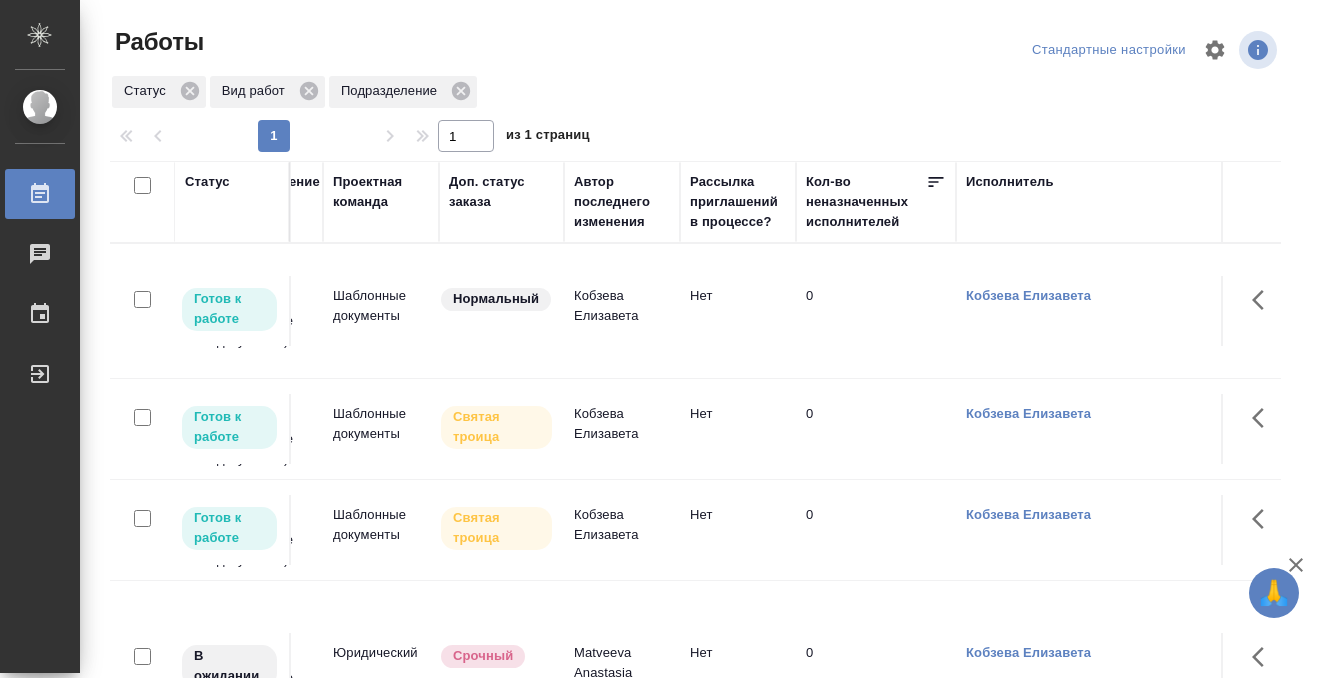 scroll, scrollTop: 0, scrollLeft: 75, axis: horizontal 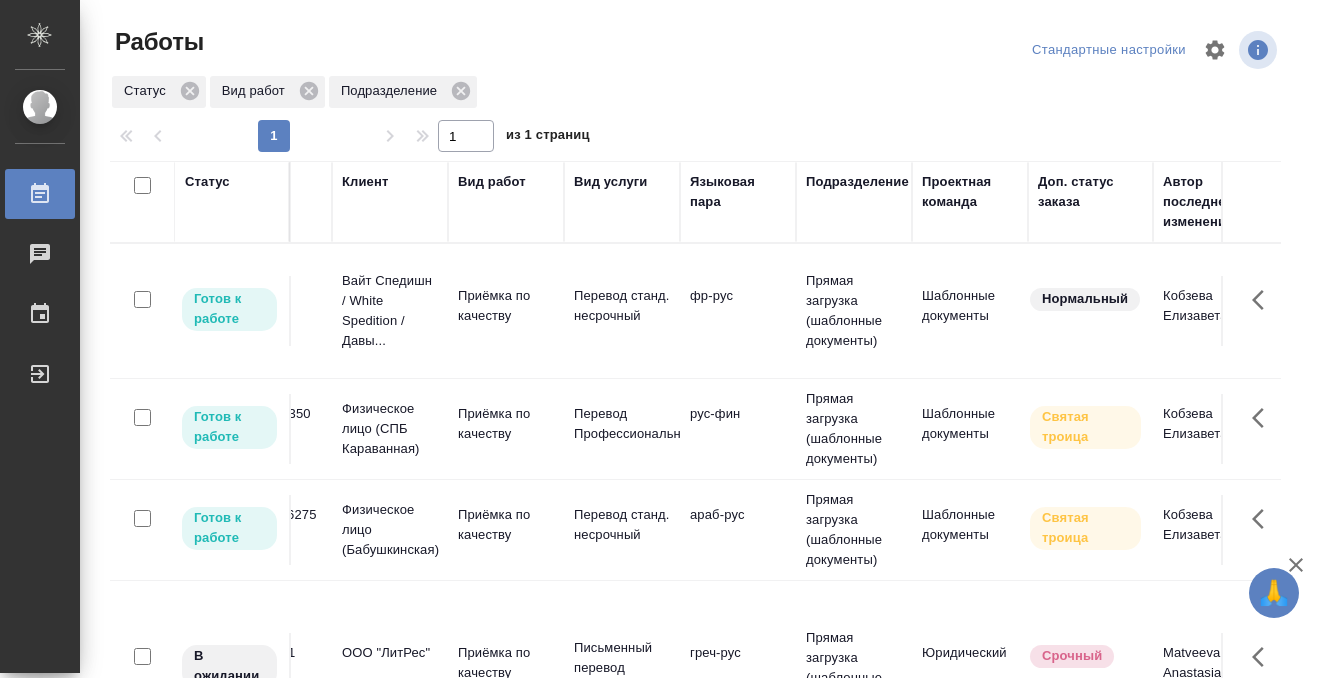 click on "C3_WS-70" at bounding box center (274, 311) 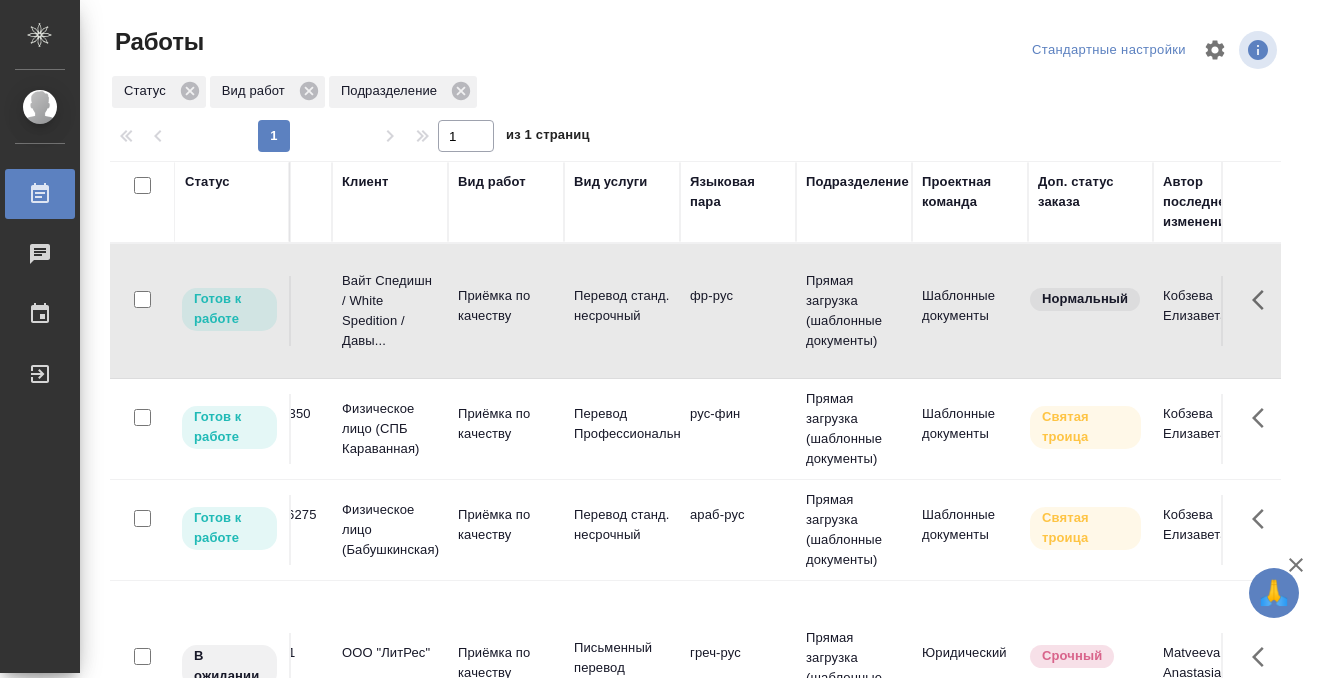click on "C3_WS-70" at bounding box center (274, 311) 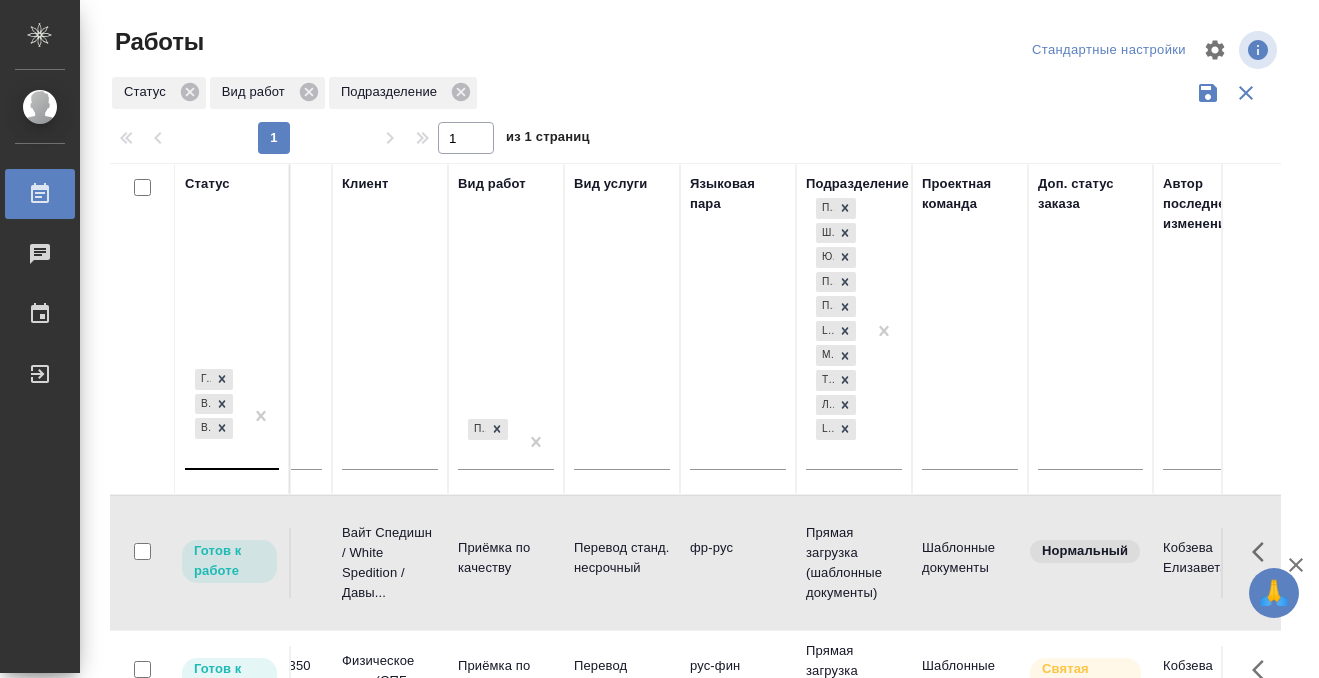 click on "Готов к работе В работе В ожидании" at bounding box center [214, 416] 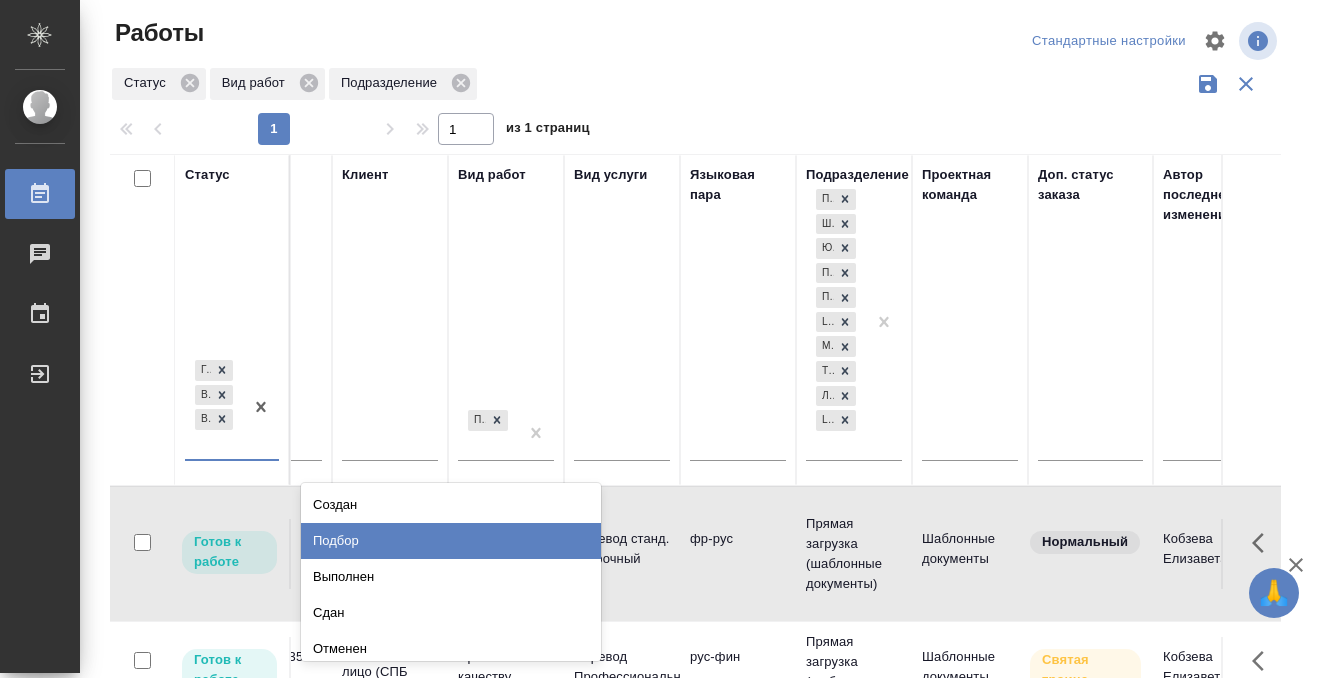 scroll, scrollTop: 10, scrollLeft: 0, axis: vertical 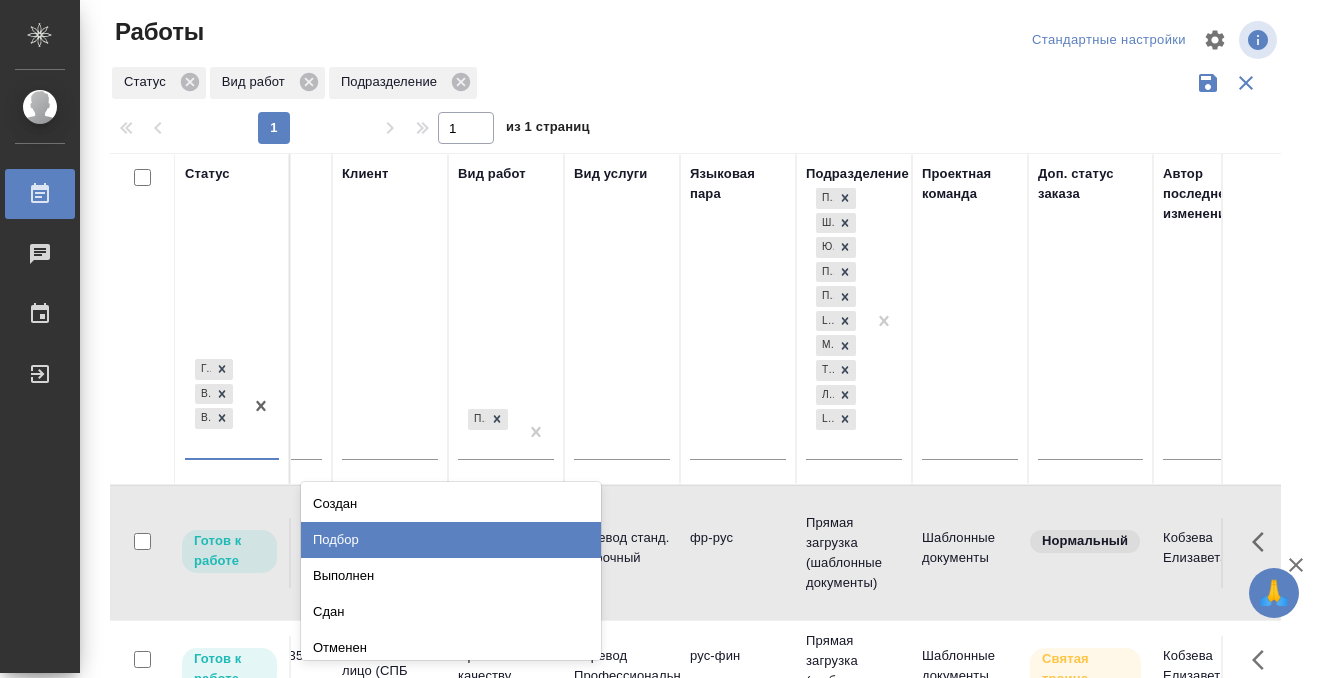 click on "Подбор" at bounding box center (451, 540) 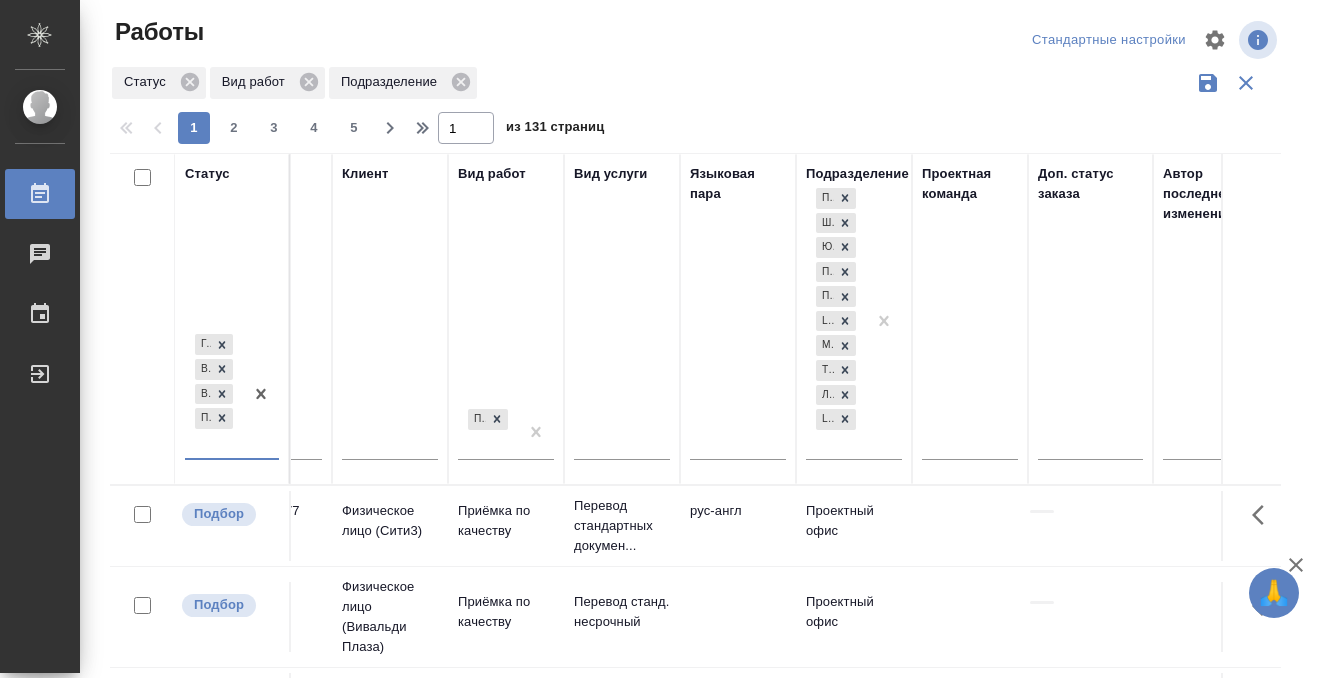 scroll, scrollTop: 0, scrollLeft: 1190, axis: horizontal 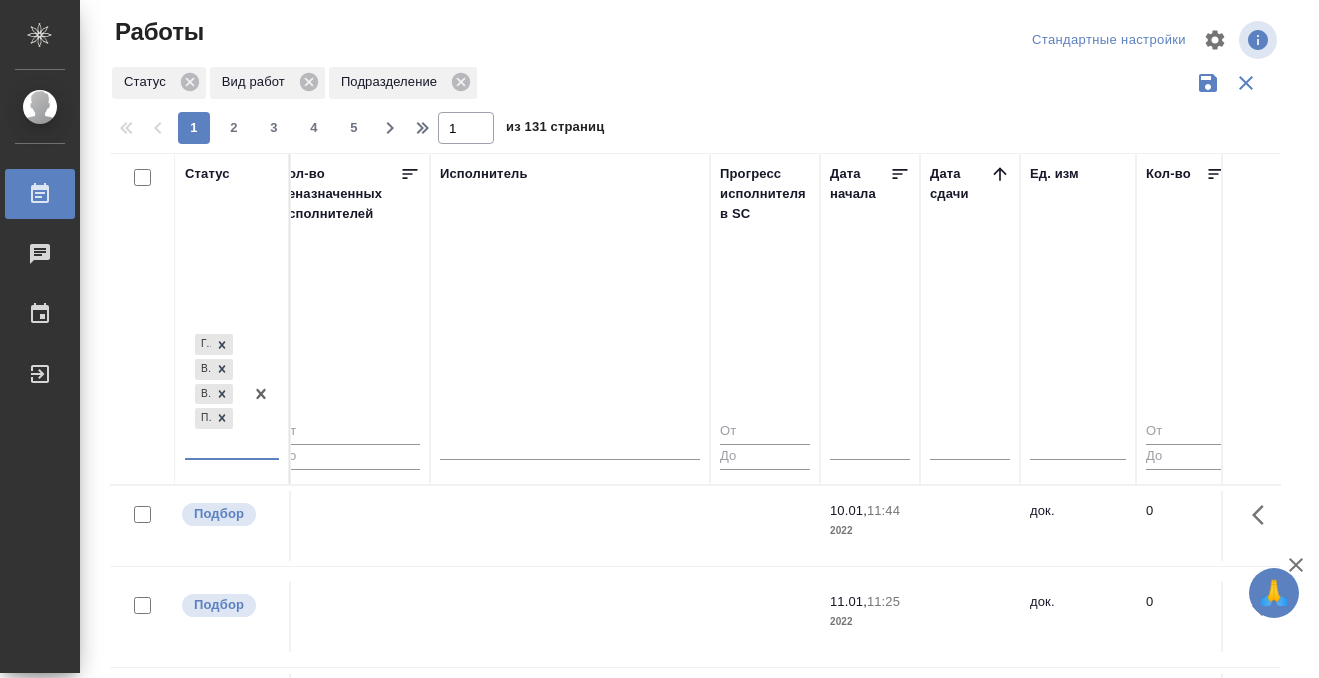 click 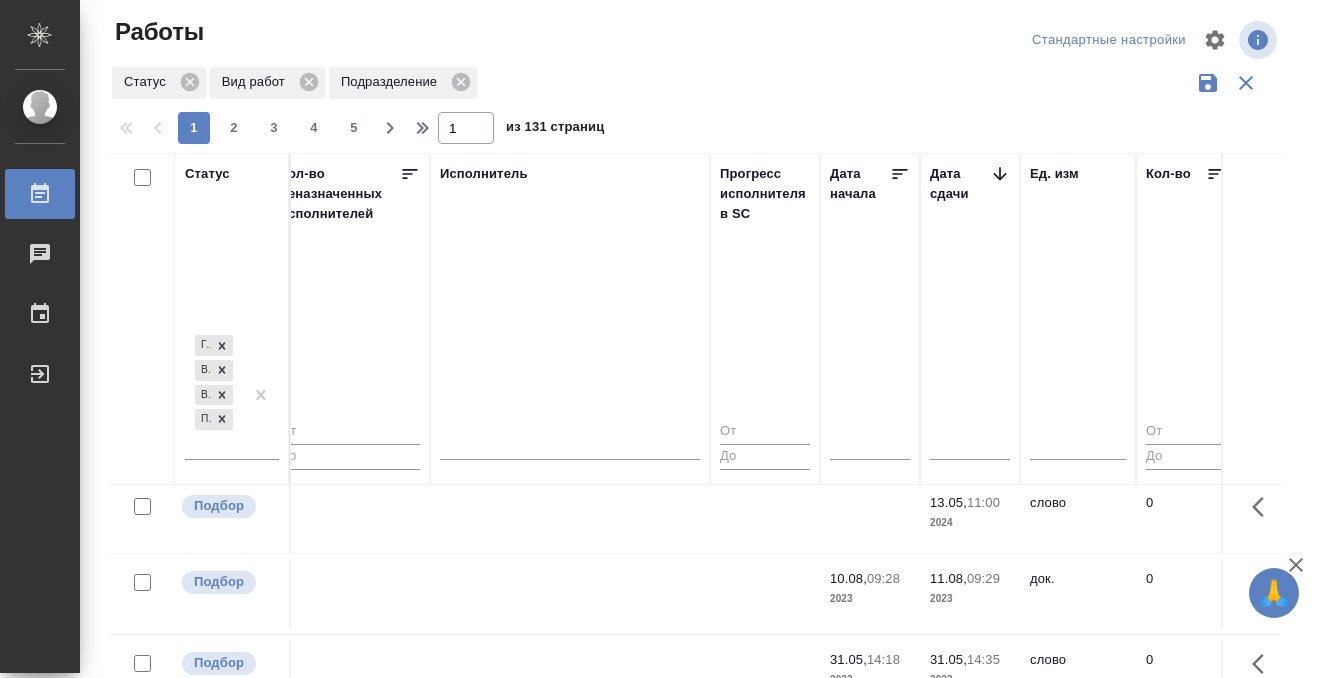 scroll, scrollTop: 893, scrollLeft: 1190, axis: both 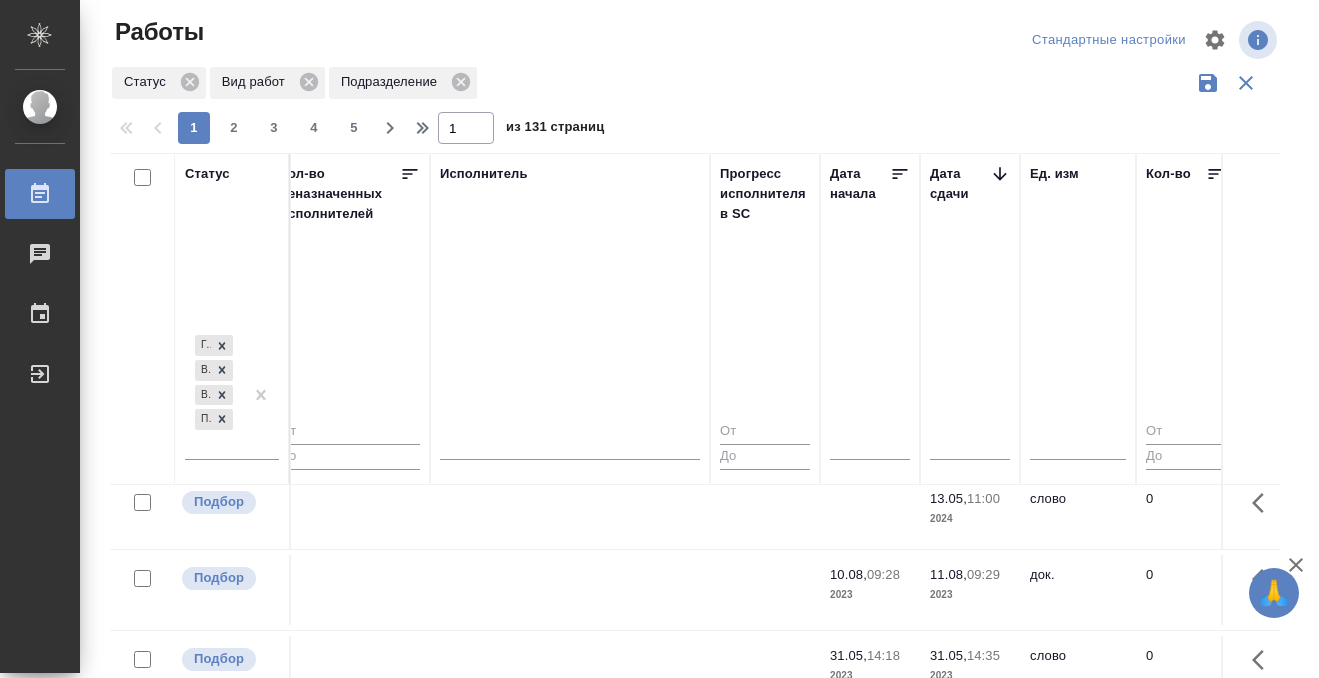 click on "Работы" at bounding box center [40, 194] 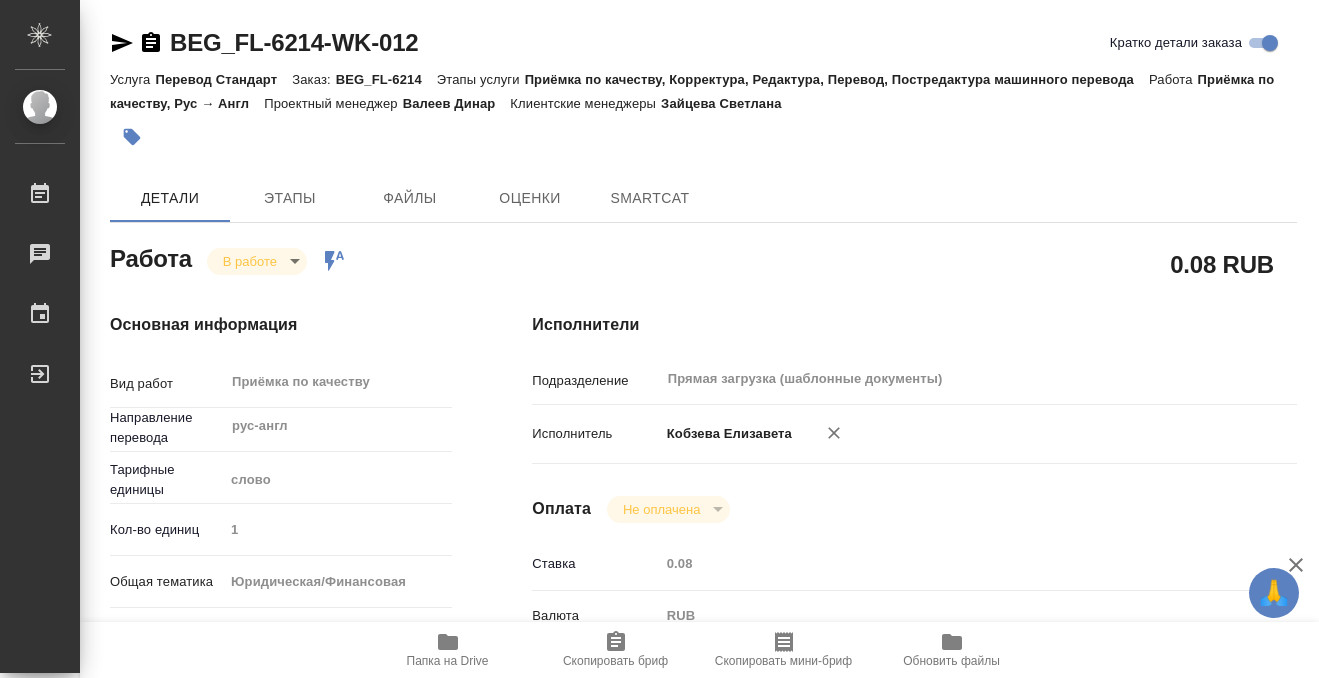type on "x" 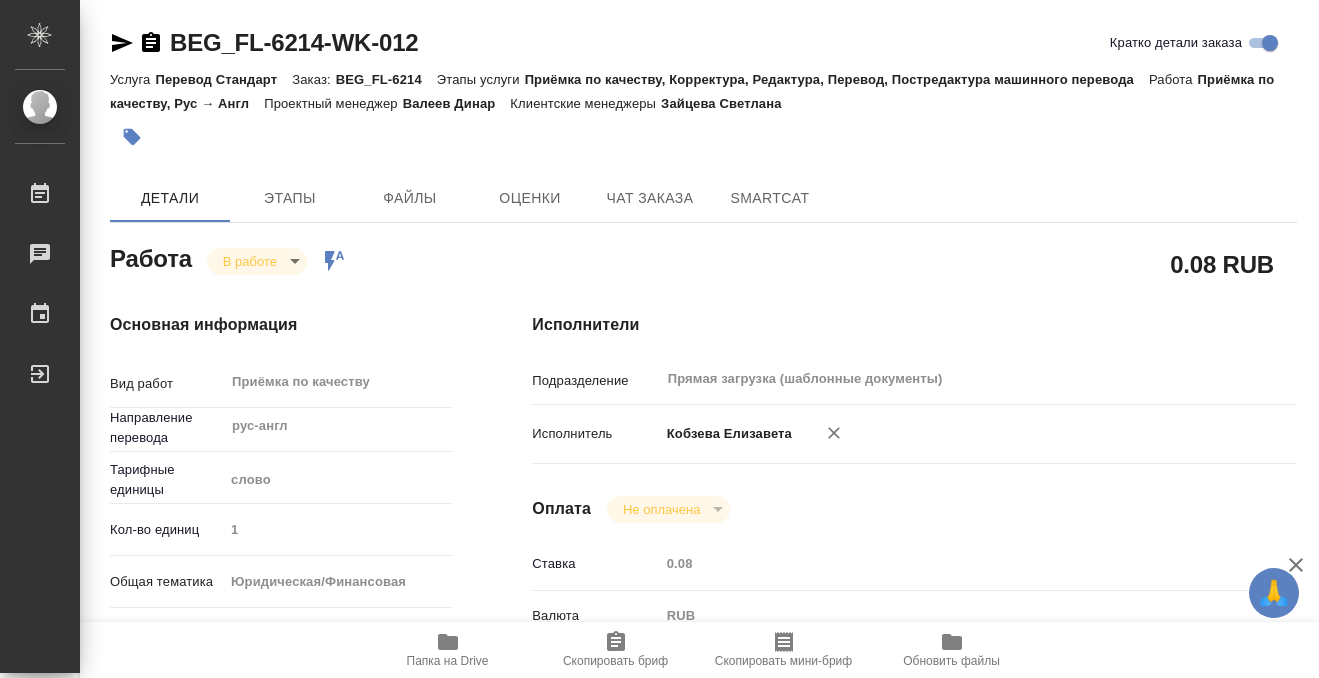 type on "x" 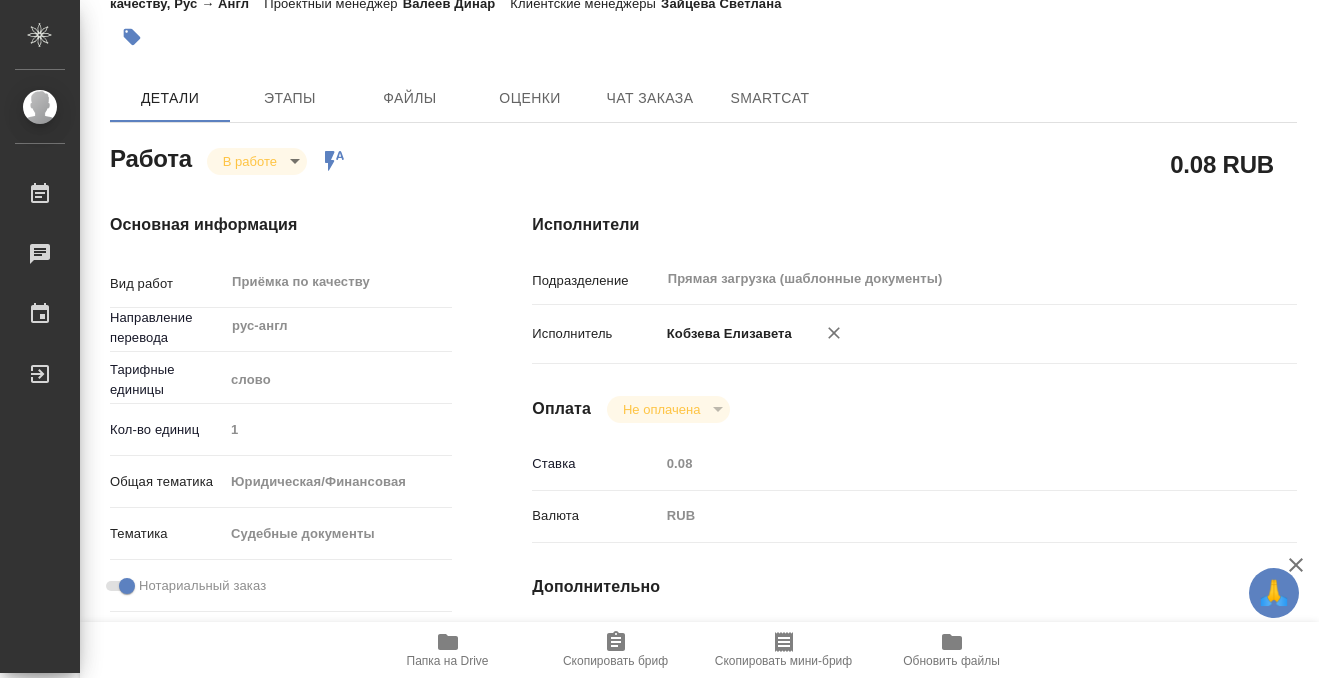 scroll, scrollTop: 0, scrollLeft: 0, axis: both 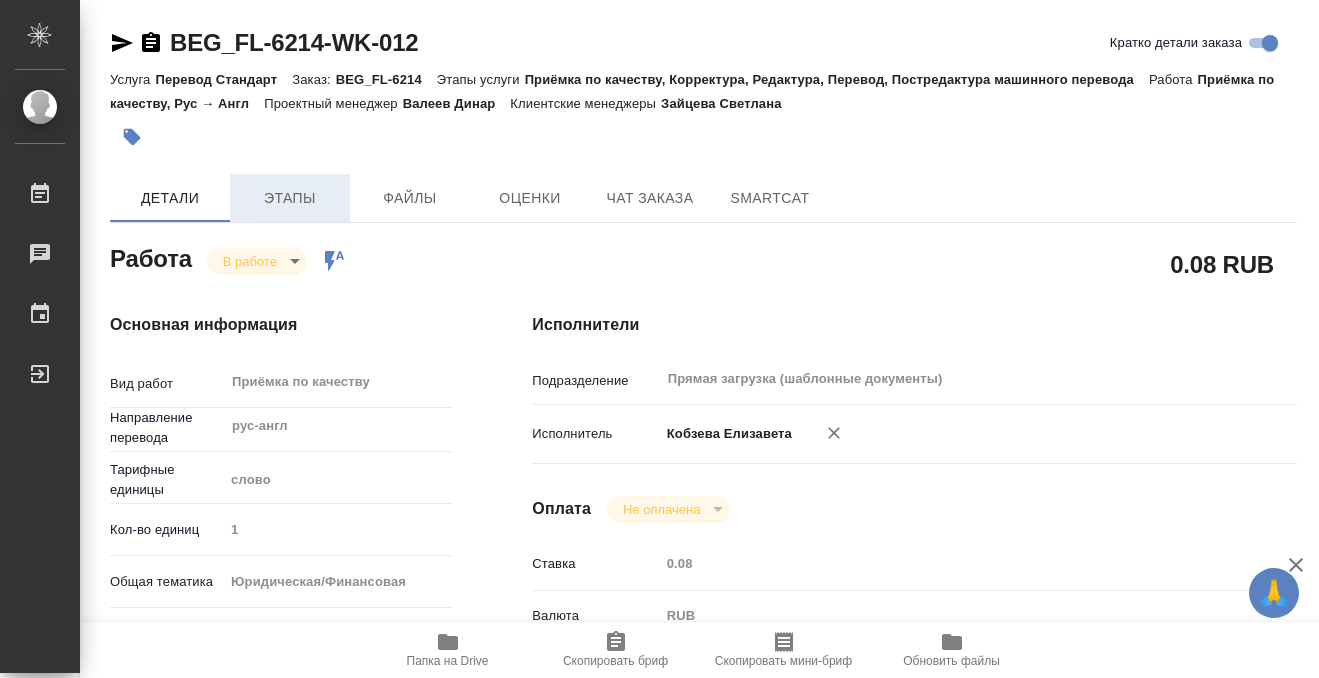 click on "Этапы" at bounding box center [290, 198] 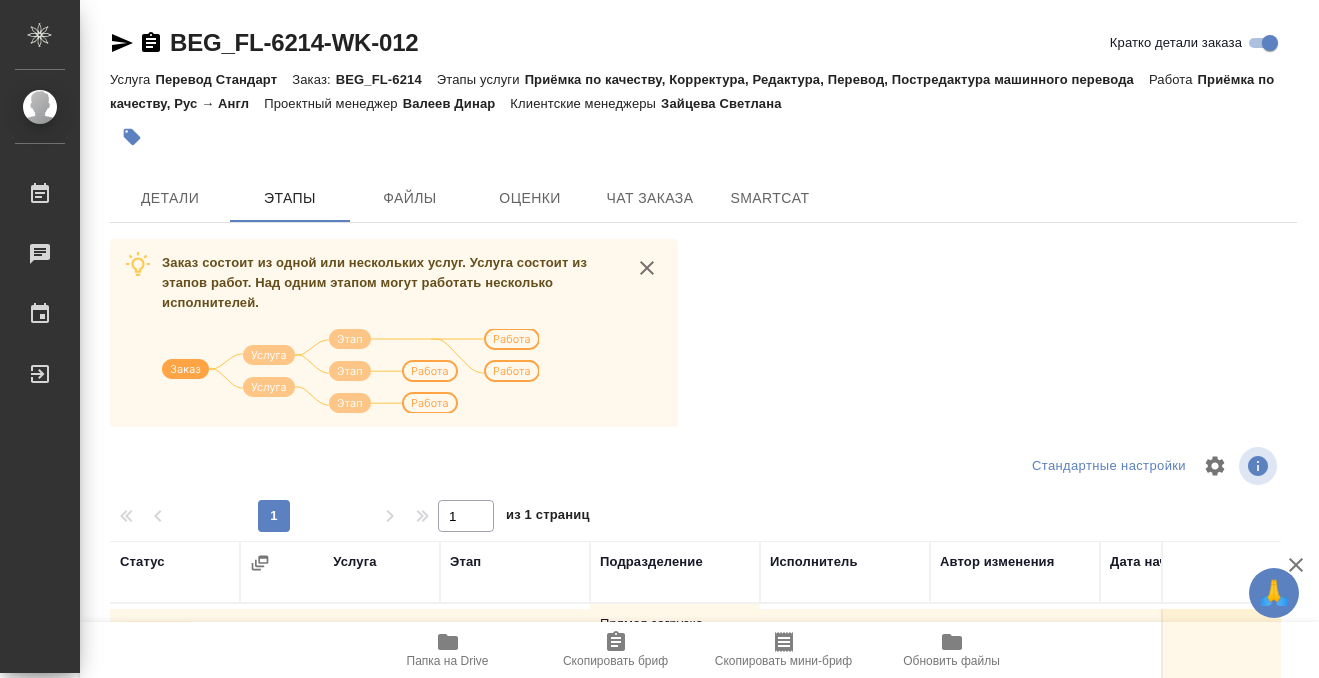 scroll, scrollTop: 364, scrollLeft: 0, axis: vertical 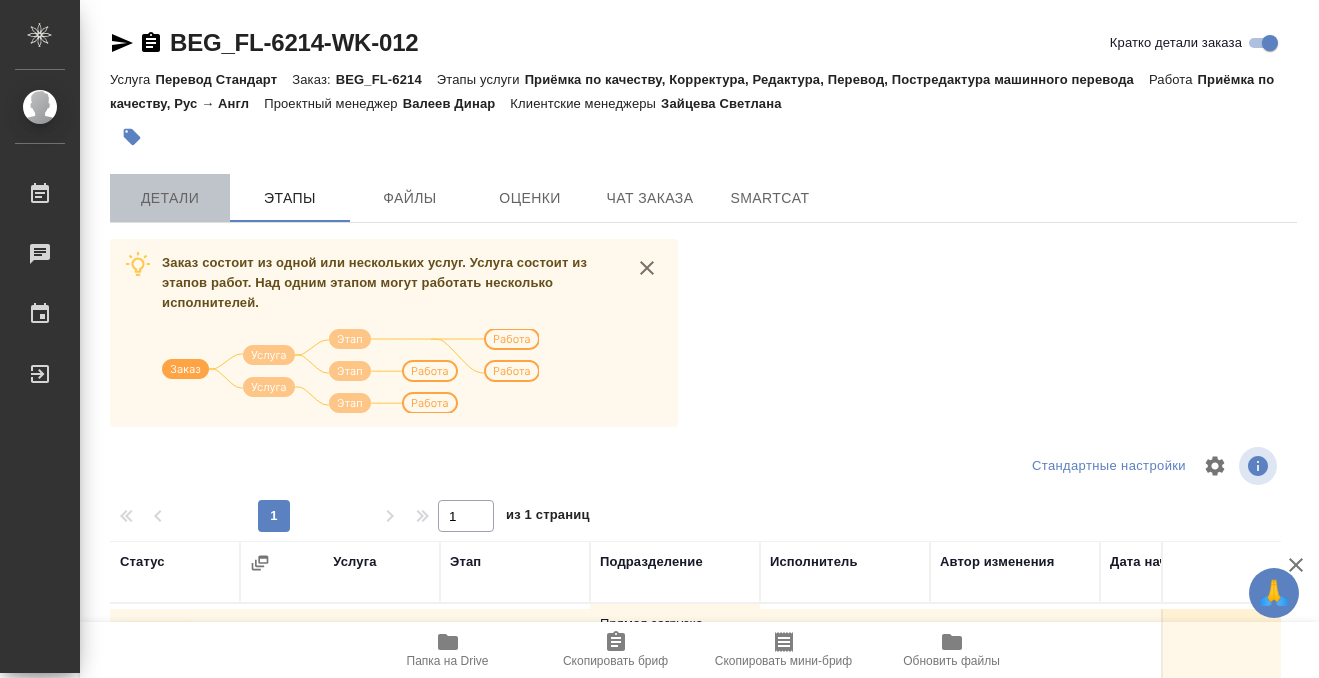 click on "Детали" at bounding box center [170, 198] 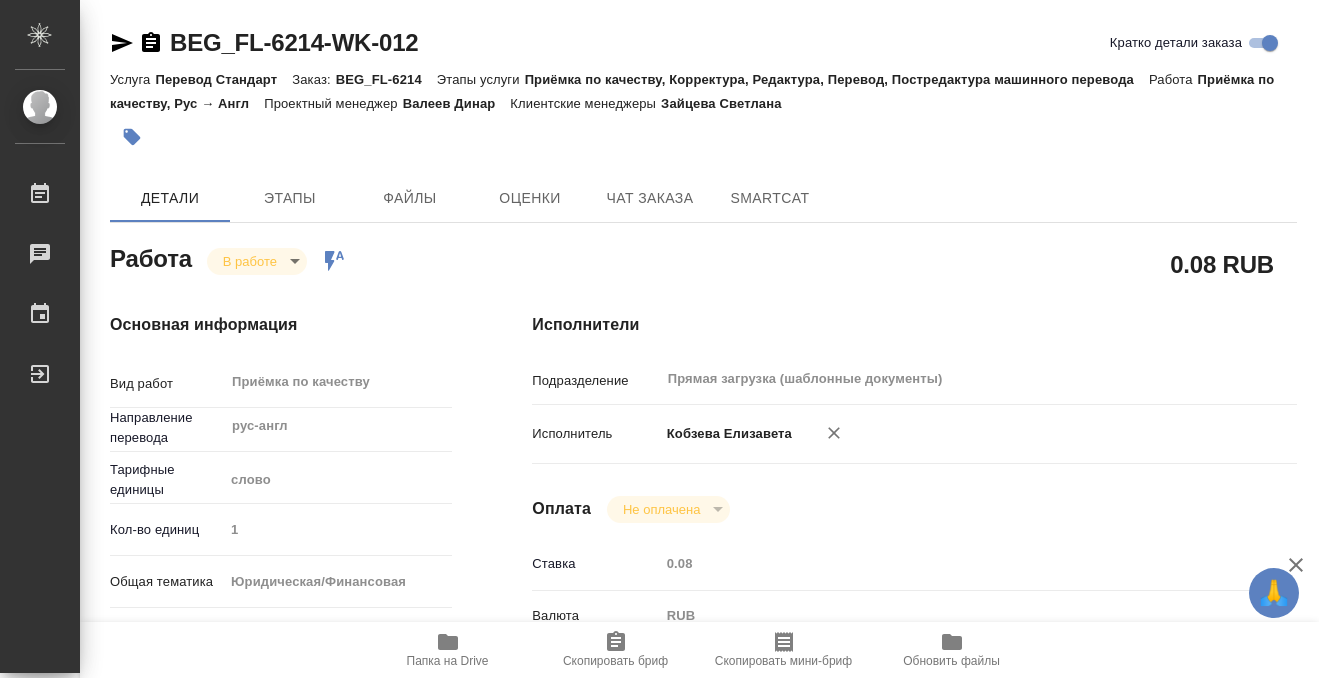type on "x" 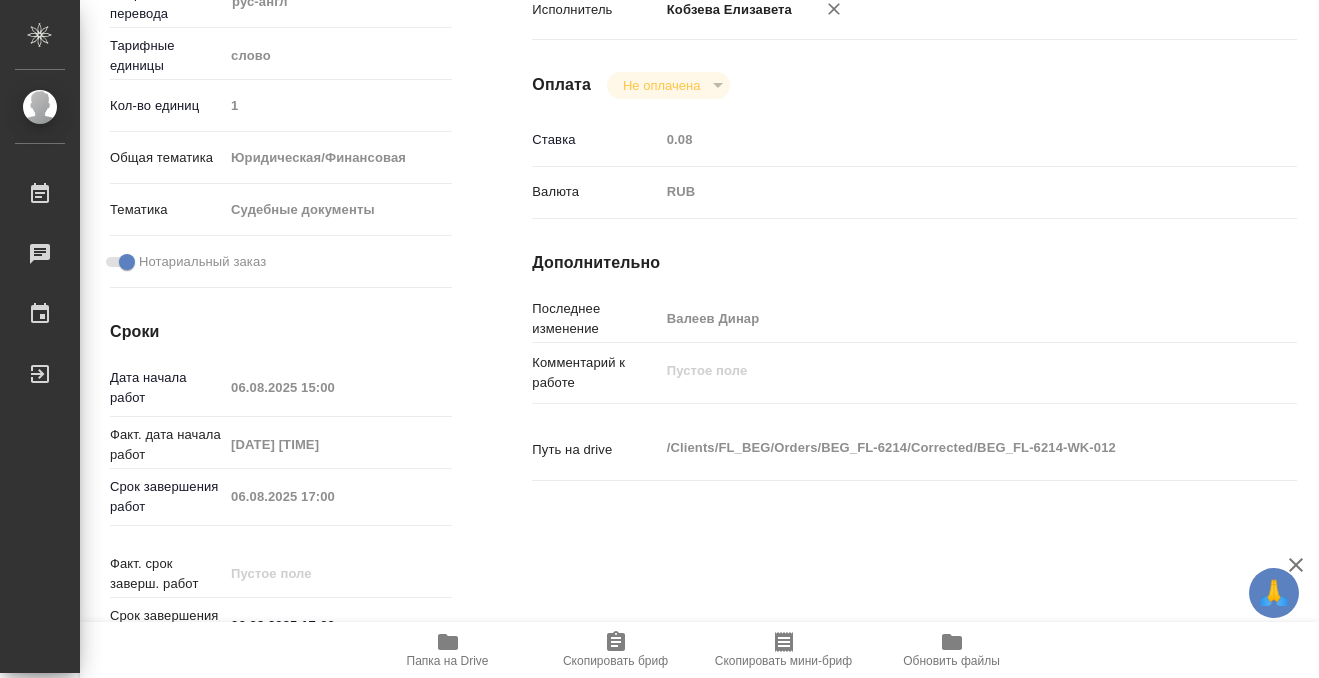 type on "x" 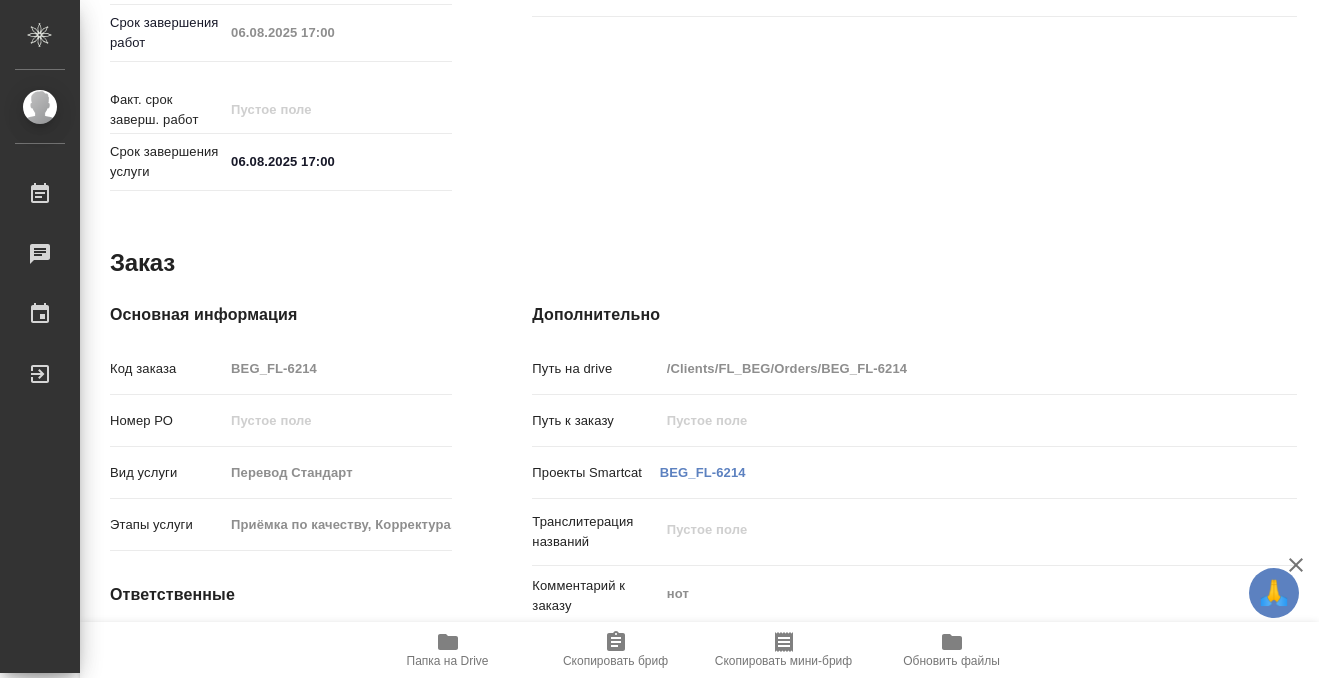 type on "x" 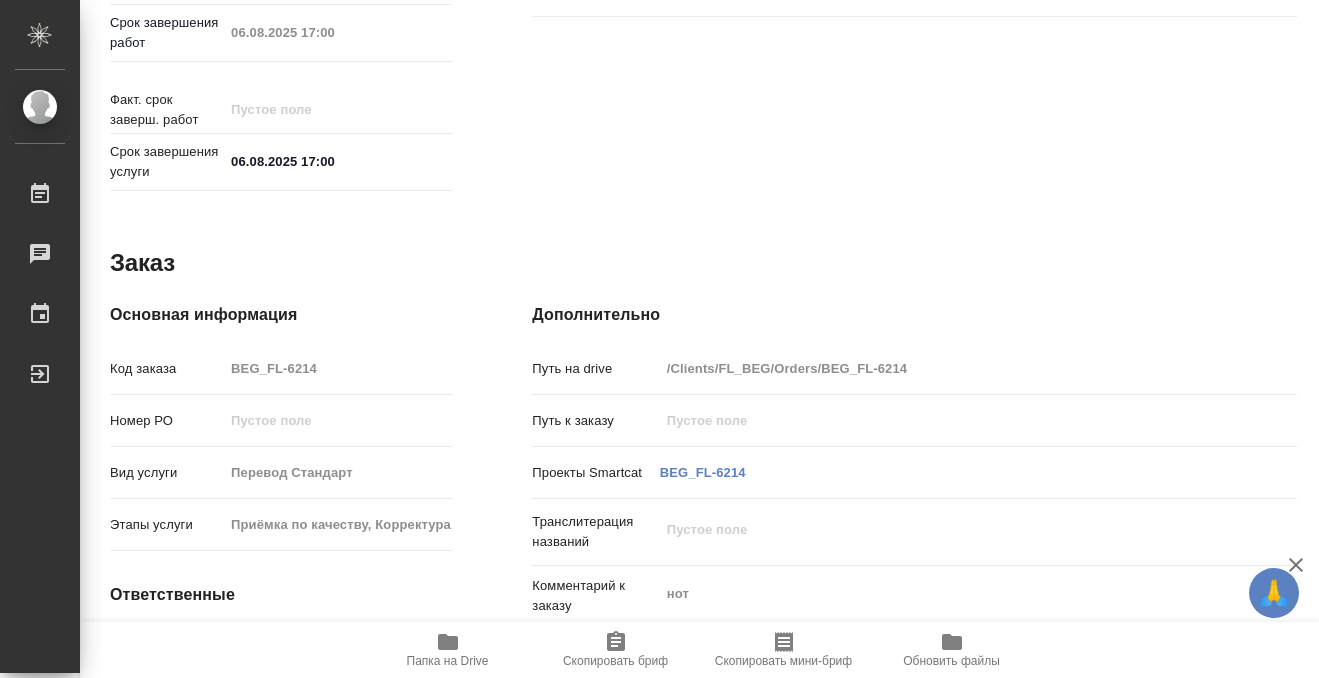 type on "x" 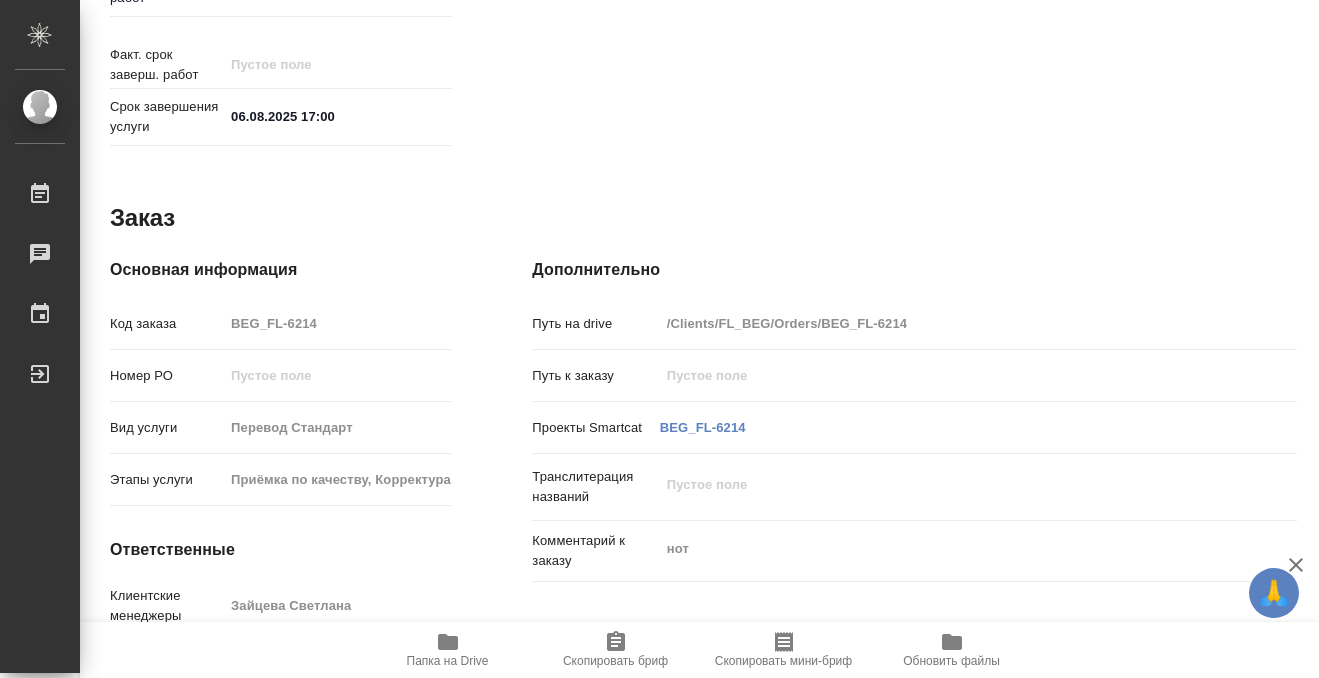 click 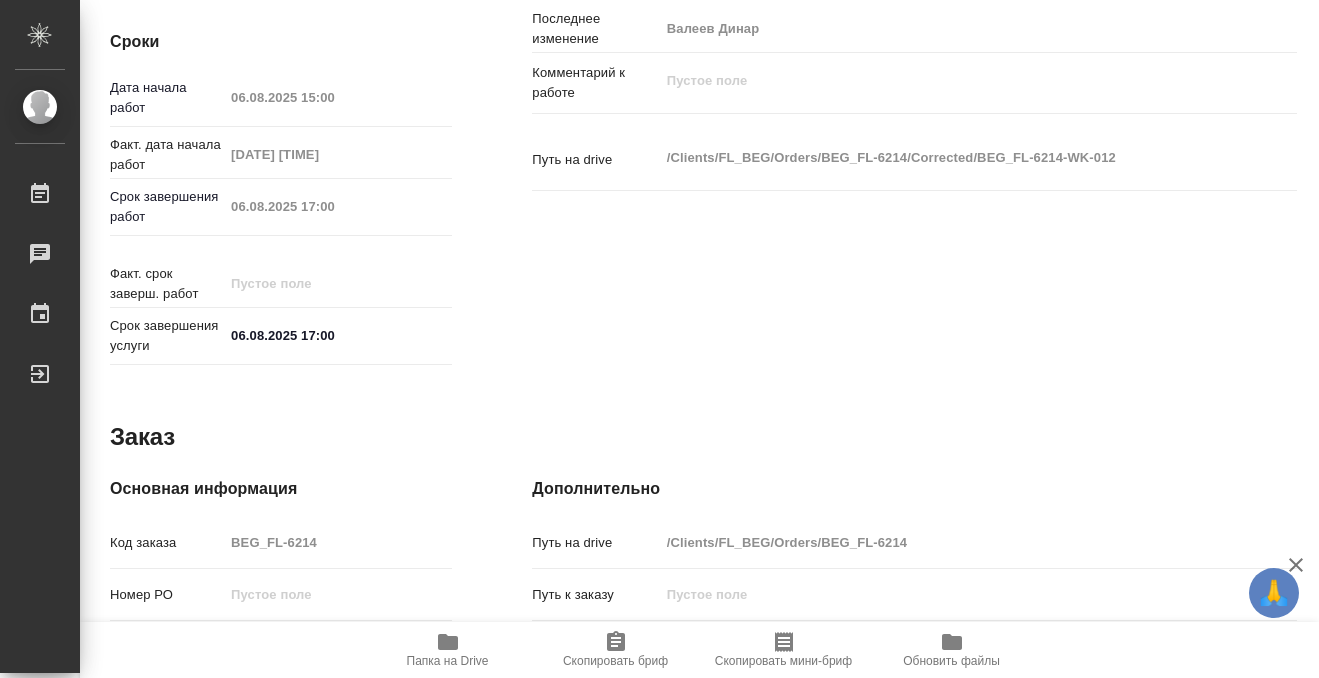scroll, scrollTop: 1068, scrollLeft: 0, axis: vertical 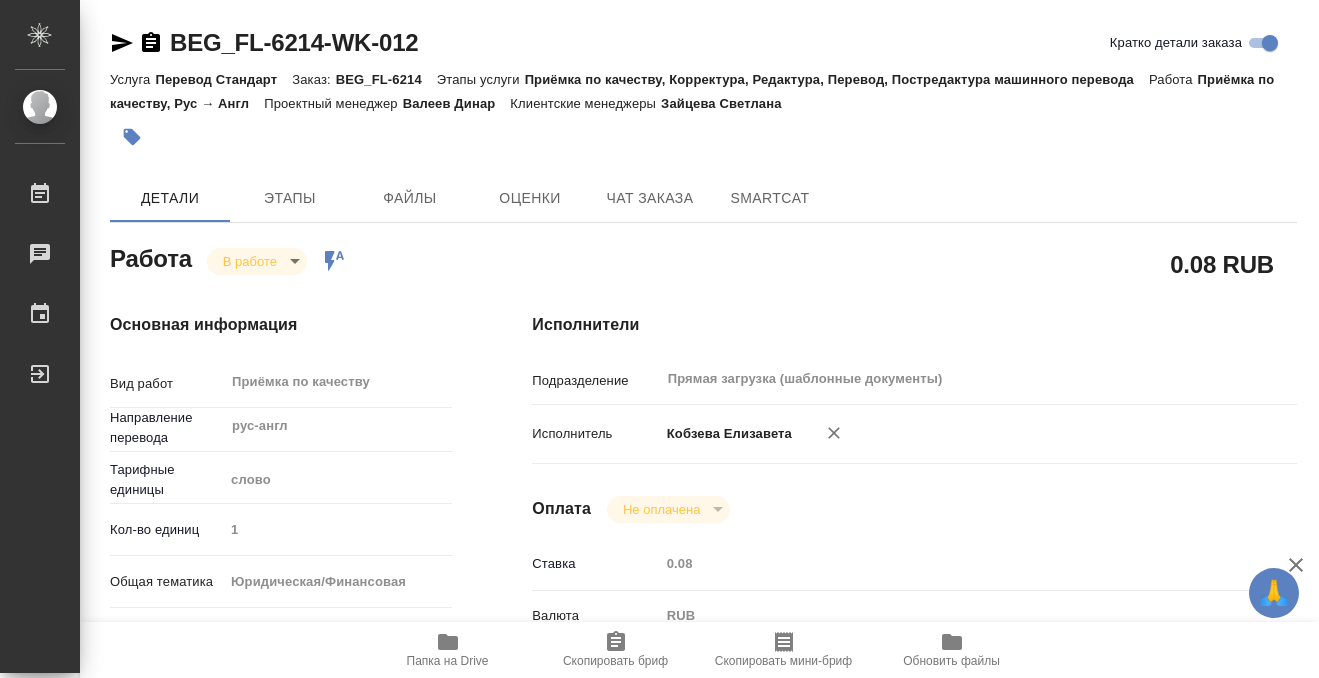 click 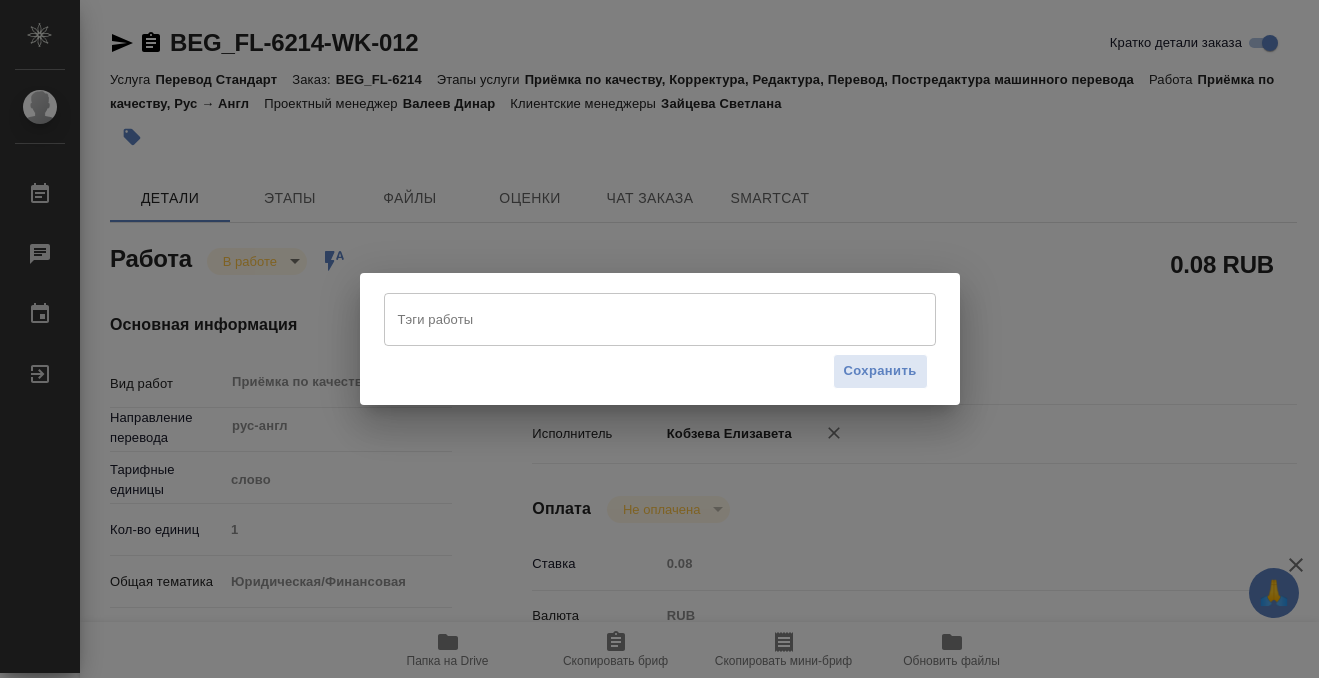 click on "Тэги работы" at bounding box center [641, 319] 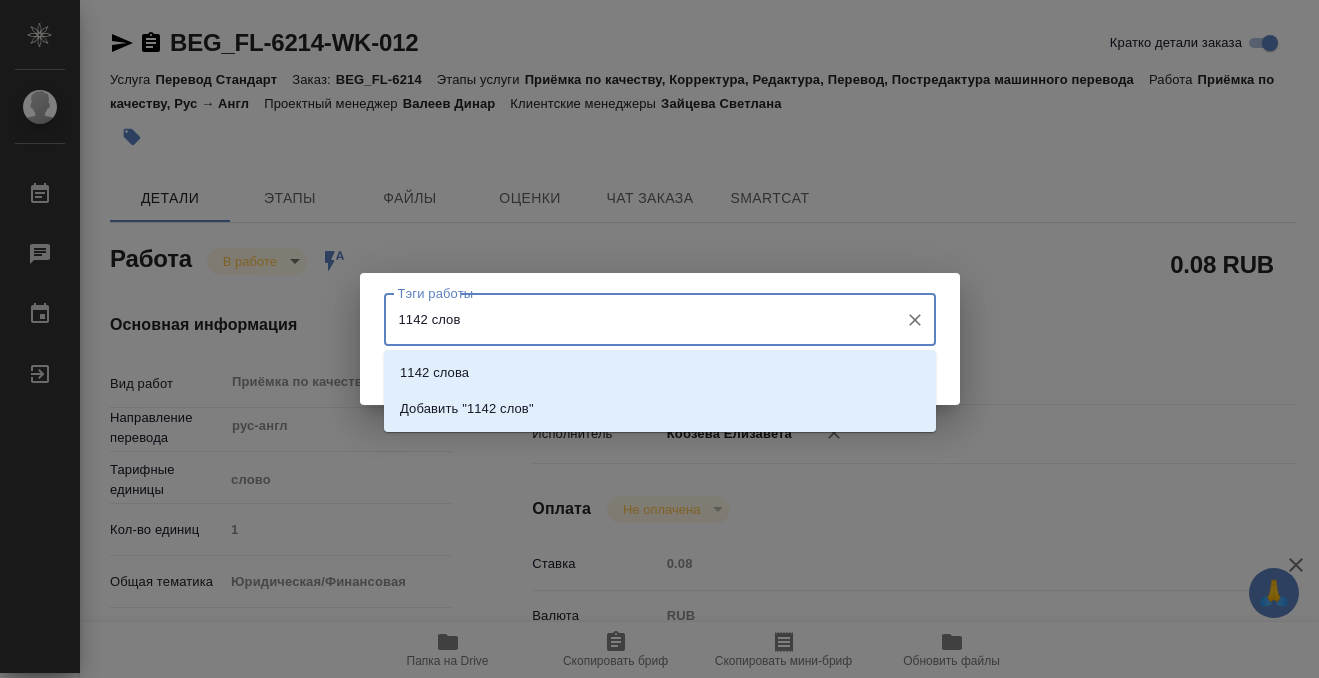 type on "1142 слова" 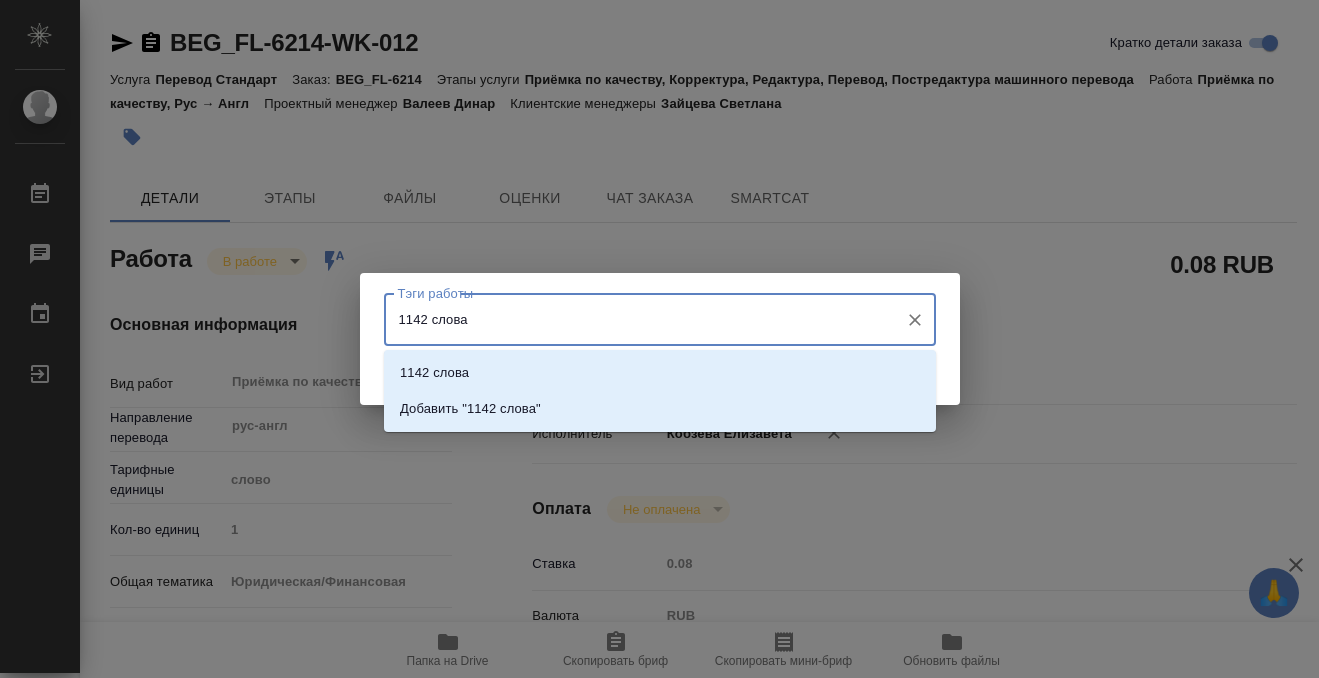 type 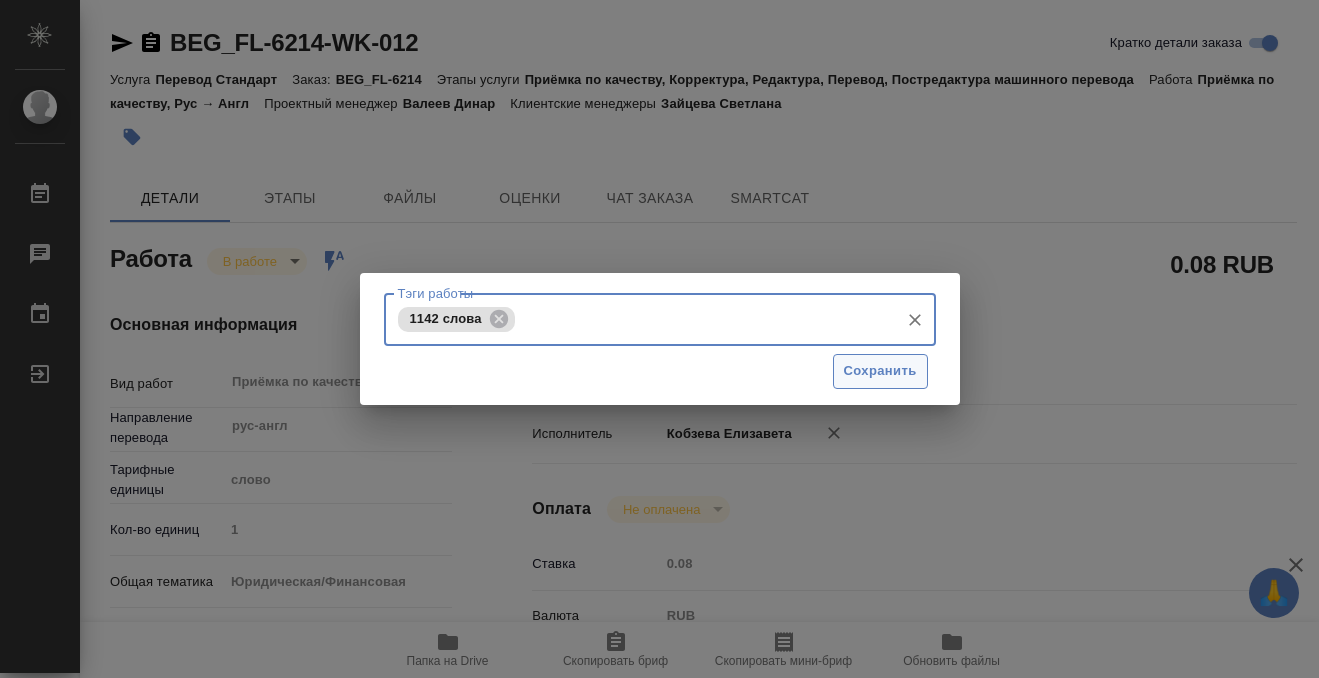 click on "Сохранить" at bounding box center (880, 371) 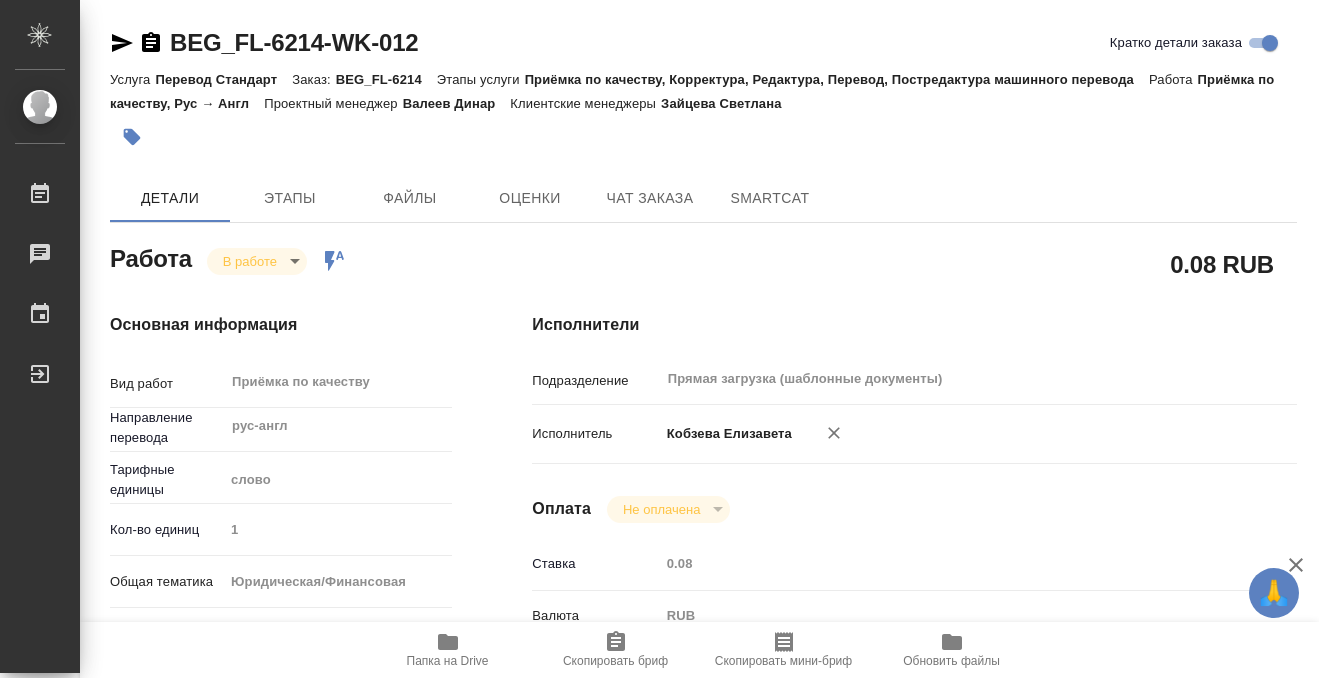 click on "🙏 .cls-1
fill:#fff;
AWATERA Kobzeva Elizaveta Работы 0 Чаты График Выйти BEG_FL-6214-WK-012 Кратко детали заказа Услуга Перевод Стандарт Заказ: BEG_FL-6214 Этапы услуги Приёмка по качеству, Корректура, Редактура, Перевод, Постредактура машинного перевода Работа Приёмка по качеству, Рус → Англ Проектный менеджер Валеев Динар Клиентские менеджеры Зайцева Светлана Детали Этапы Файлы Оценки Чат заказа SmartCat Работа В работе inProgress Работа включена в последовательность 0.08 RUB Основная информация Вид работ Приёмка по качеству x ​ Направление перевода рус-англ ​ слово 1 yr-fn Сроки" at bounding box center [659, 339] 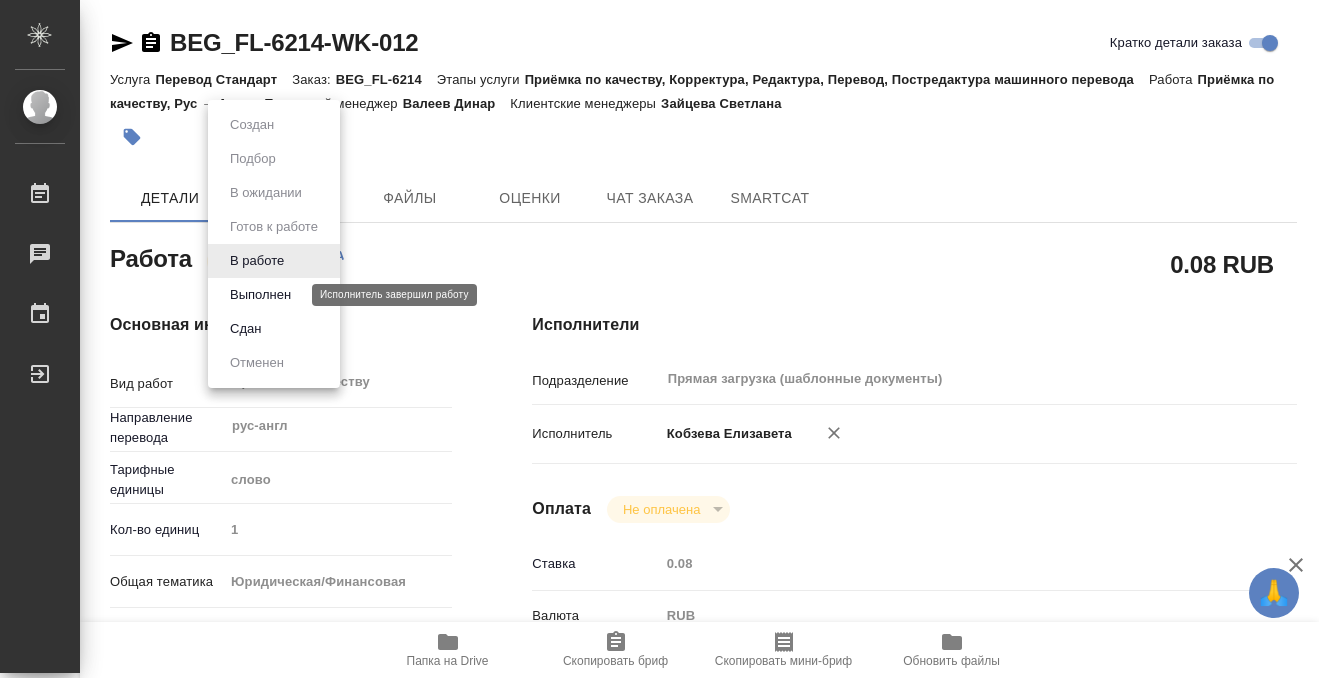 click on "Выполнен" at bounding box center [260, 295] 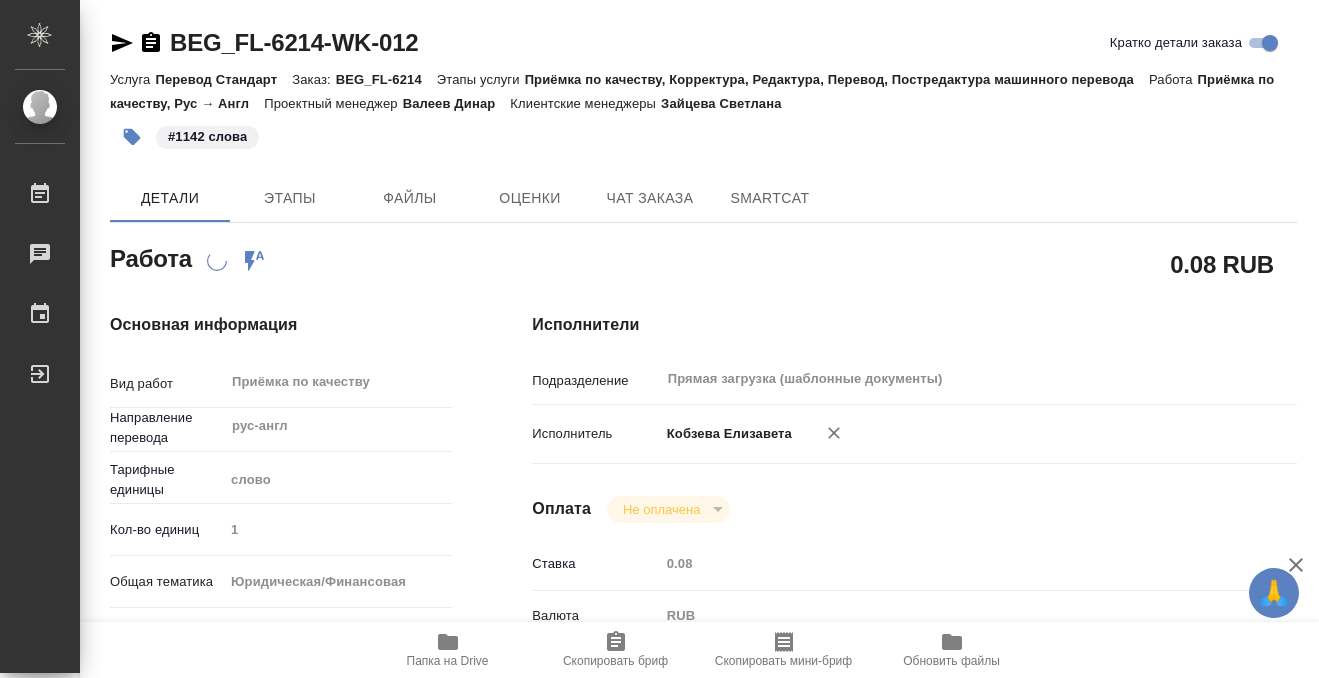 type on "x" 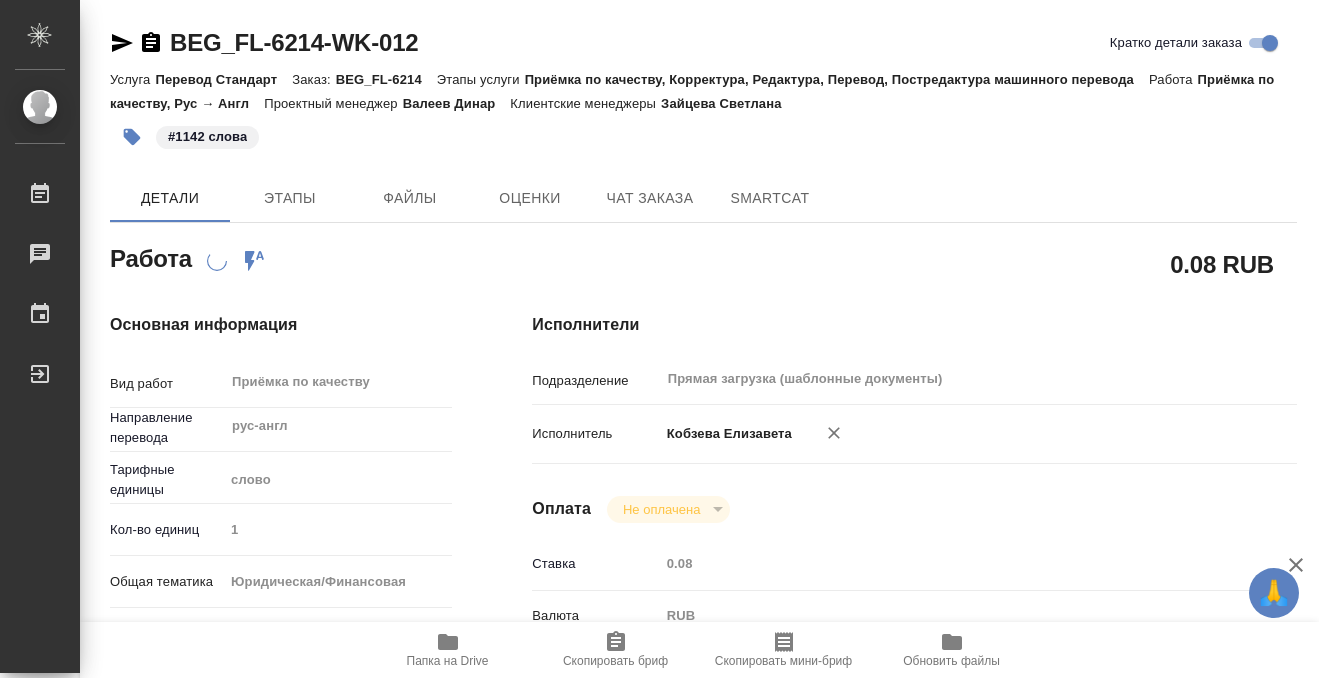 type on "x" 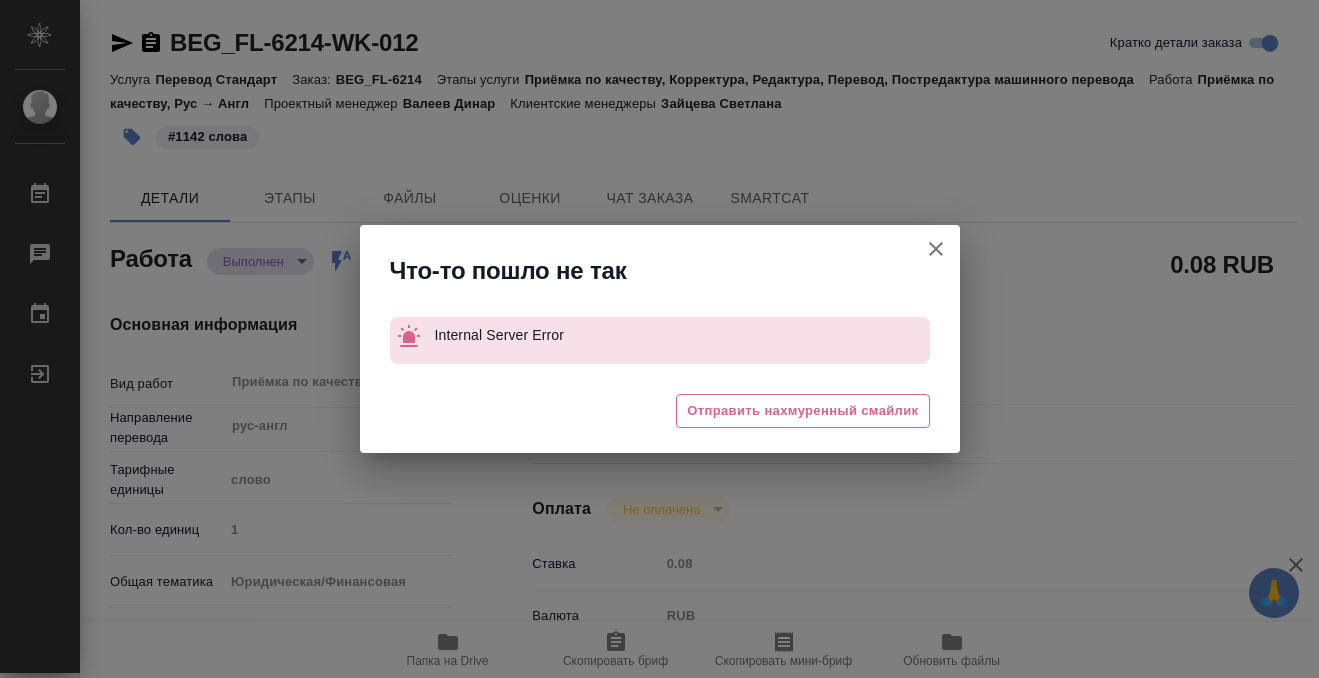 type on "x" 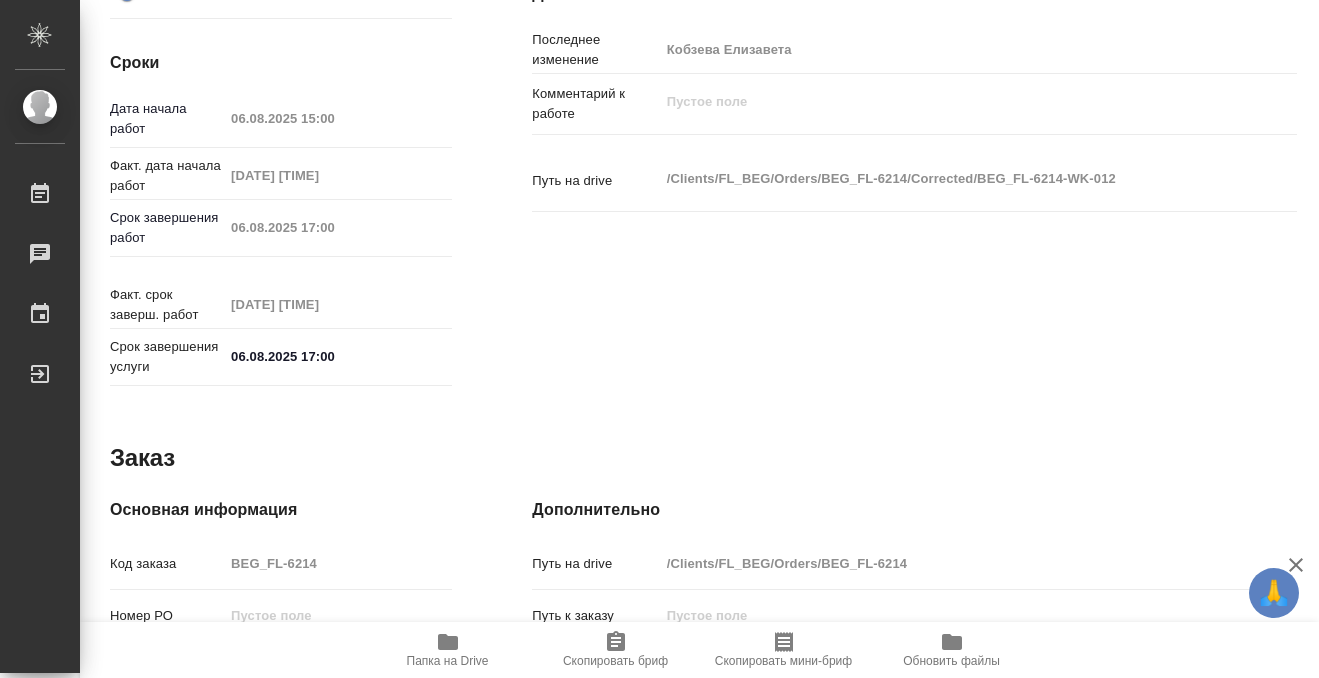 type on "x" 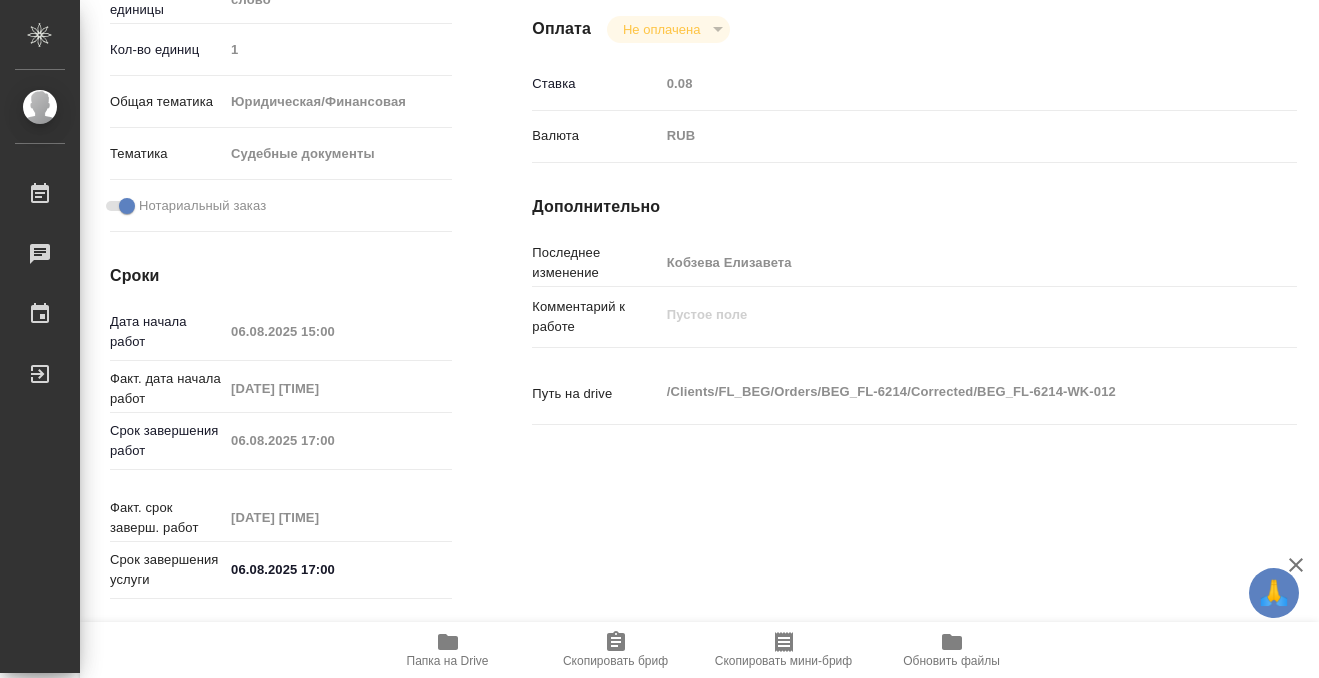 scroll, scrollTop: 20, scrollLeft: 0, axis: vertical 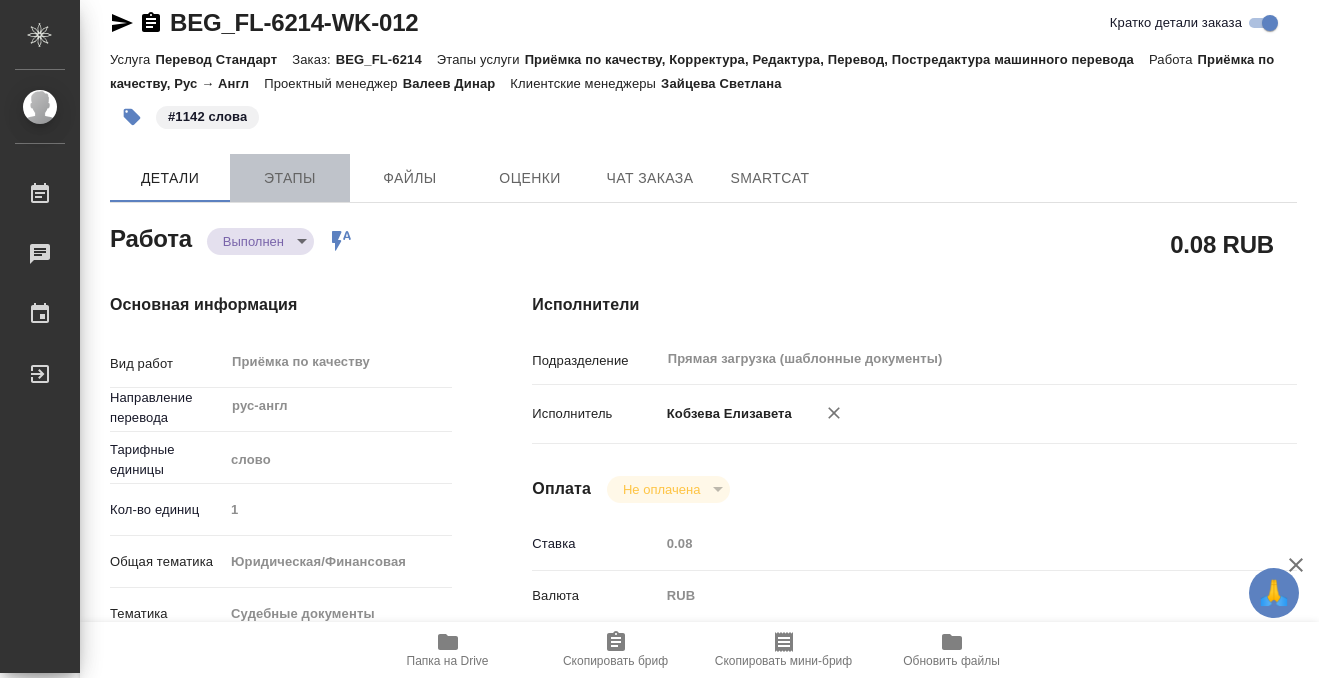 click on "Этапы" at bounding box center (290, 178) 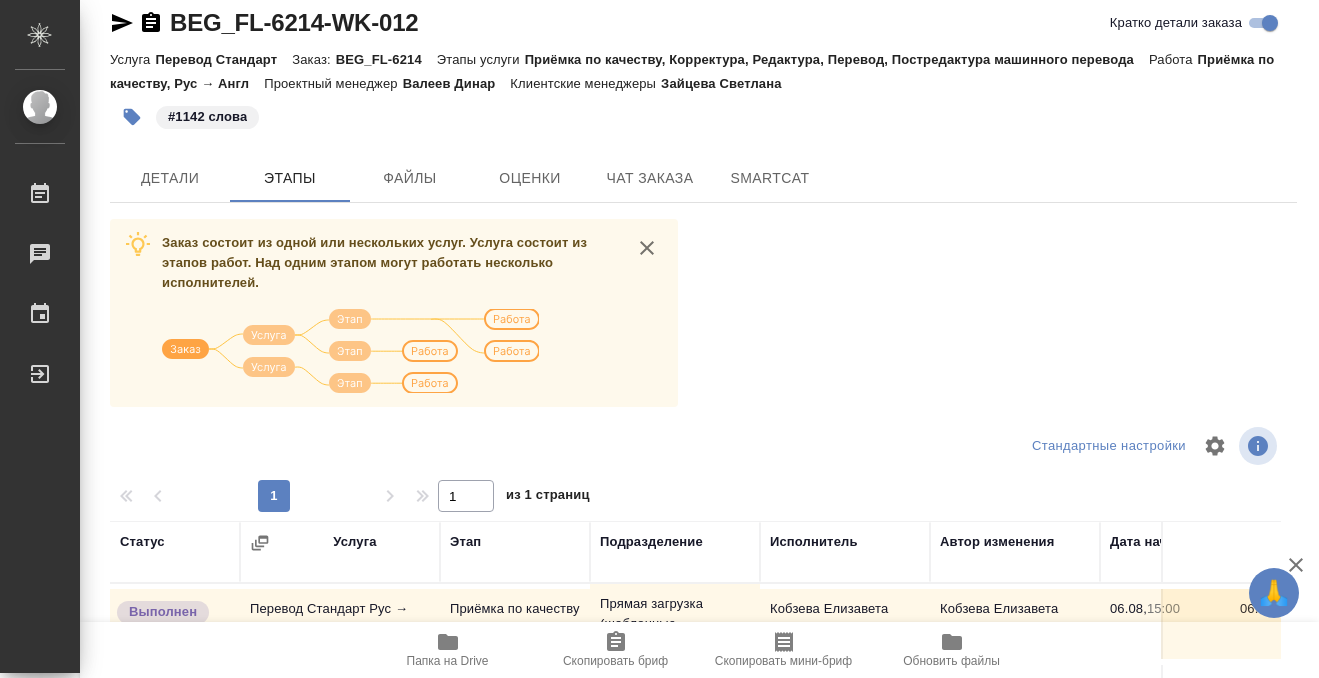 scroll, scrollTop: 364, scrollLeft: 0, axis: vertical 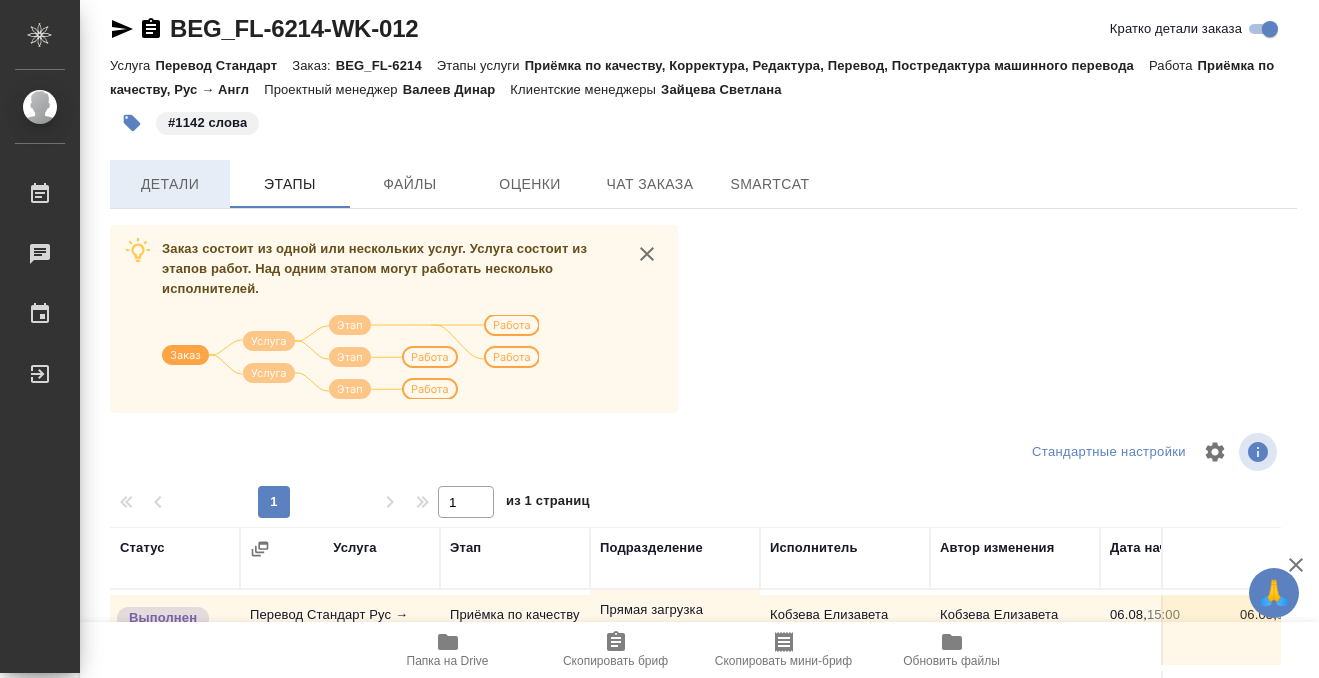 click on "Детали" at bounding box center [170, 184] 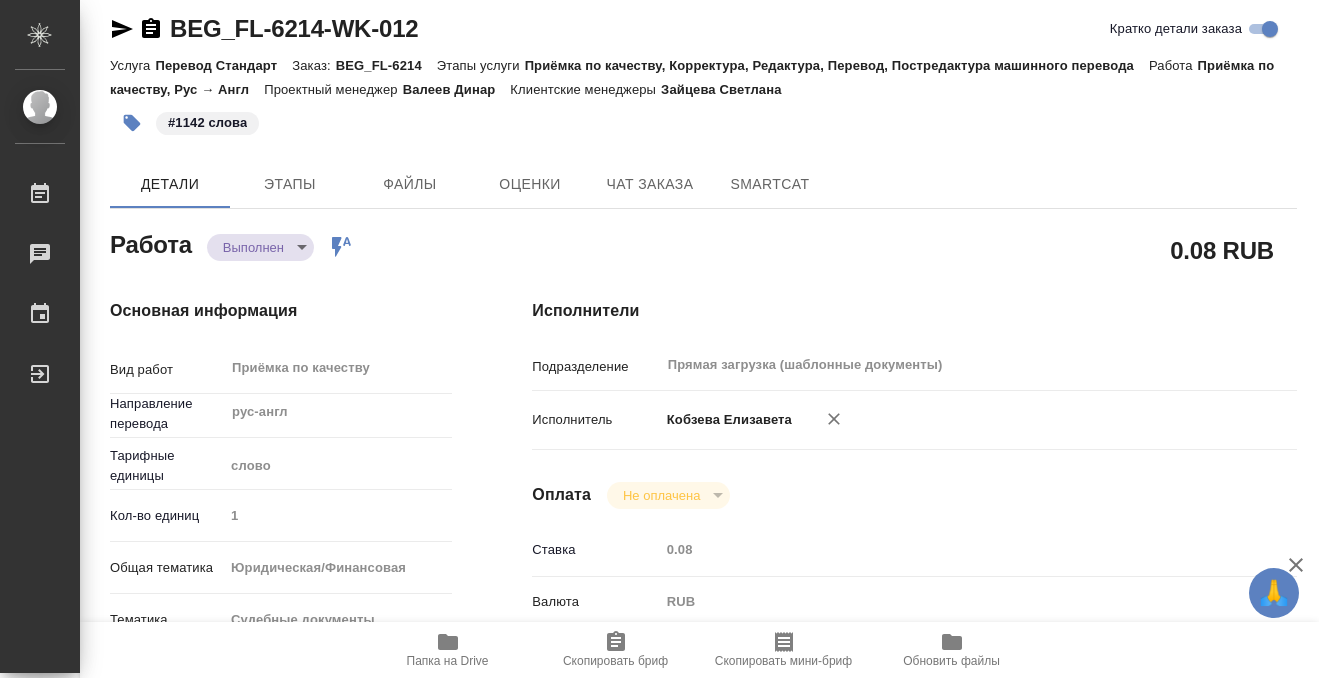 type on "x" 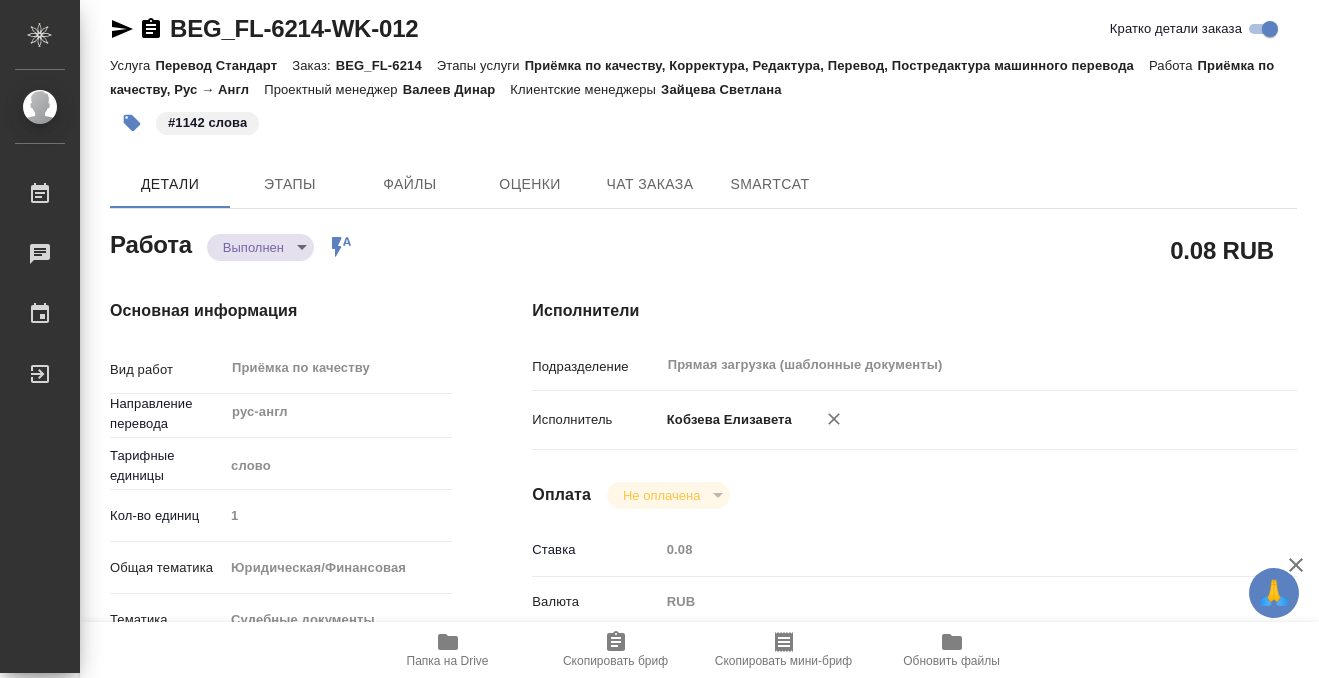 type on "x" 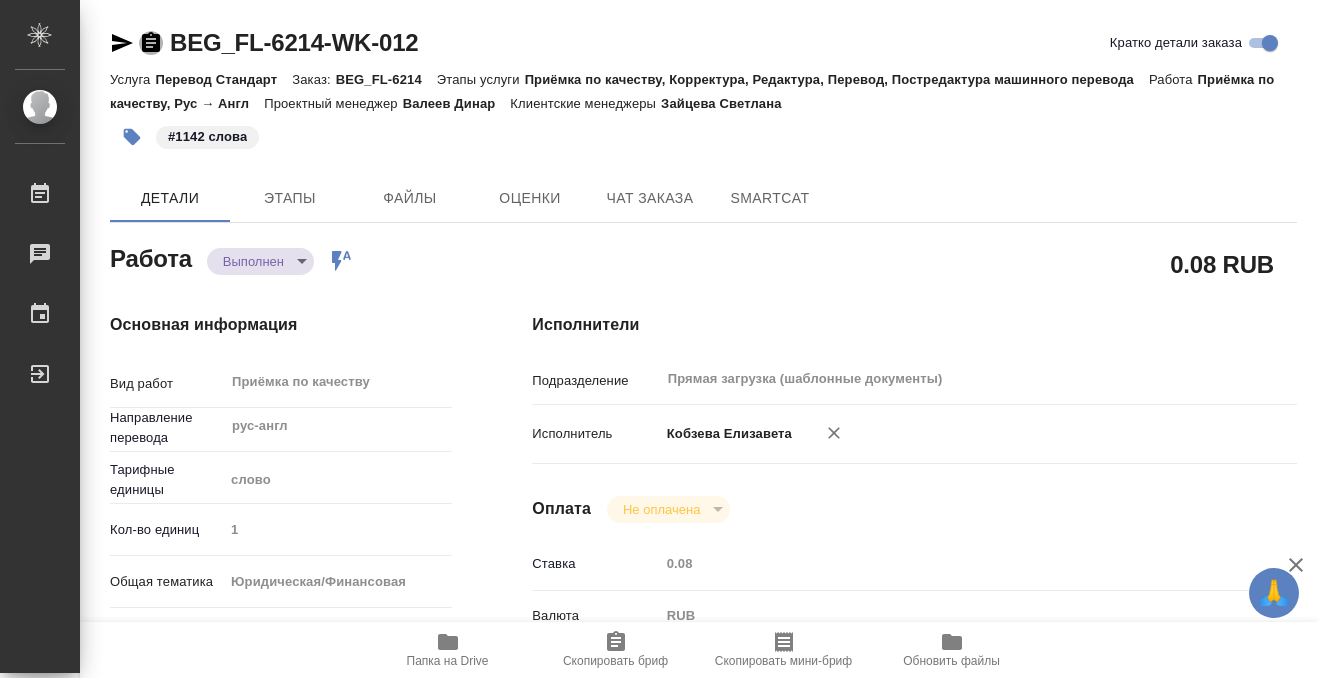 click 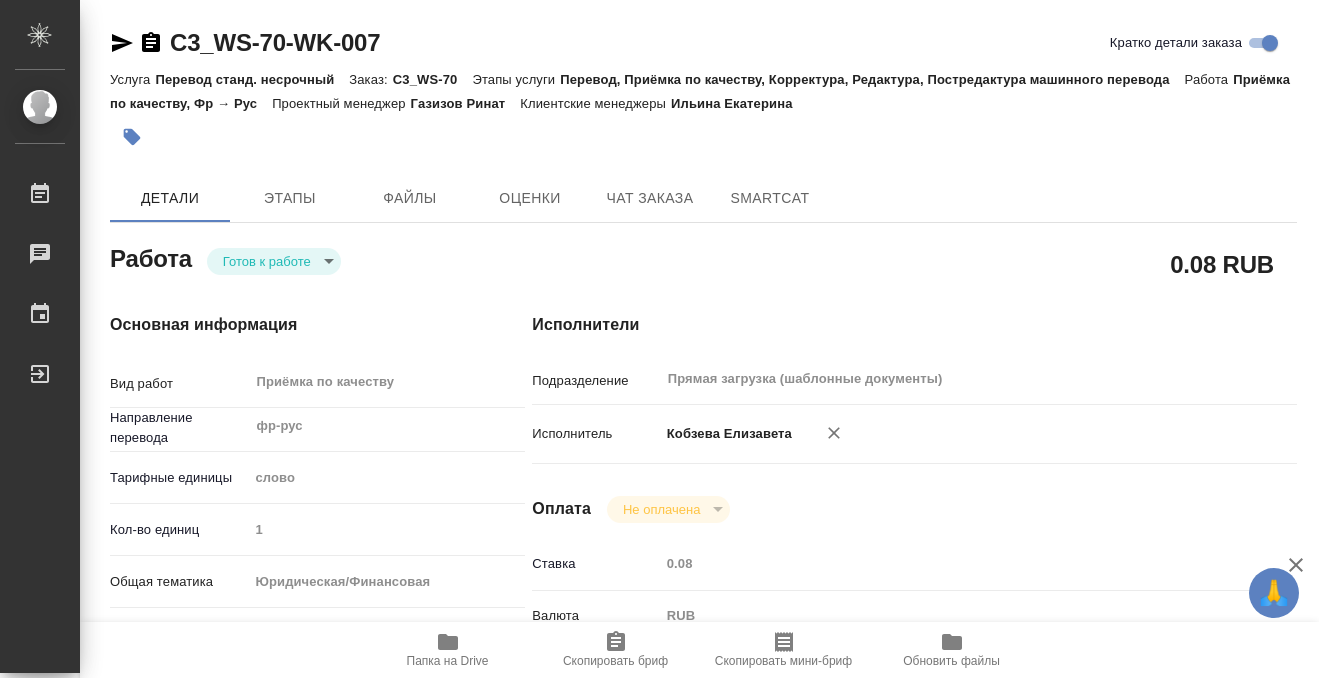 scroll, scrollTop: 0, scrollLeft: 0, axis: both 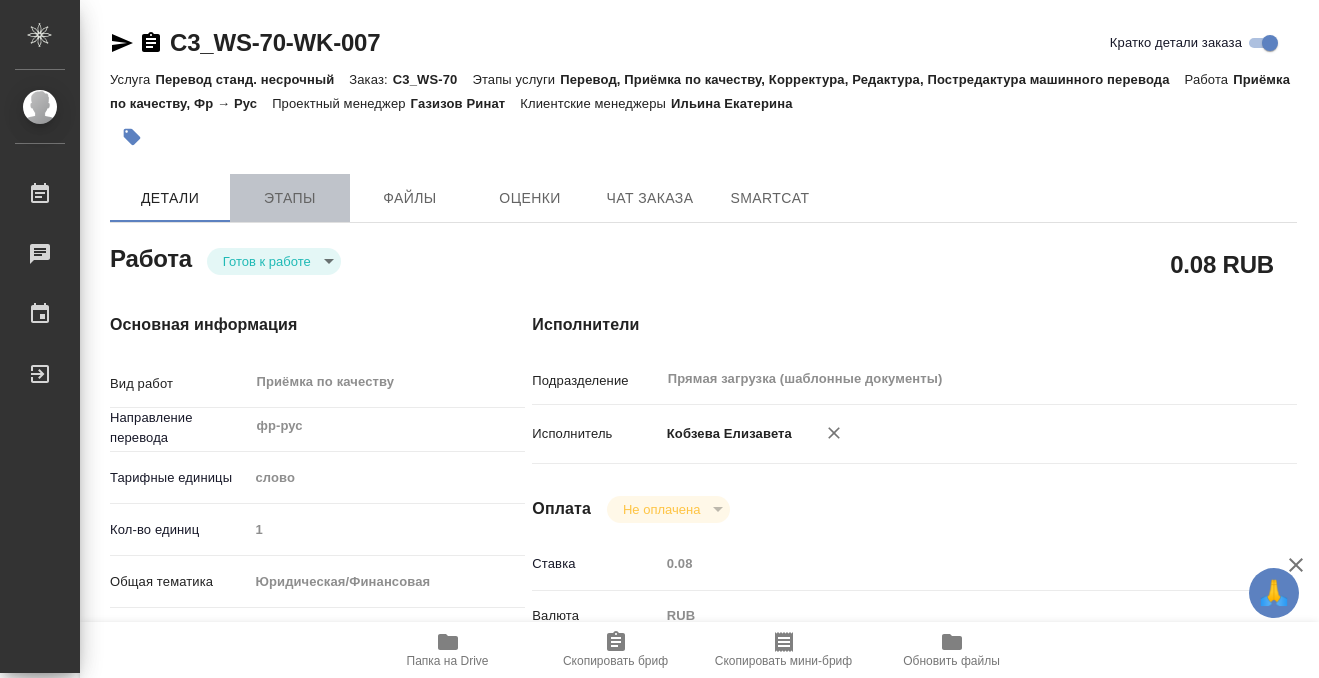 click on "Этапы" at bounding box center (290, 198) 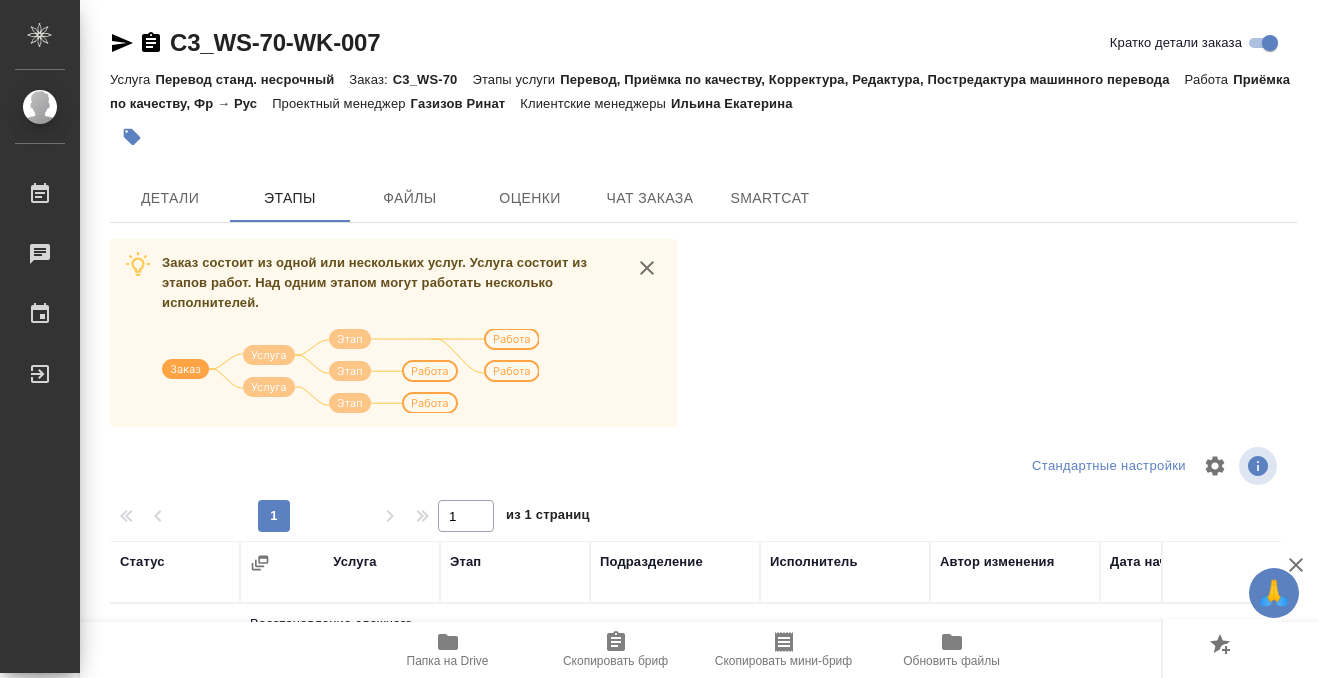 scroll, scrollTop: 364, scrollLeft: 0, axis: vertical 